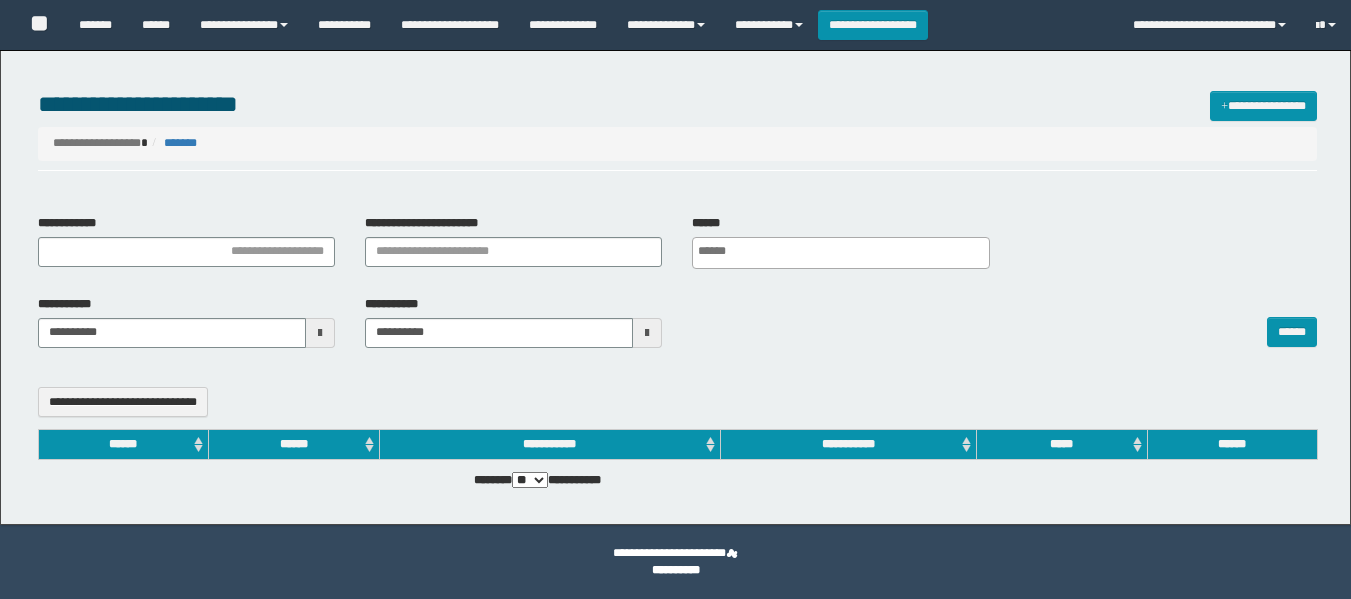 select 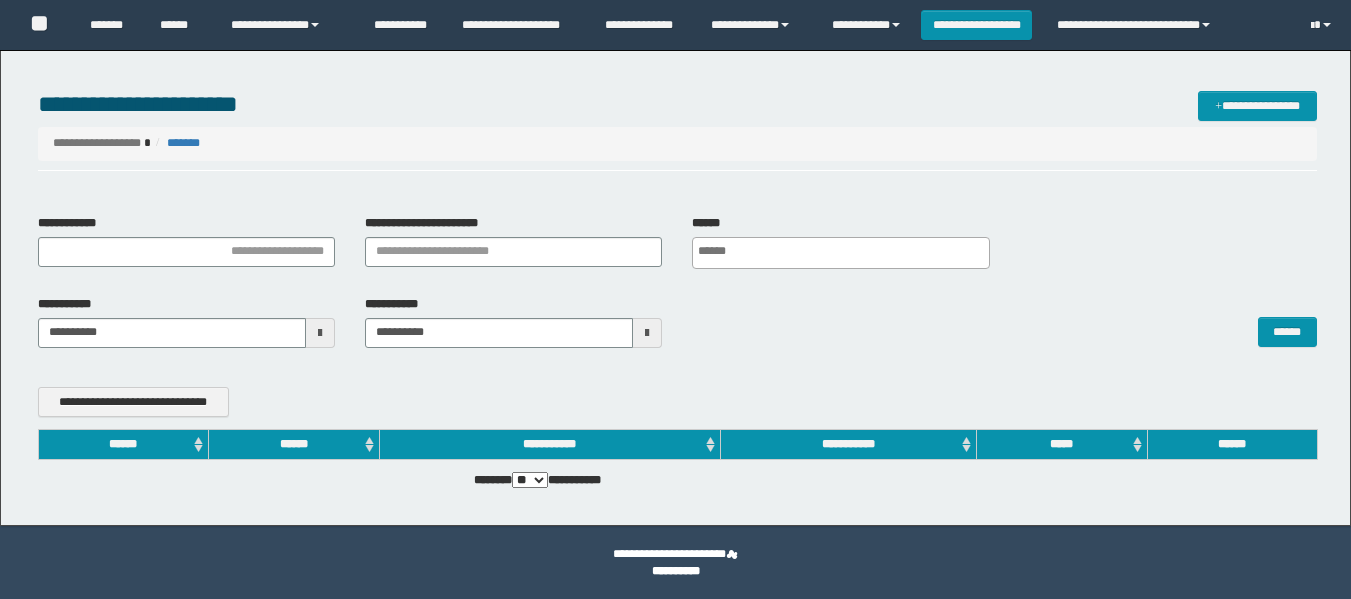 scroll, scrollTop: 0, scrollLeft: 0, axis: both 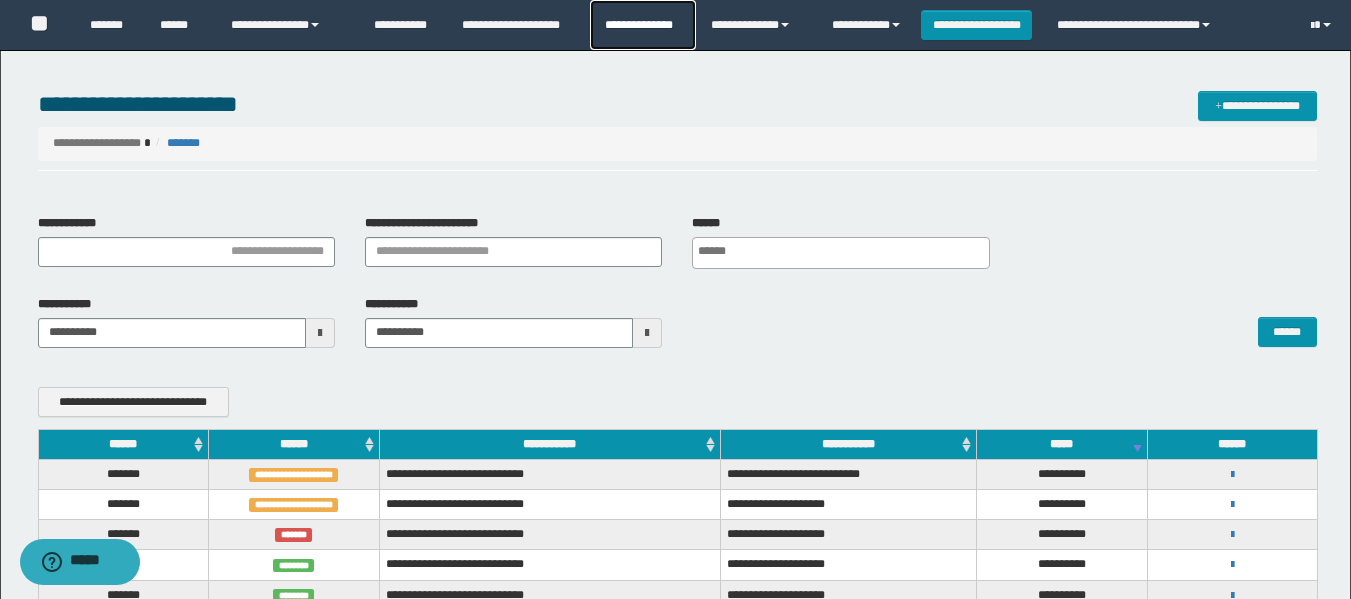 click on "**********" at bounding box center [642, 25] 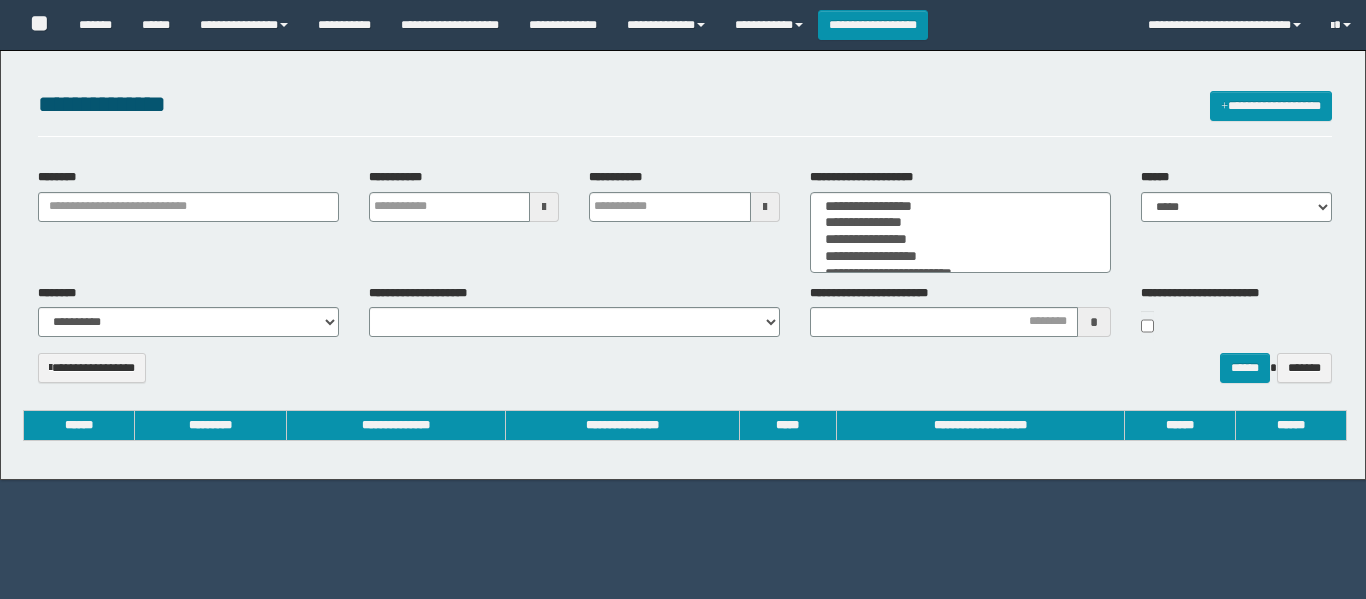 select 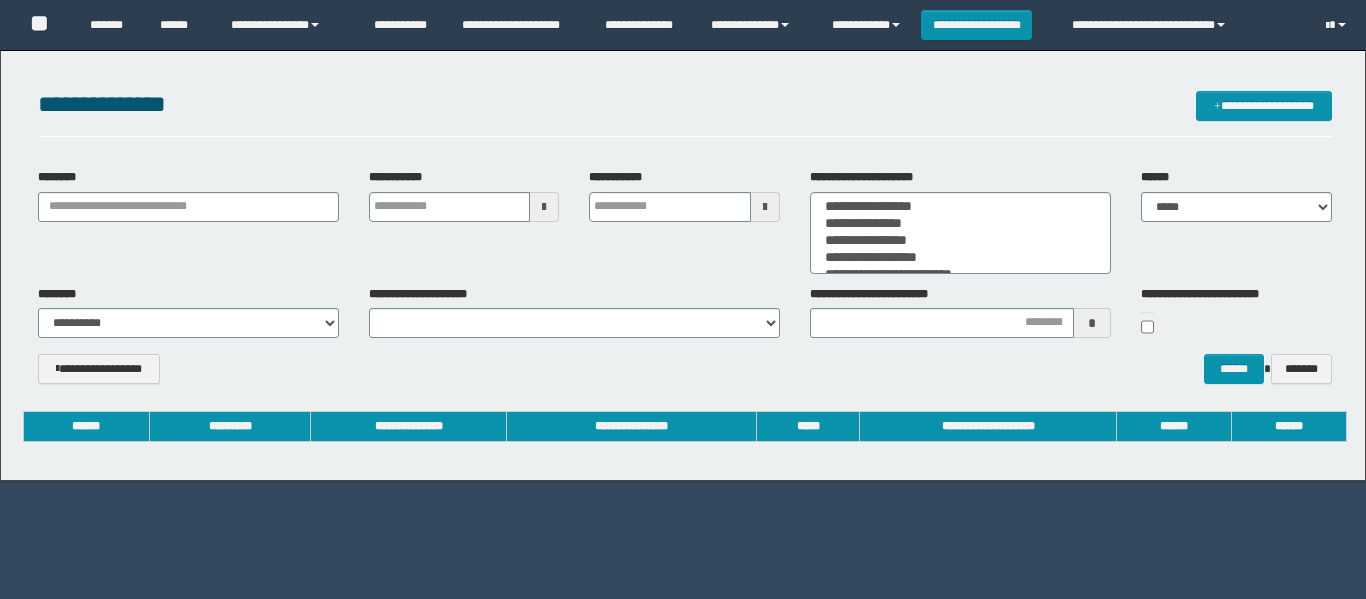 scroll, scrollTop: 0, scrollLeft: 0, axis: both 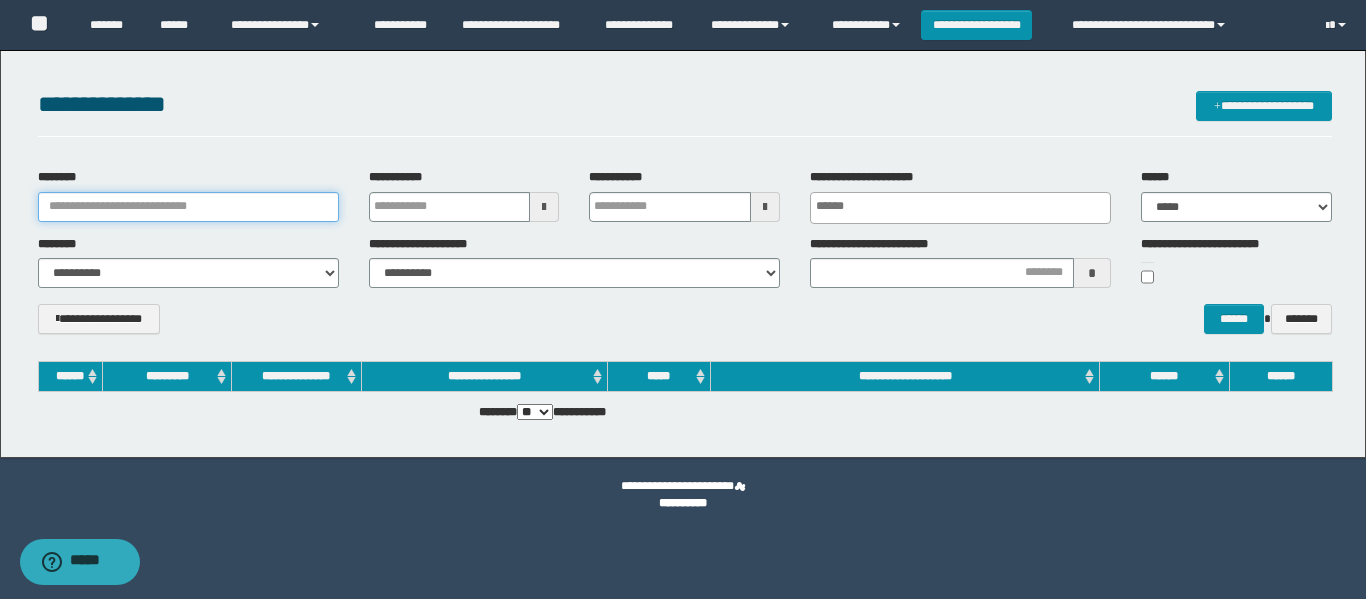 click on "********" at bounding box center [188, 207] 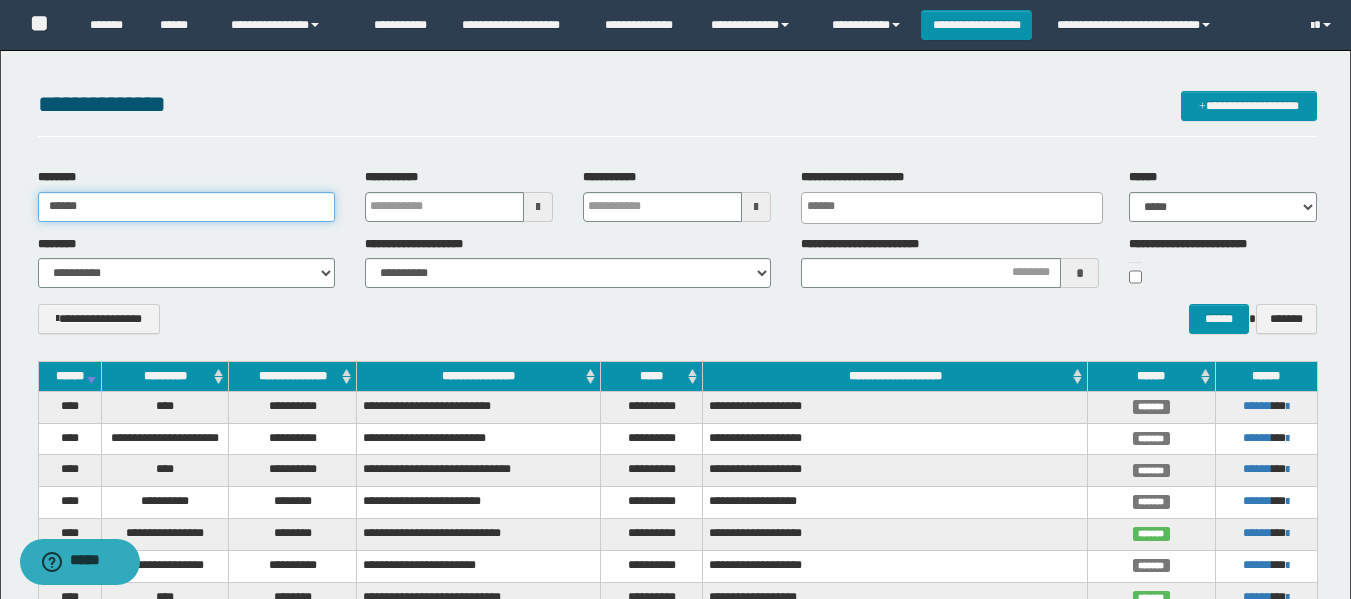 type on "******" 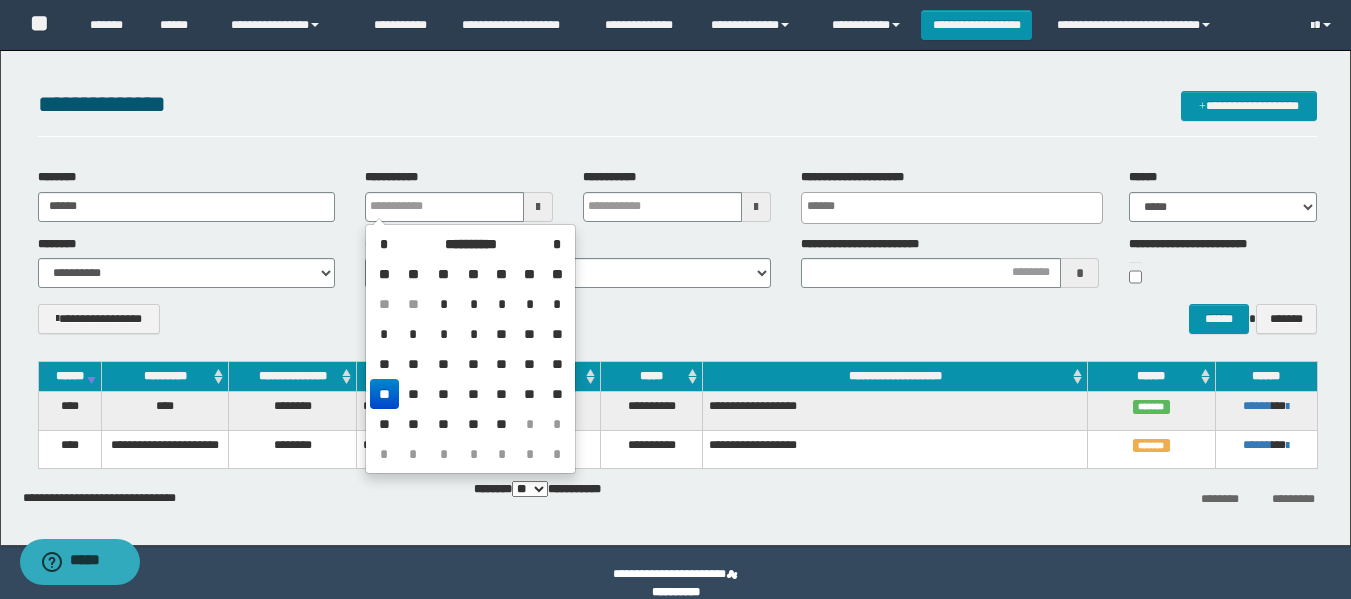 type 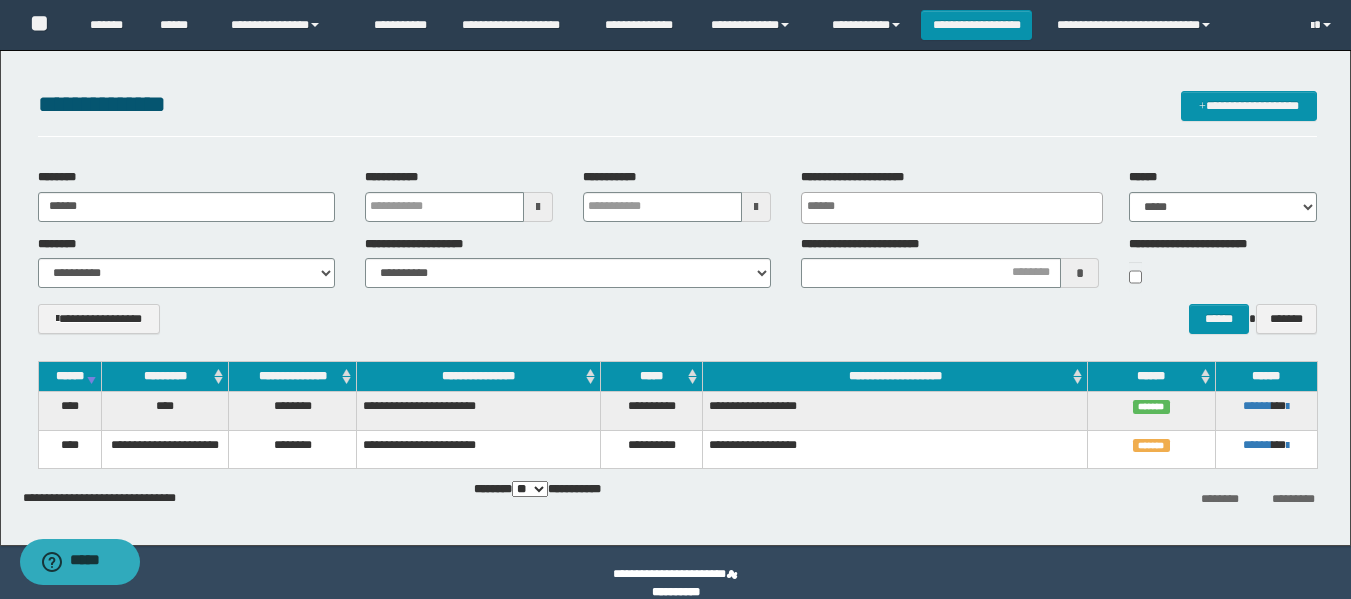 click on "**********" at bounding box center (677, 326) 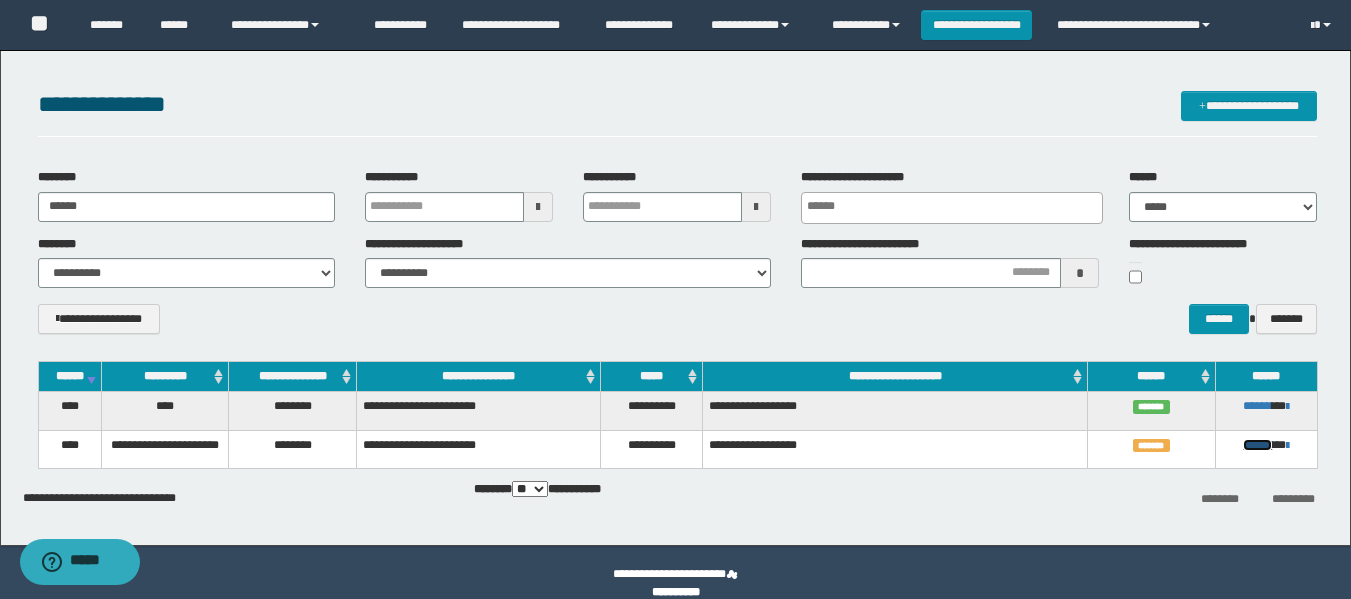 click on "******" at bounding box center (1257, 445) 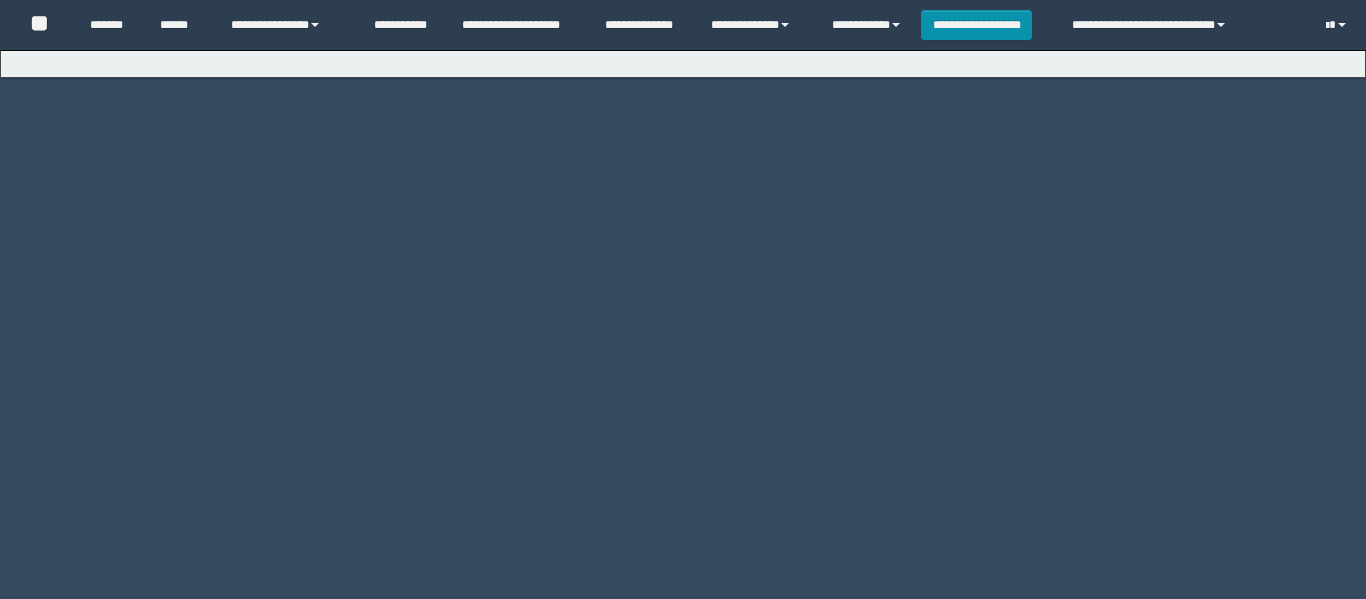 scroll, scrollTop: 0, scrollLeft: 0, axis: both 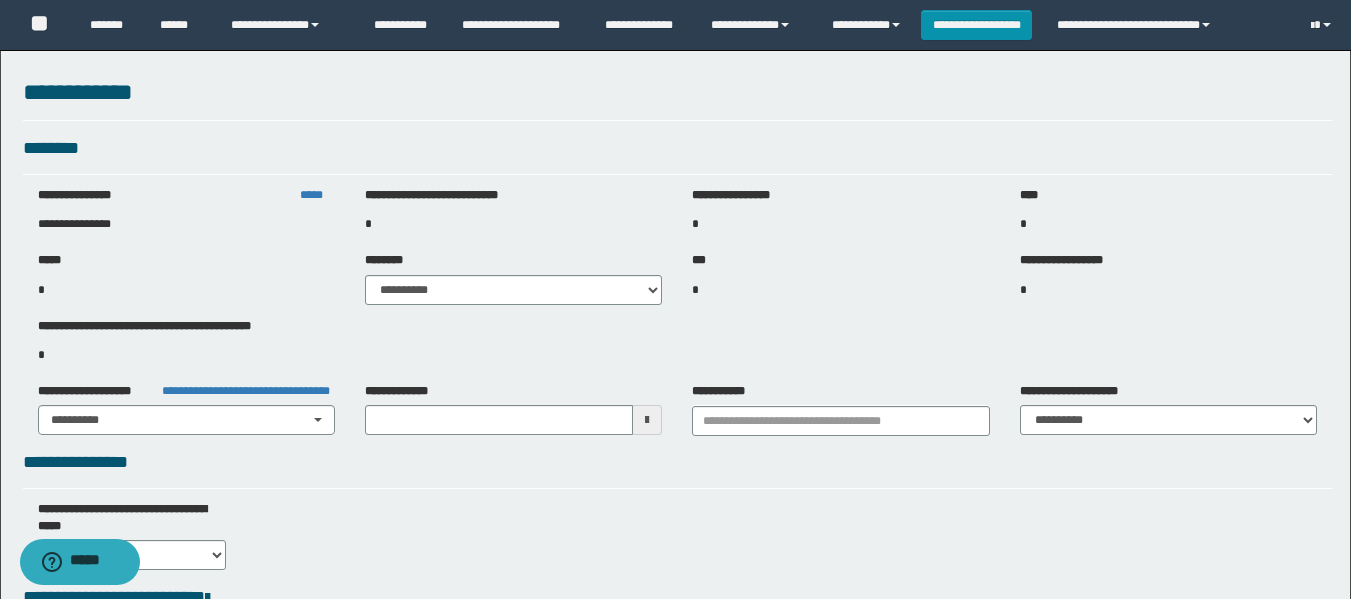 type on "**********" 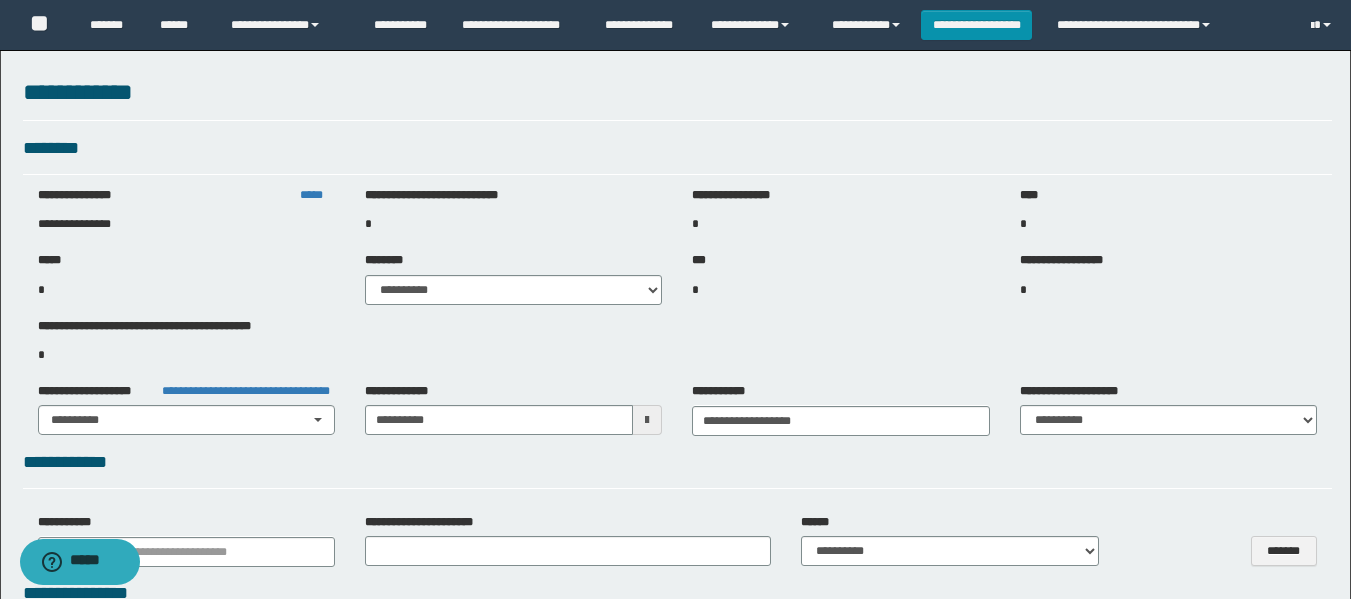 select on "***" 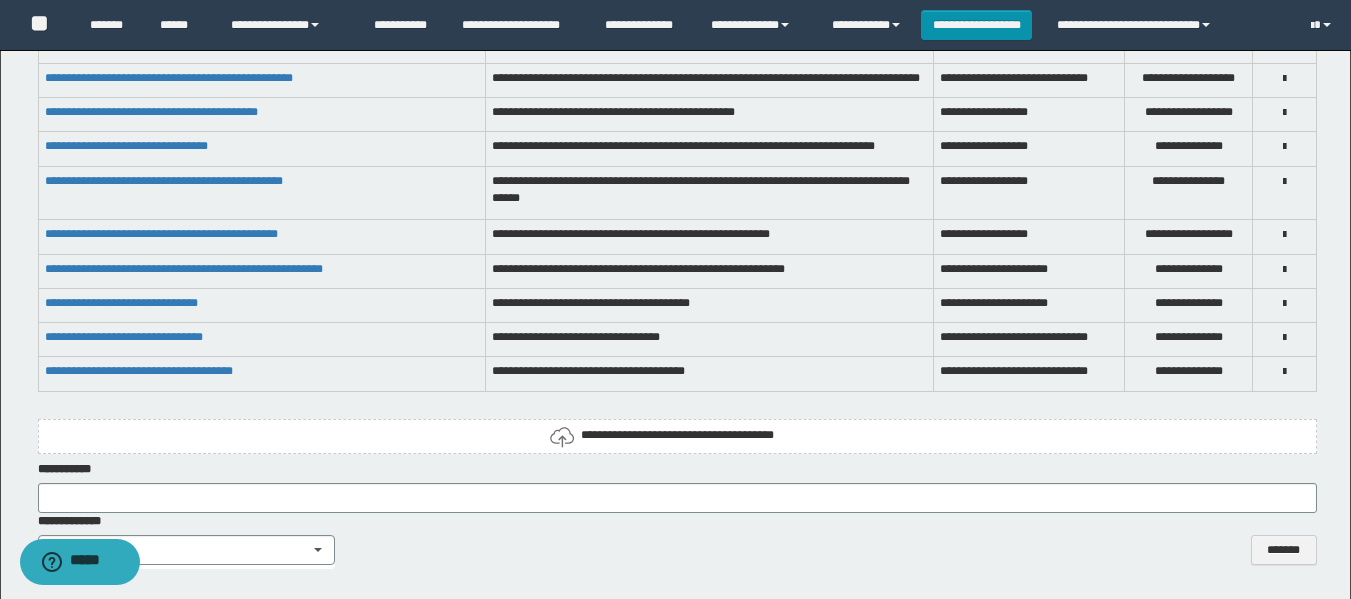 scroll, scrollTop: 5600, scrollLeft: 0, axis: vertical 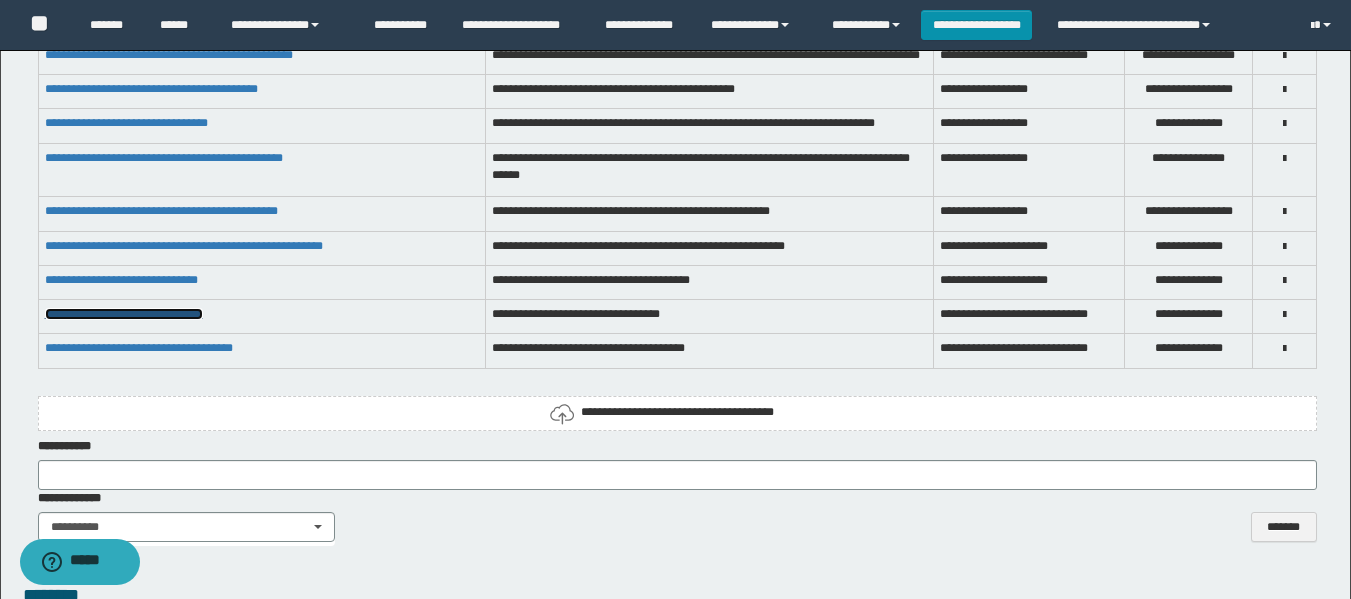 click on "**********" at bounding box center (124, 314) 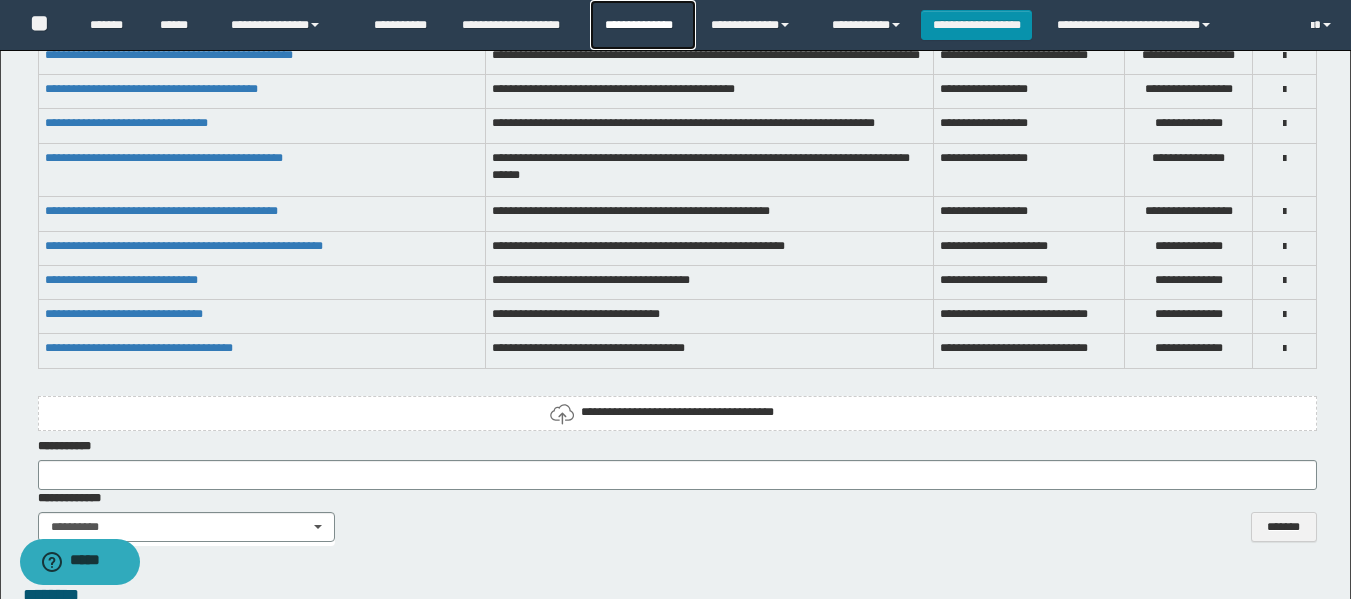 click on "**********" at bounding box center [642, 25] 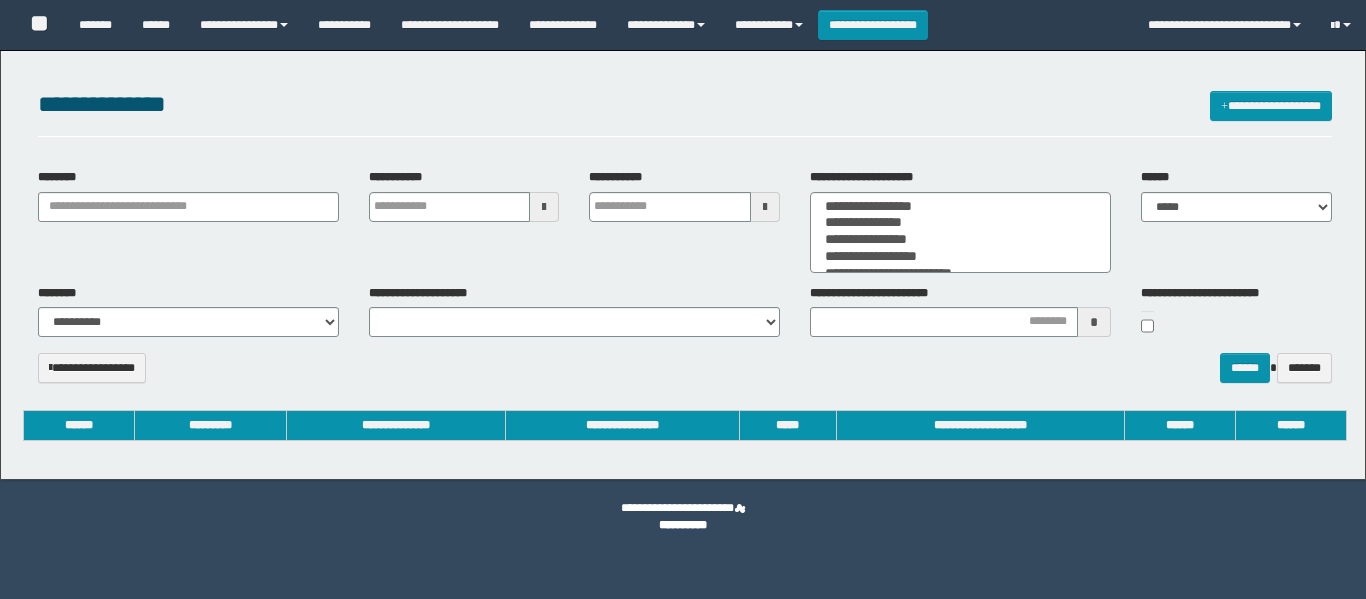 select 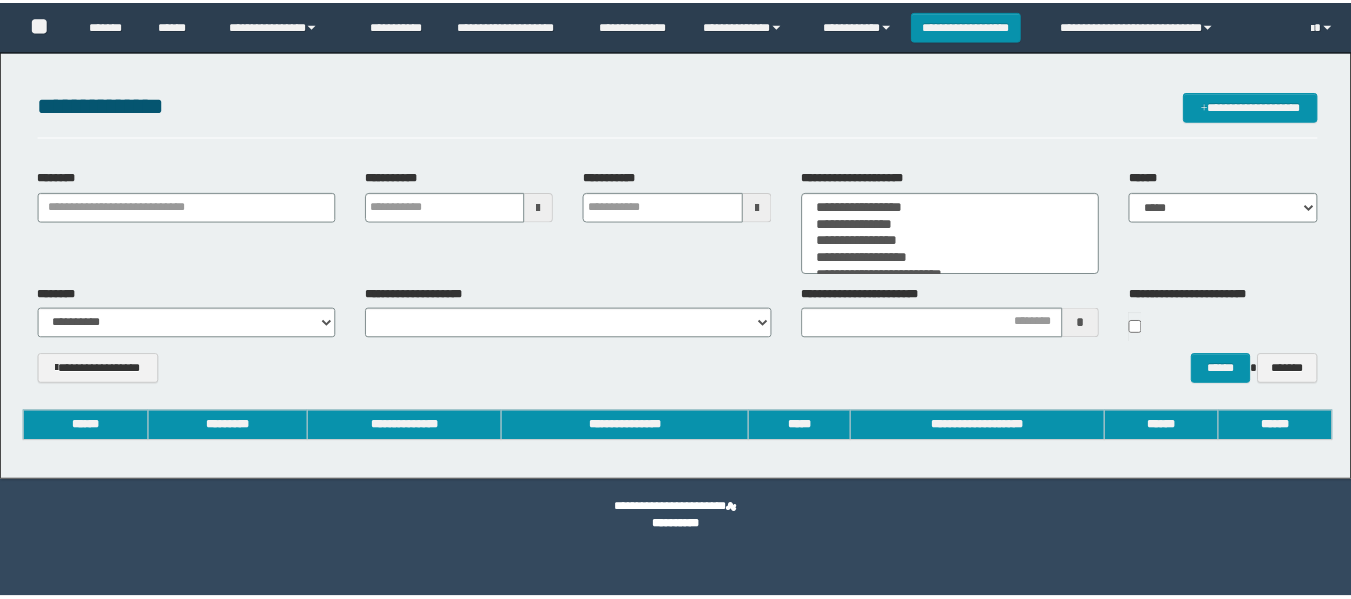scroll, scrollTop: 0, scrollLeft: 0, axis: both 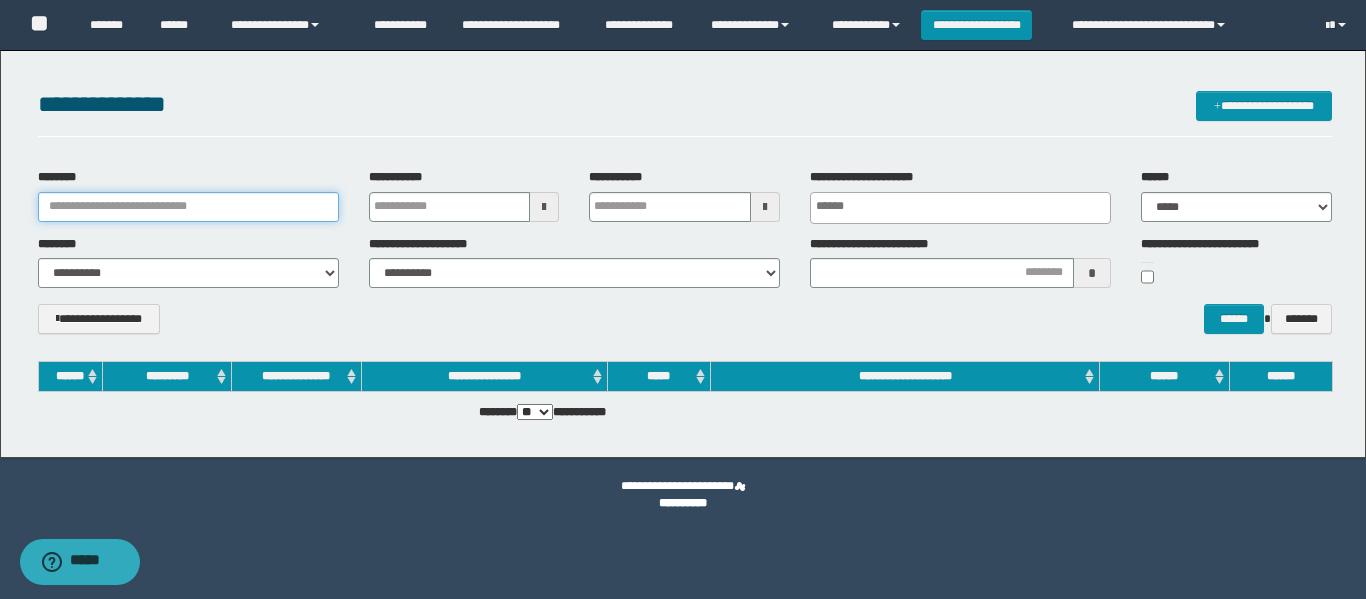 click on "********" at bounding box center [188, 207] 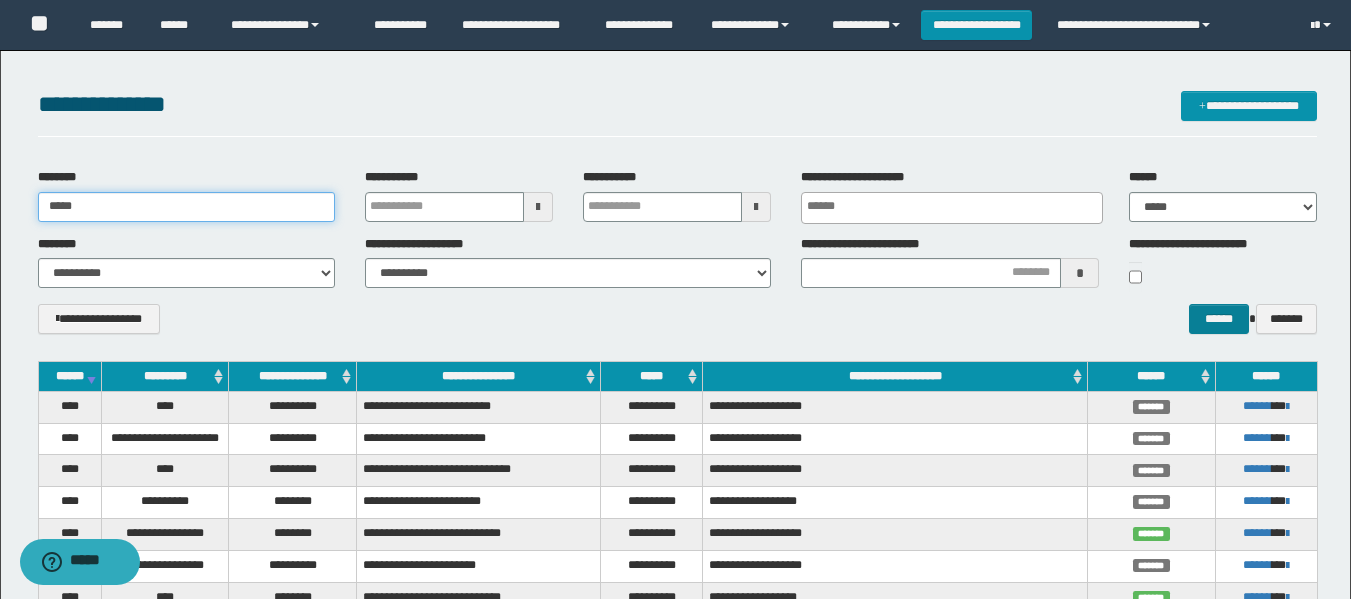 type on "*****" 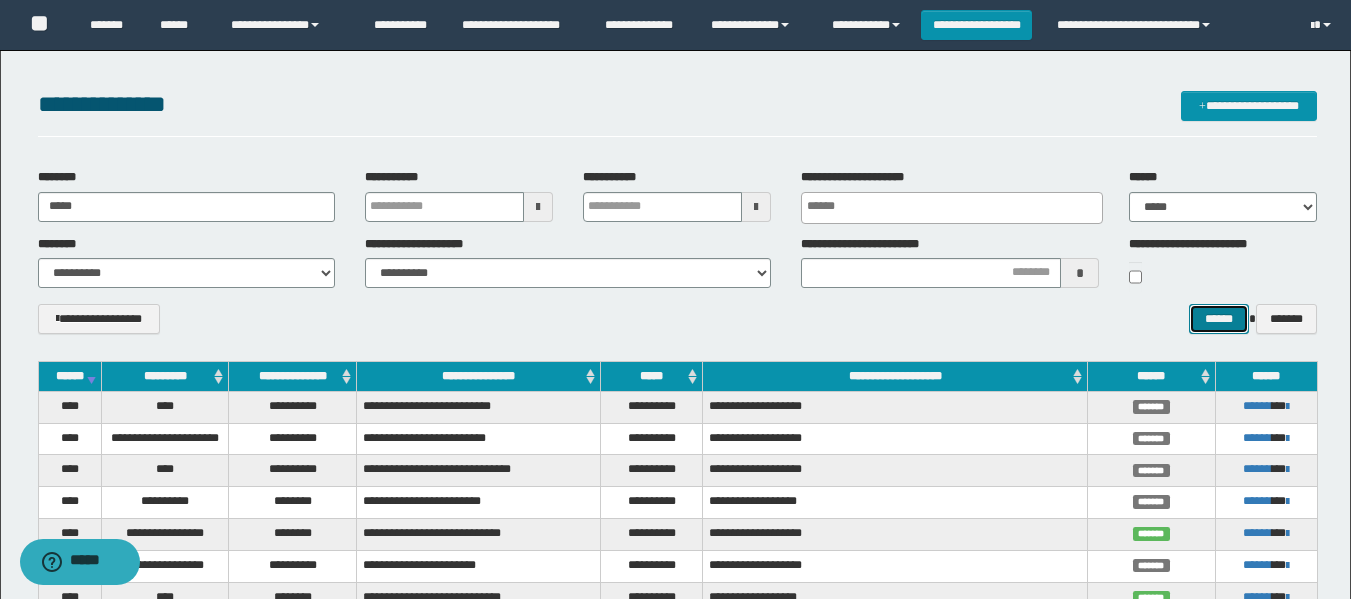 click on "******" at bounding box center [1218, 319] 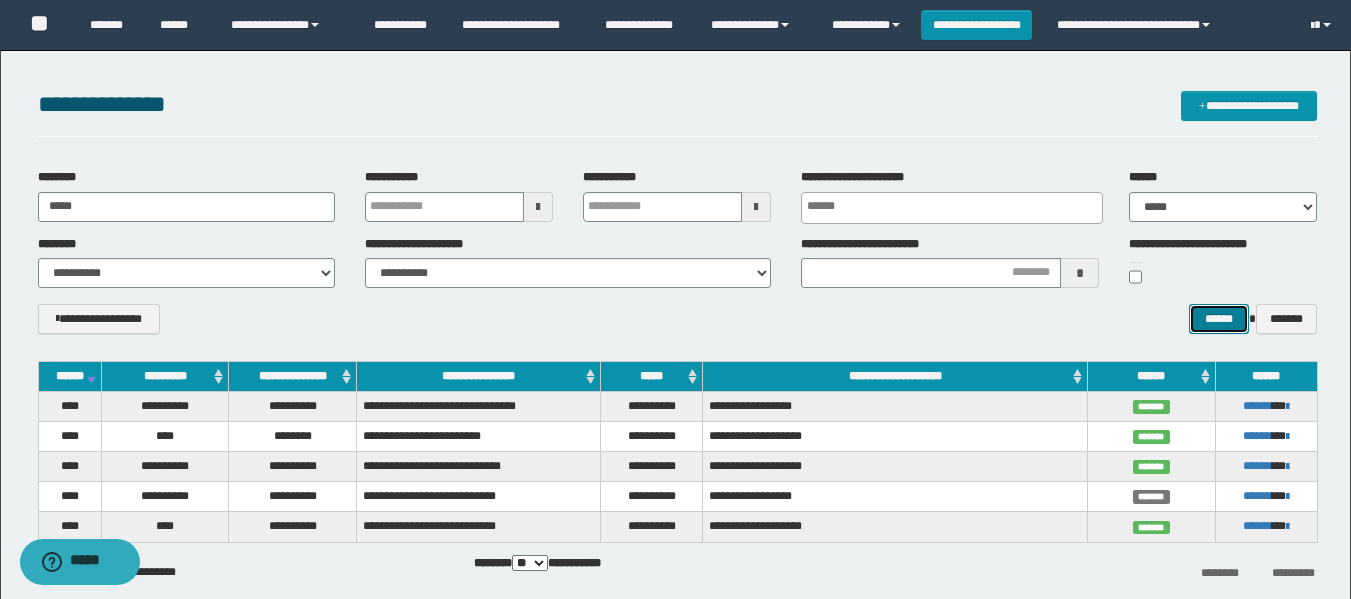 scroll, scrollTop: 95, scrollLeft: 0, axis: vertical 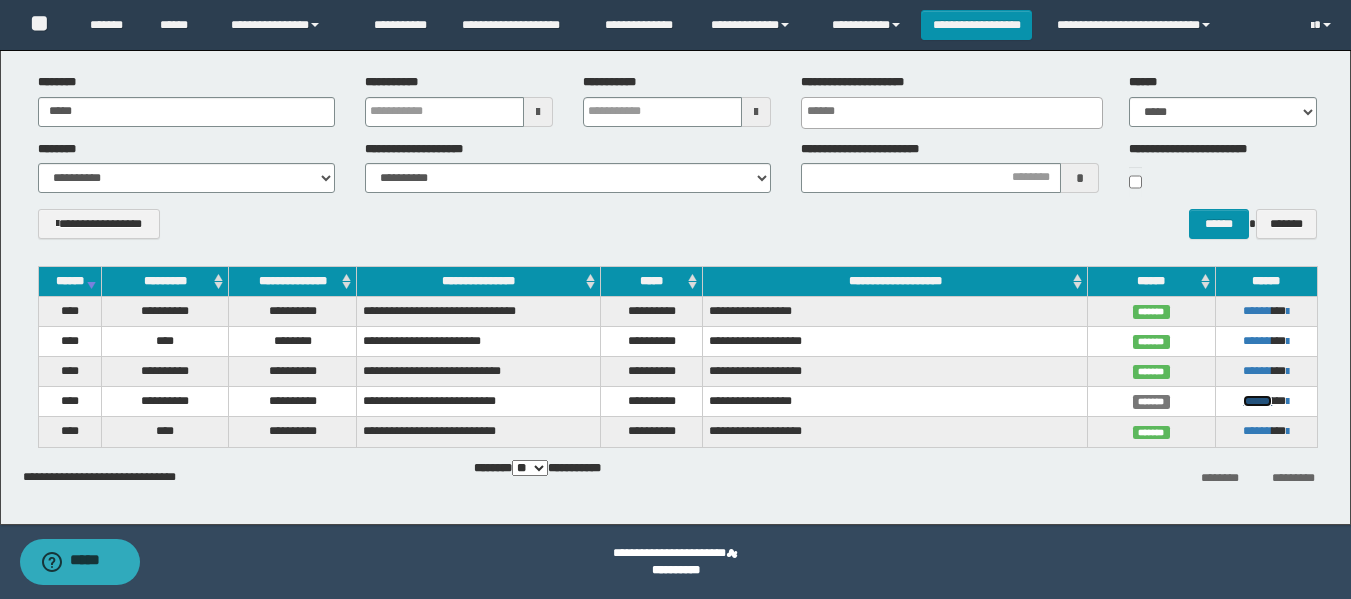 click on "******" at bounding box center [1257, 401] 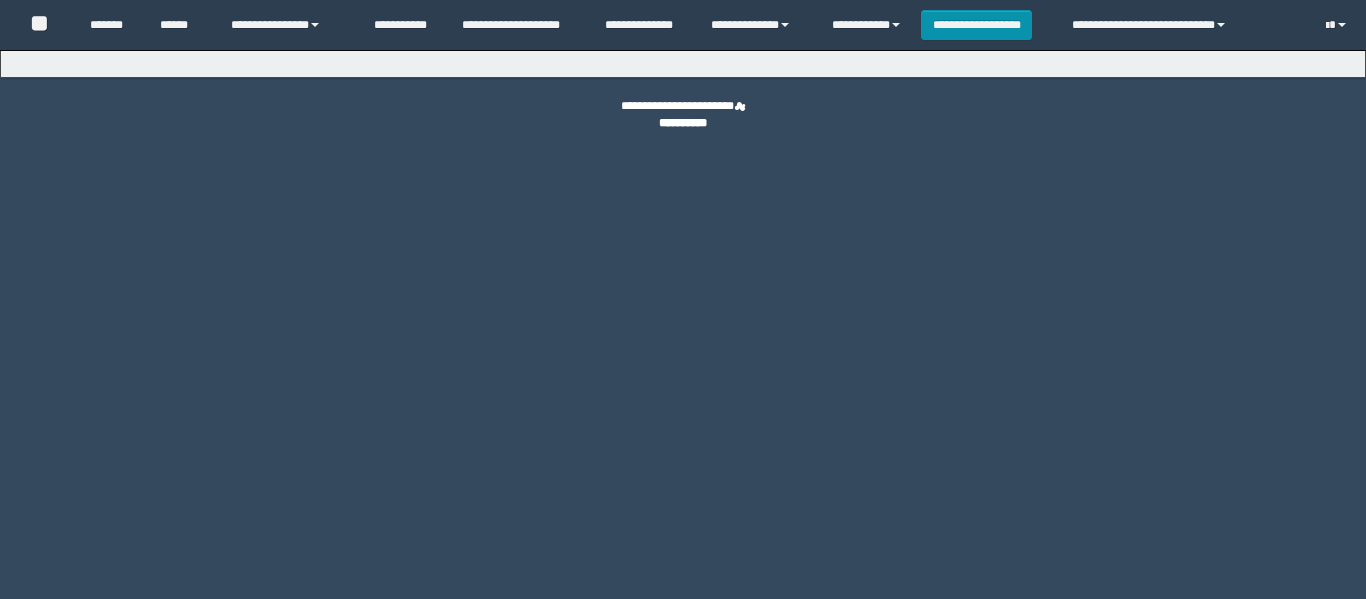 scroll, scrollTop: 0, scrollLeft: 0, axis: both 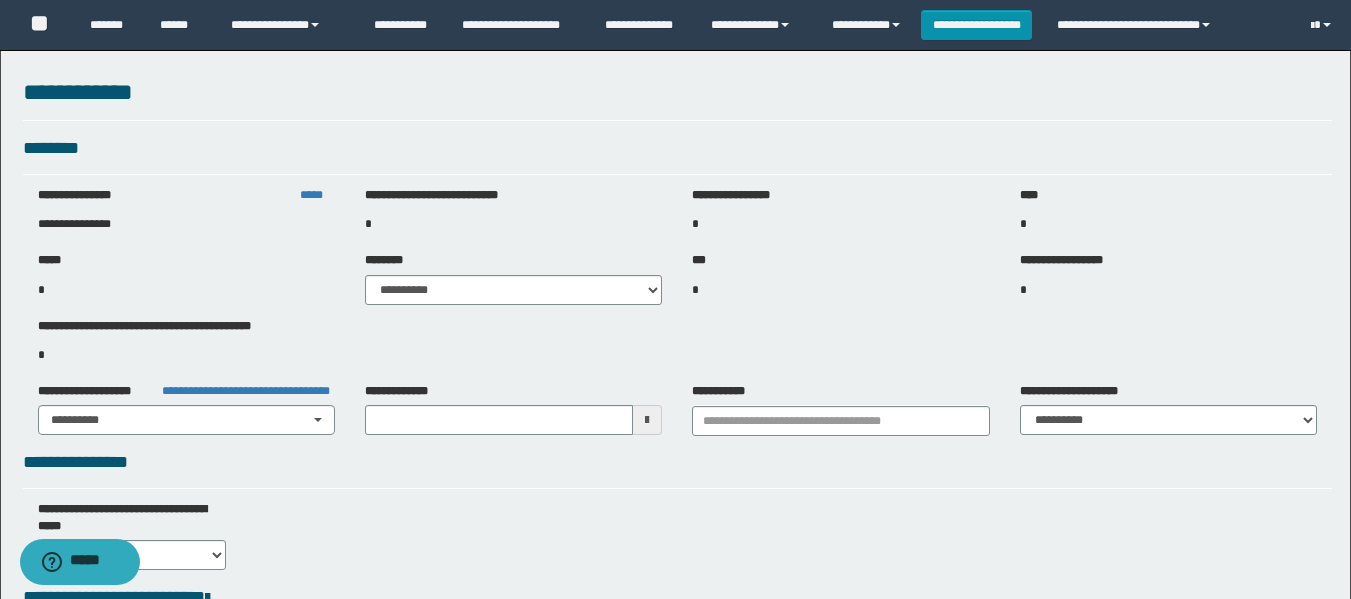 type on "**********" 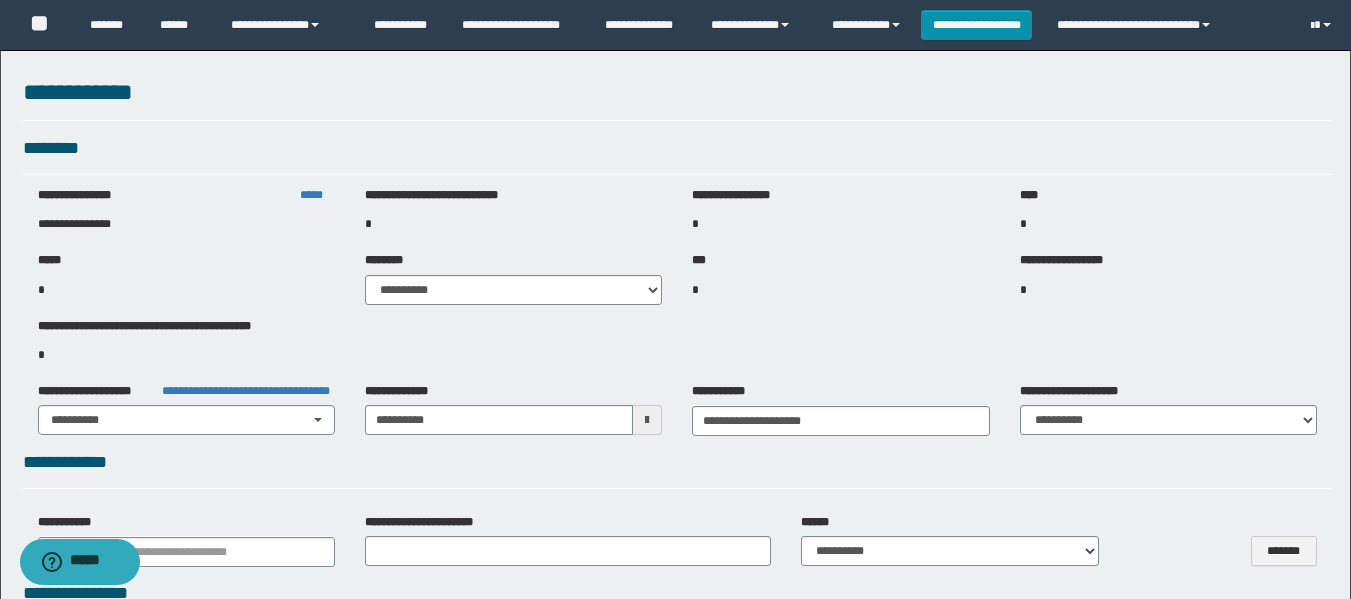 select on "***" 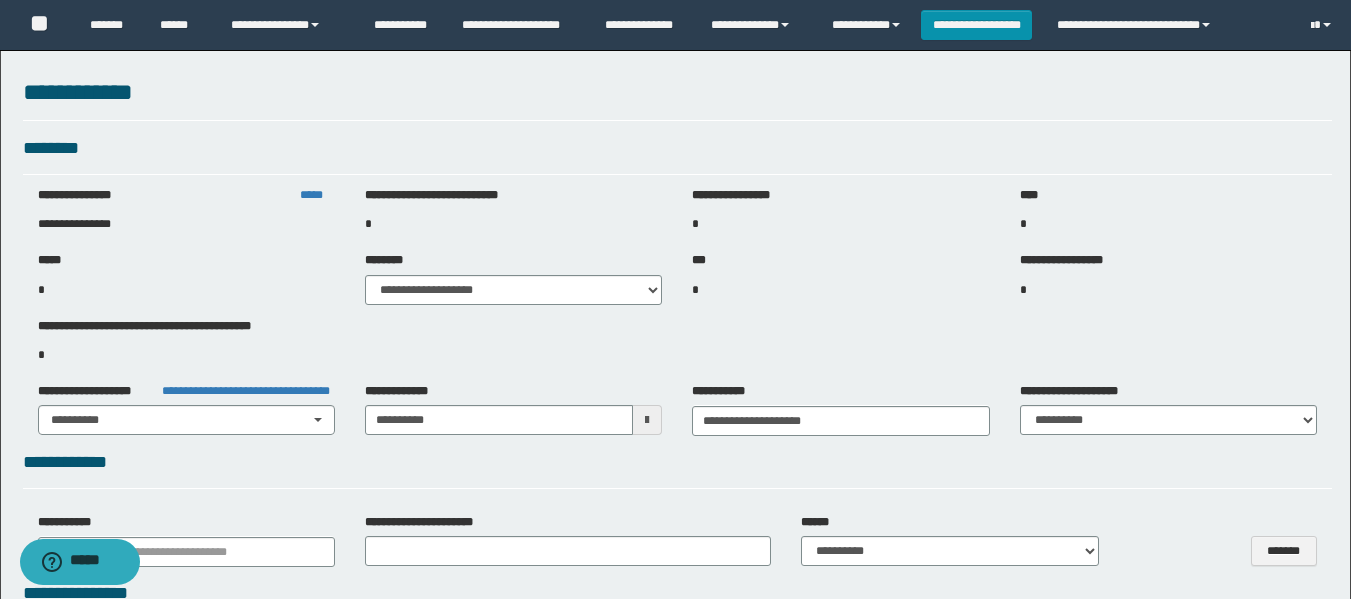 select on "*" 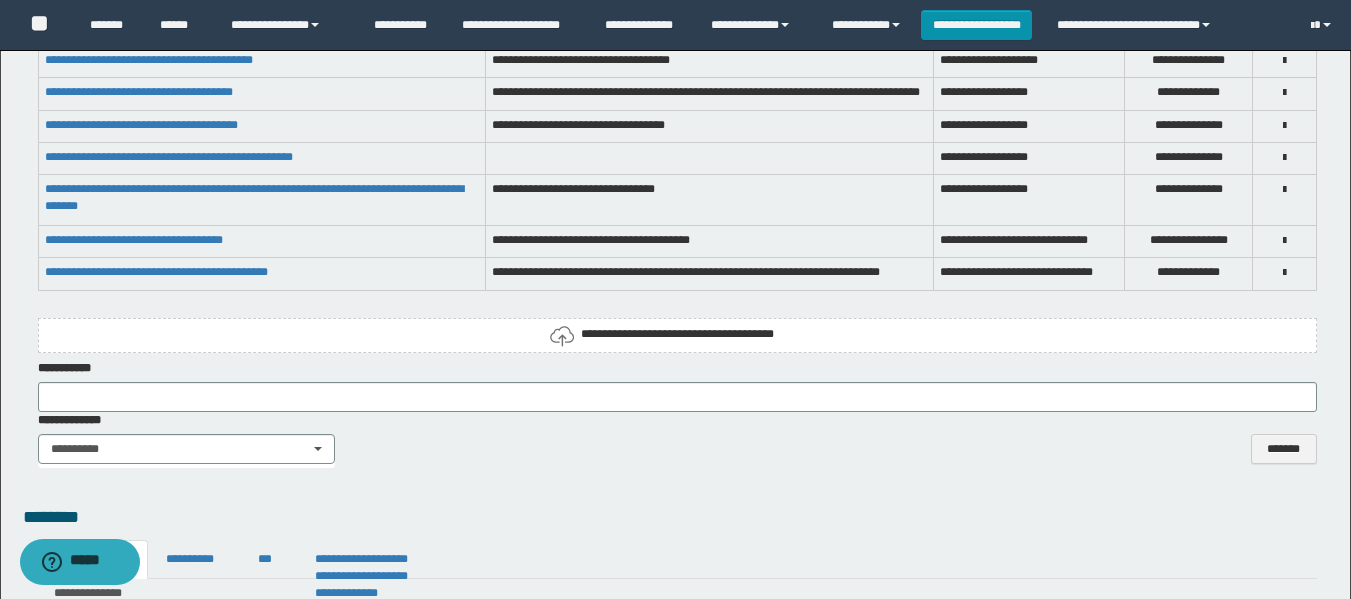 scroll, scrollTop: 5900, scrollLeft: 0, axis: vertical 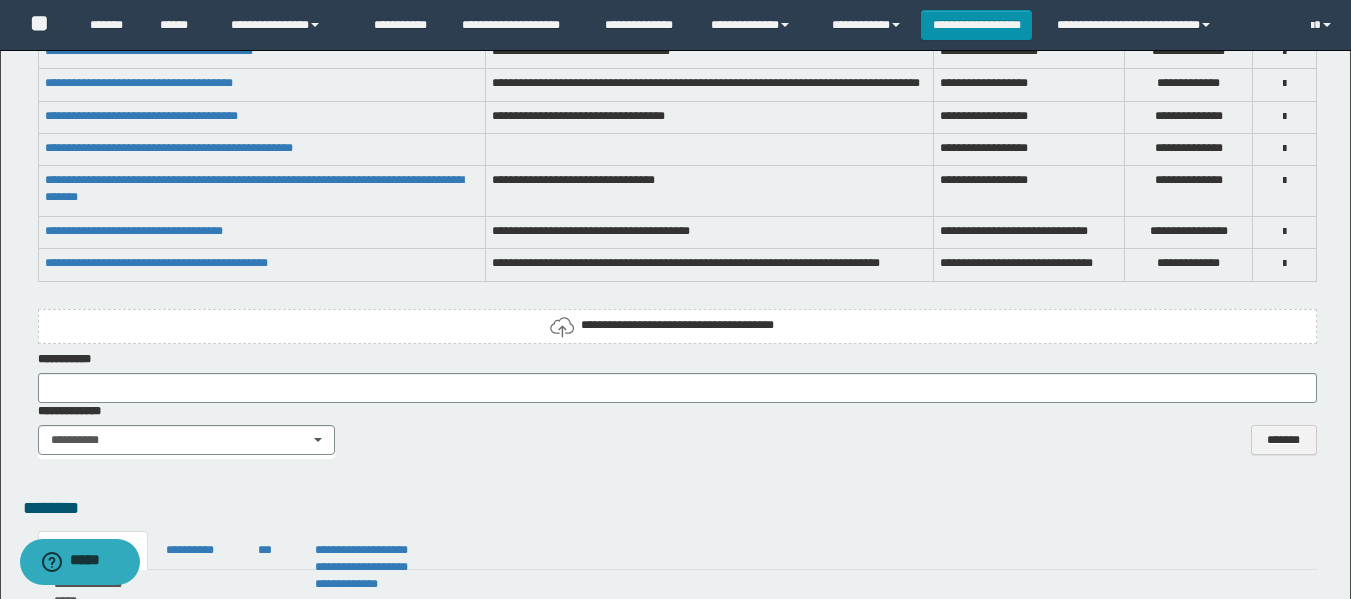 click on "**********" at bounding box center [677, 325] 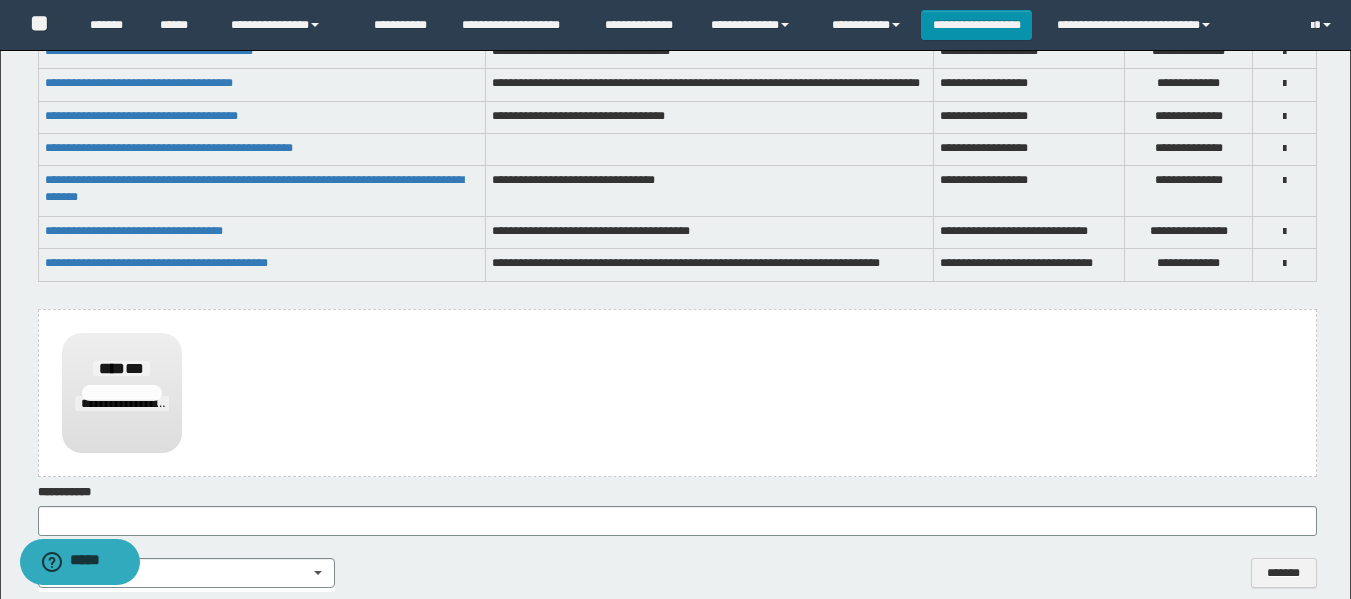 scroll, scrollTop: 6000, scrollLeft: 0, axis: vertical 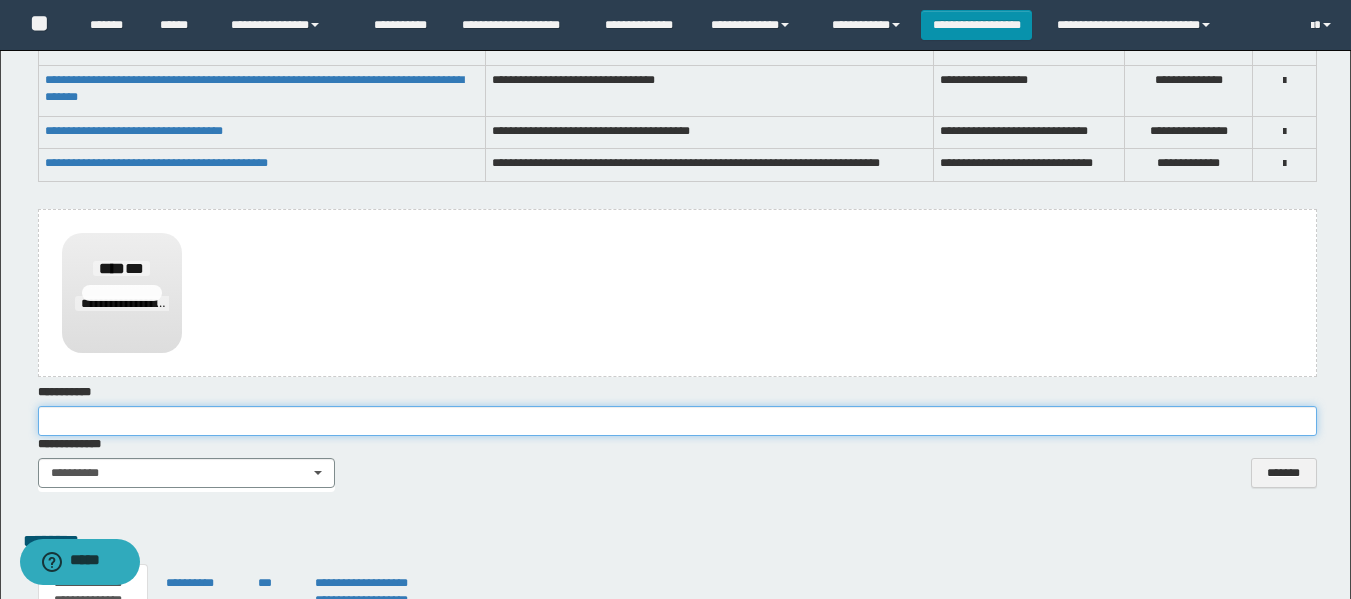 click at bounding box center (677, 421) 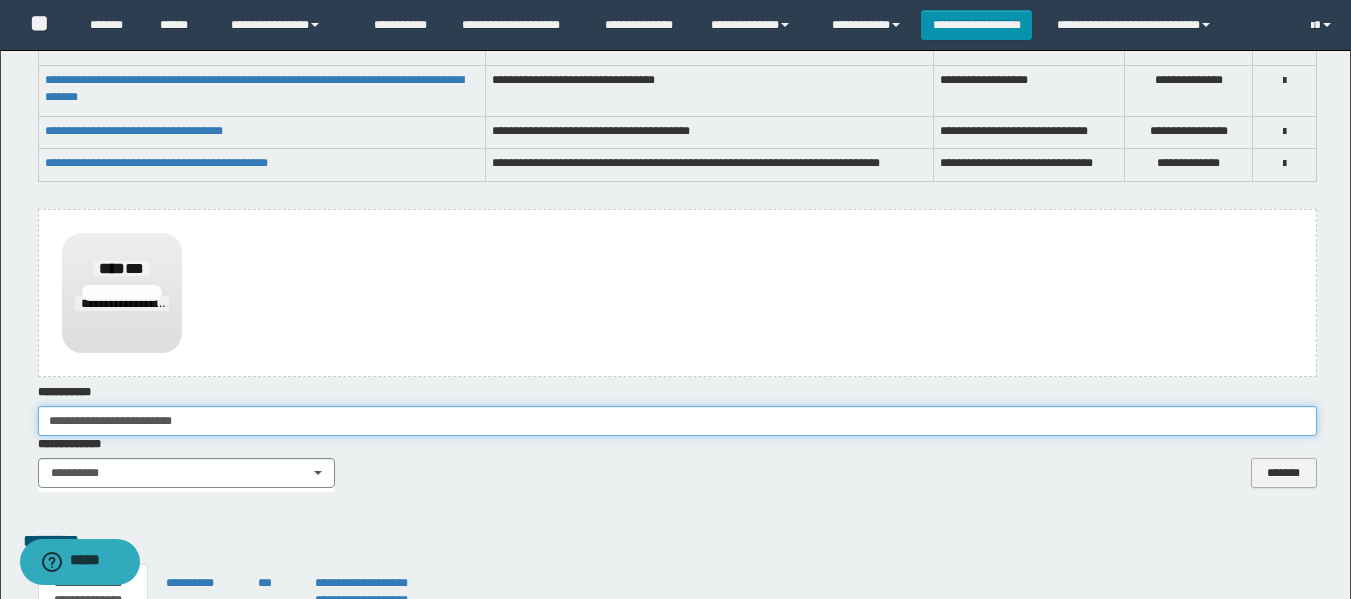 type on "**********" 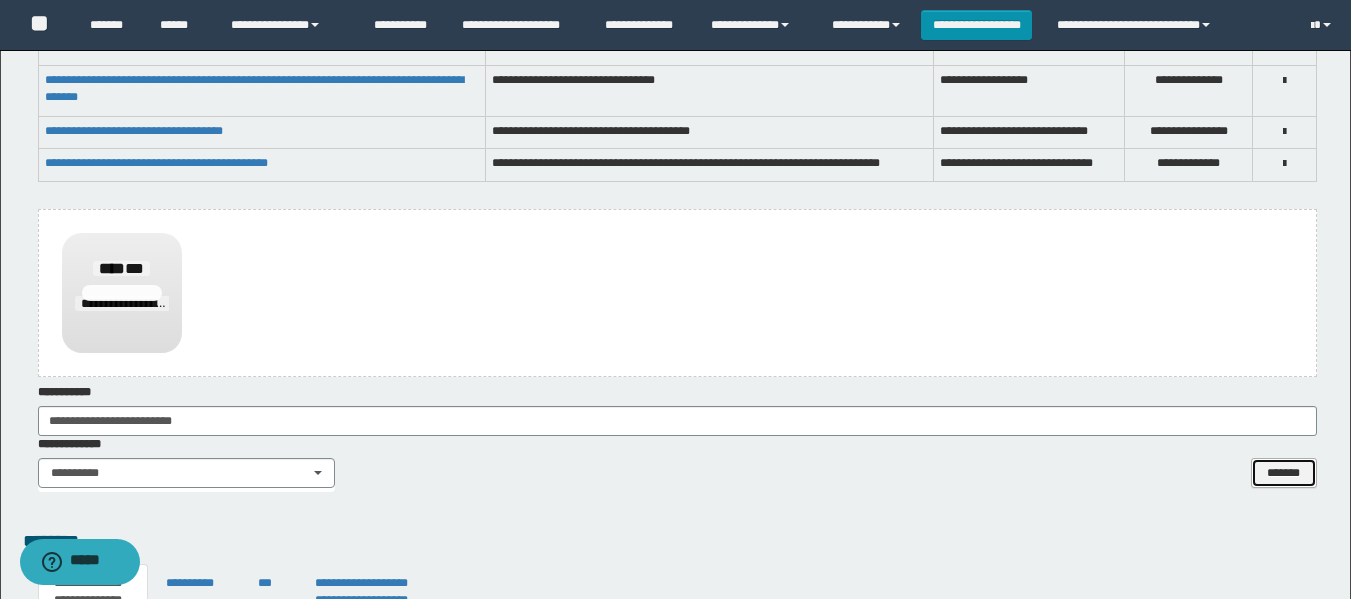 click on "*******" at bounding box center (1284, 473) 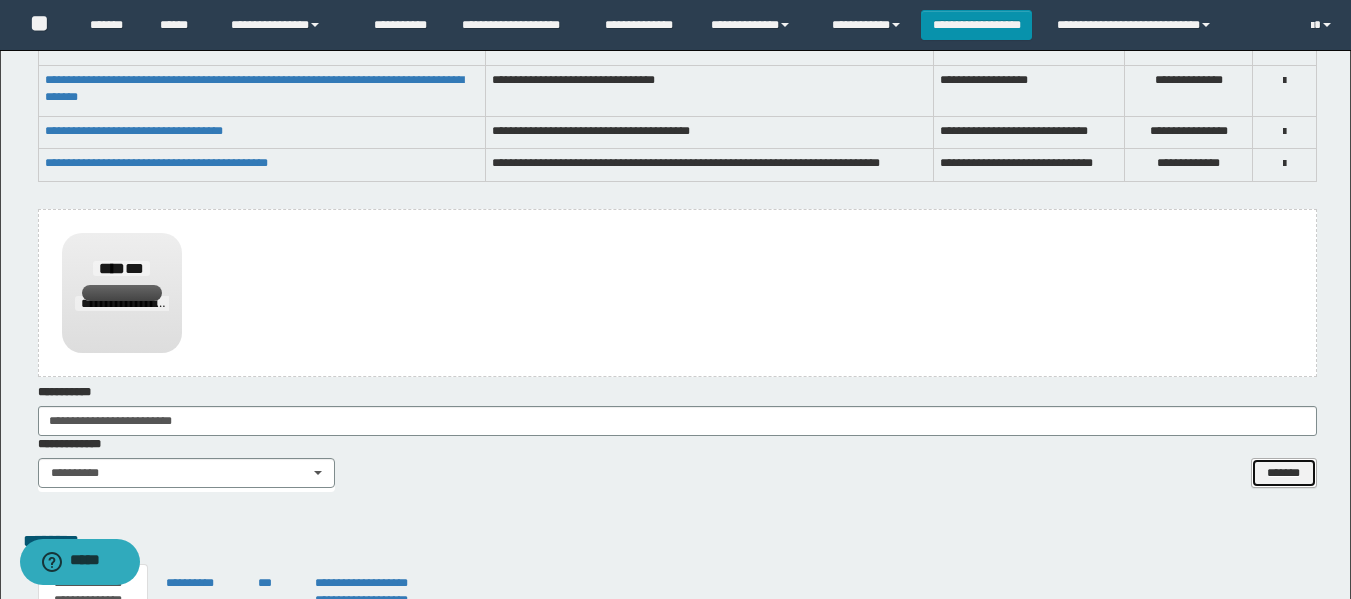 type 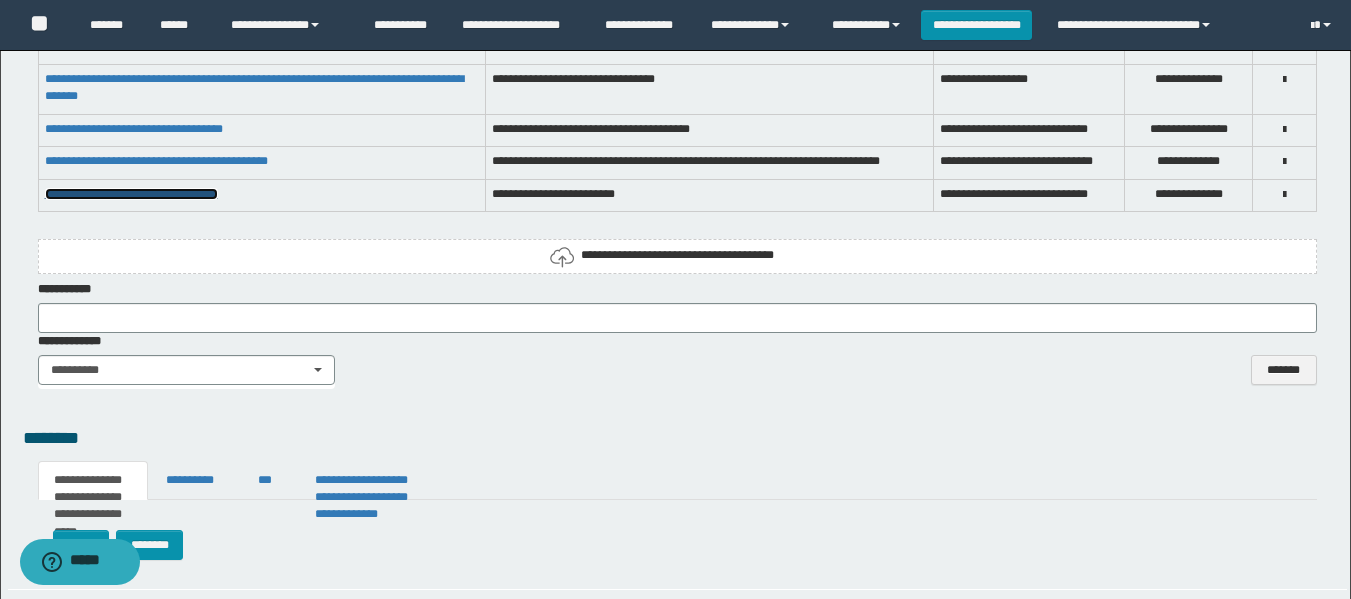 click on "**********" at bounding box center [131, 194] 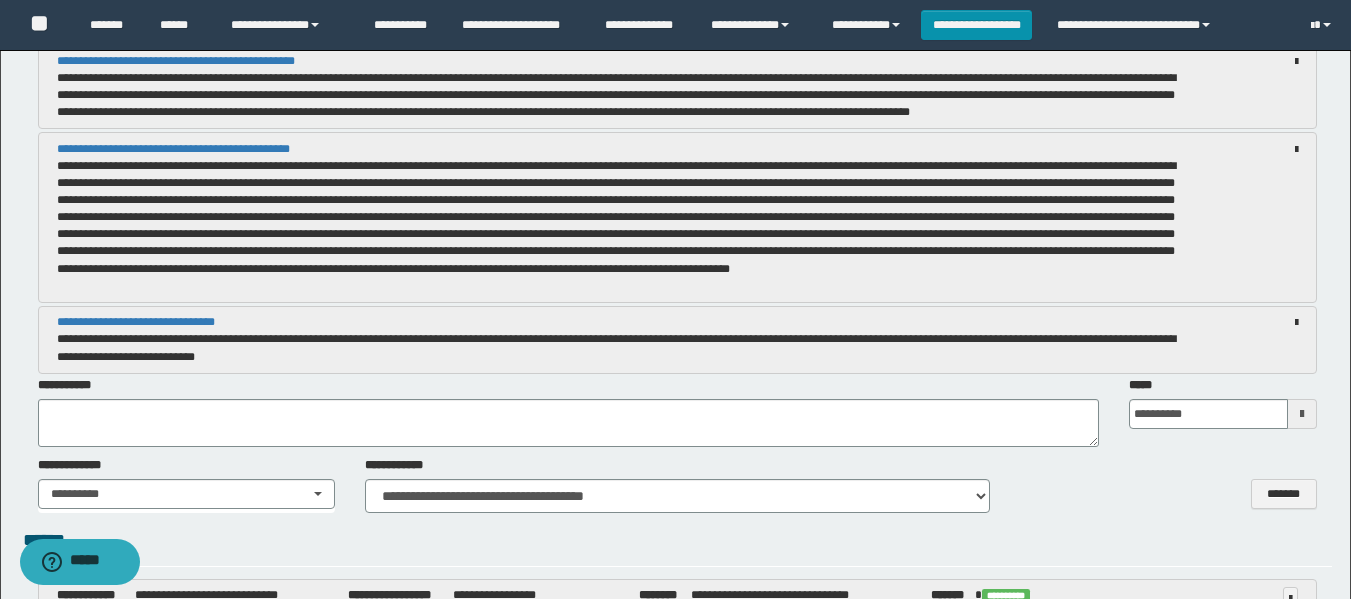 scroll, scrollTop: 4600, scrollLeft: 0, axis: vertical 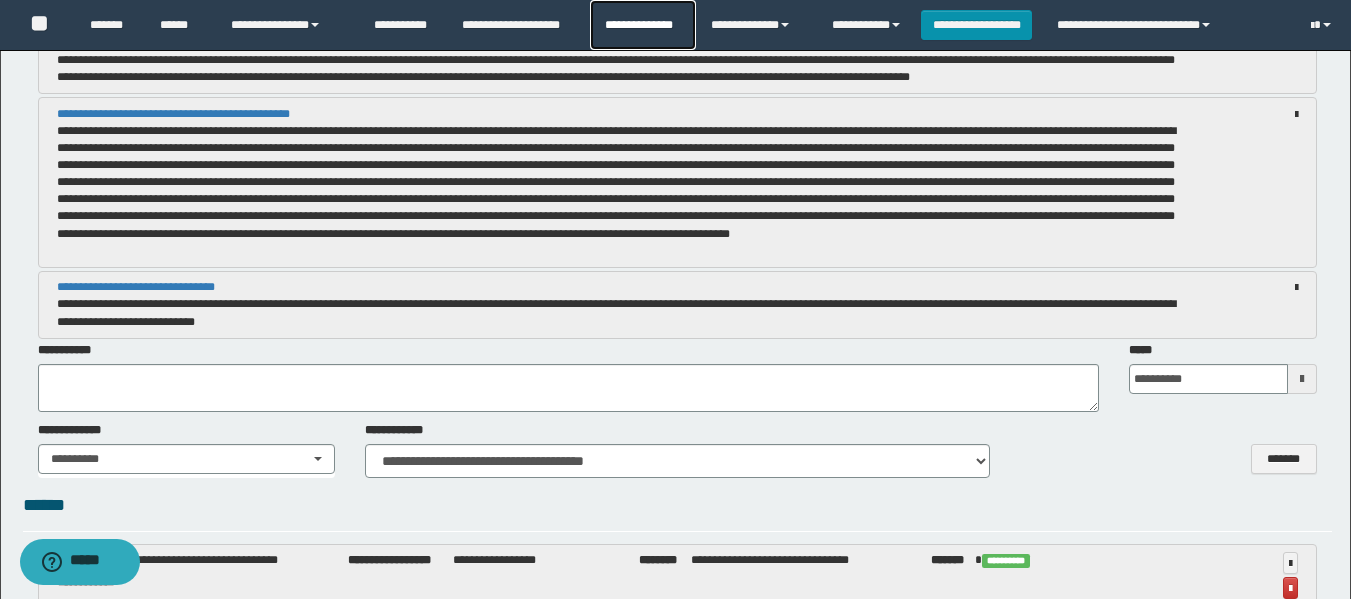 click on "**********" at bounding box center [642, 25] 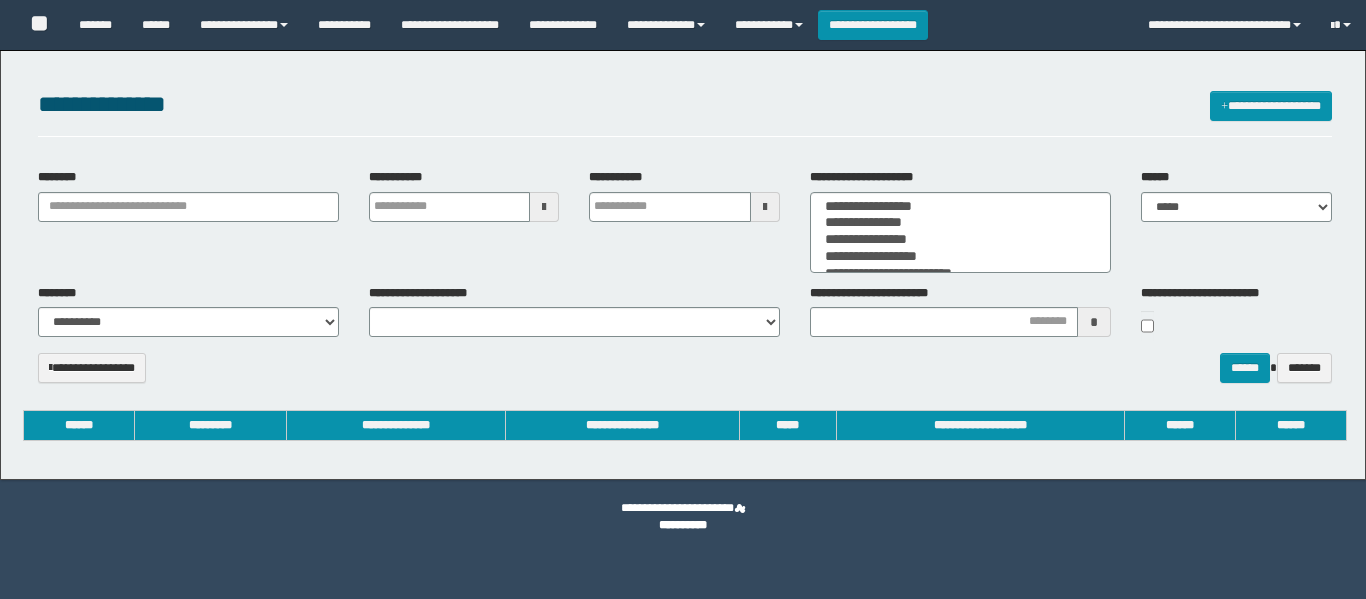 select 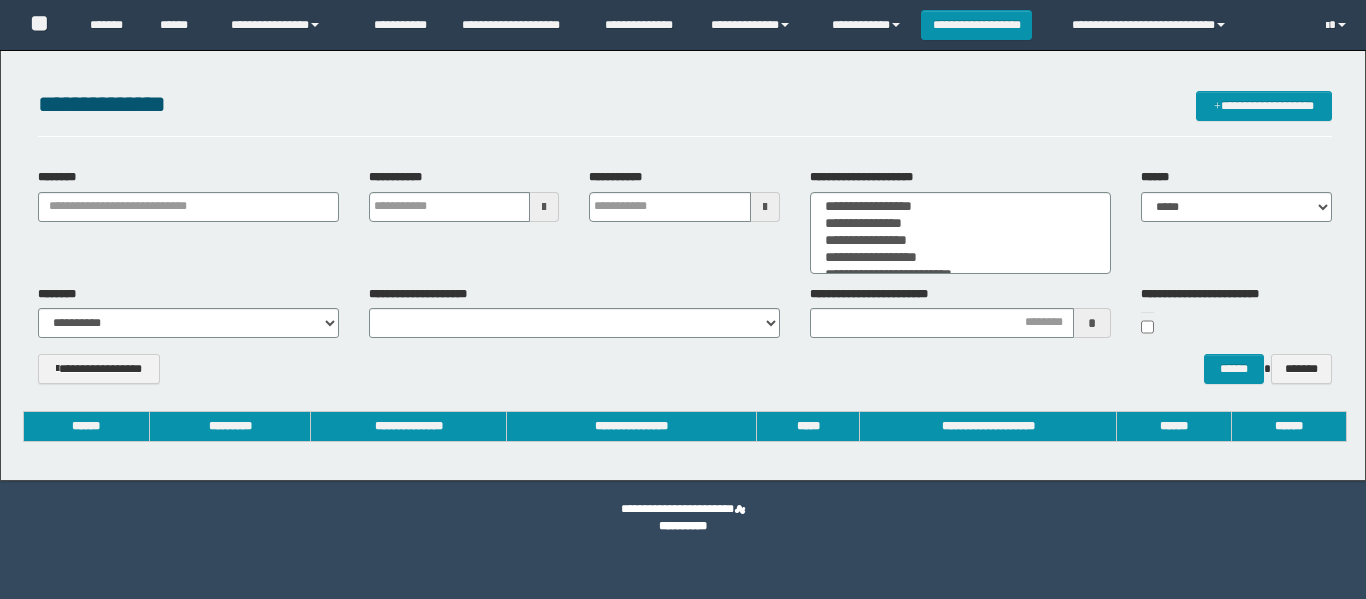 scroll, scrollTop: 0, scrollLeft: 0, axis: both 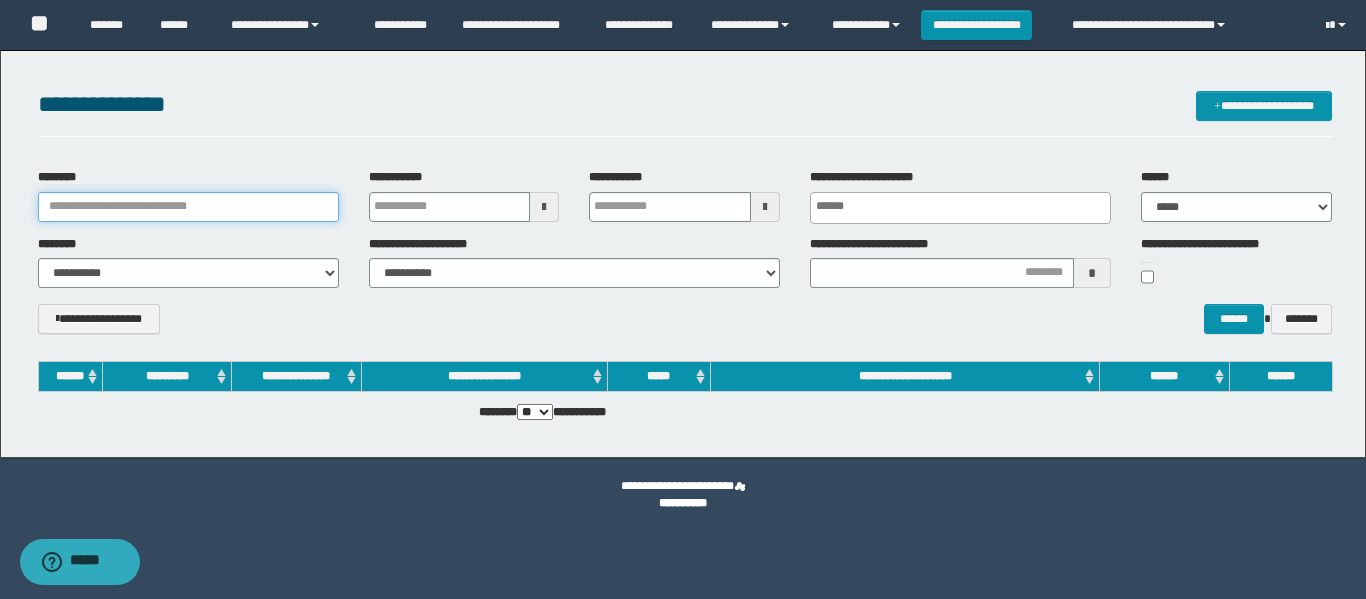 click on "********" at bounding box center [188, 207] 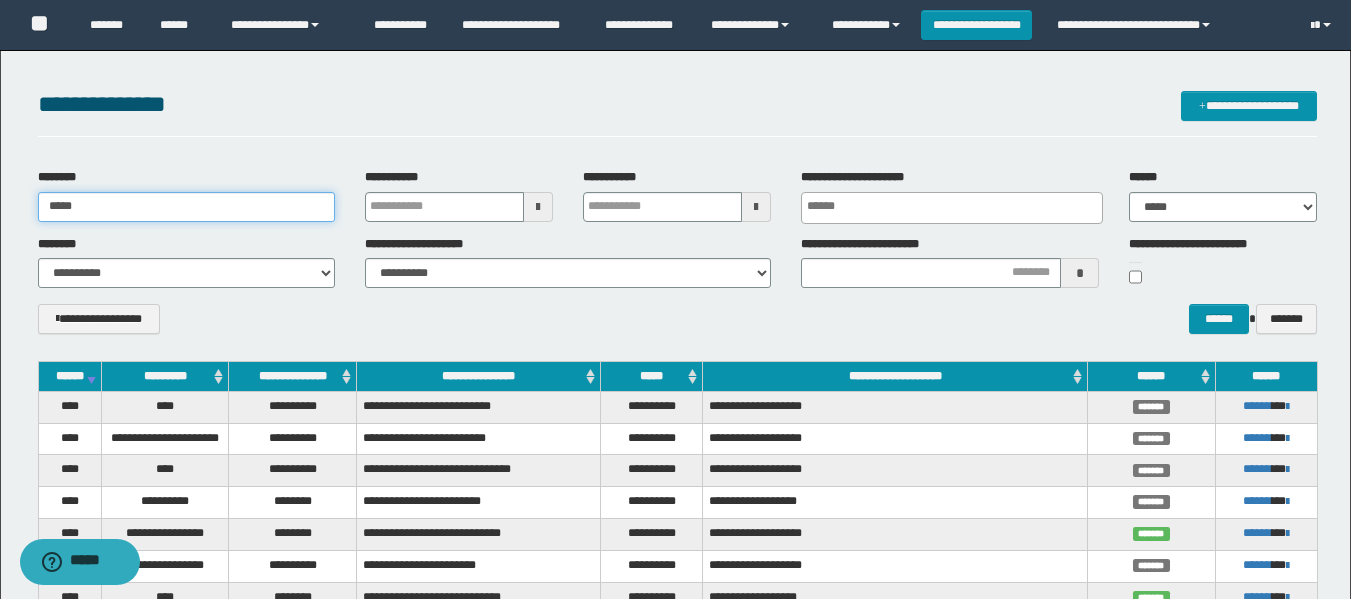 type on "*****" 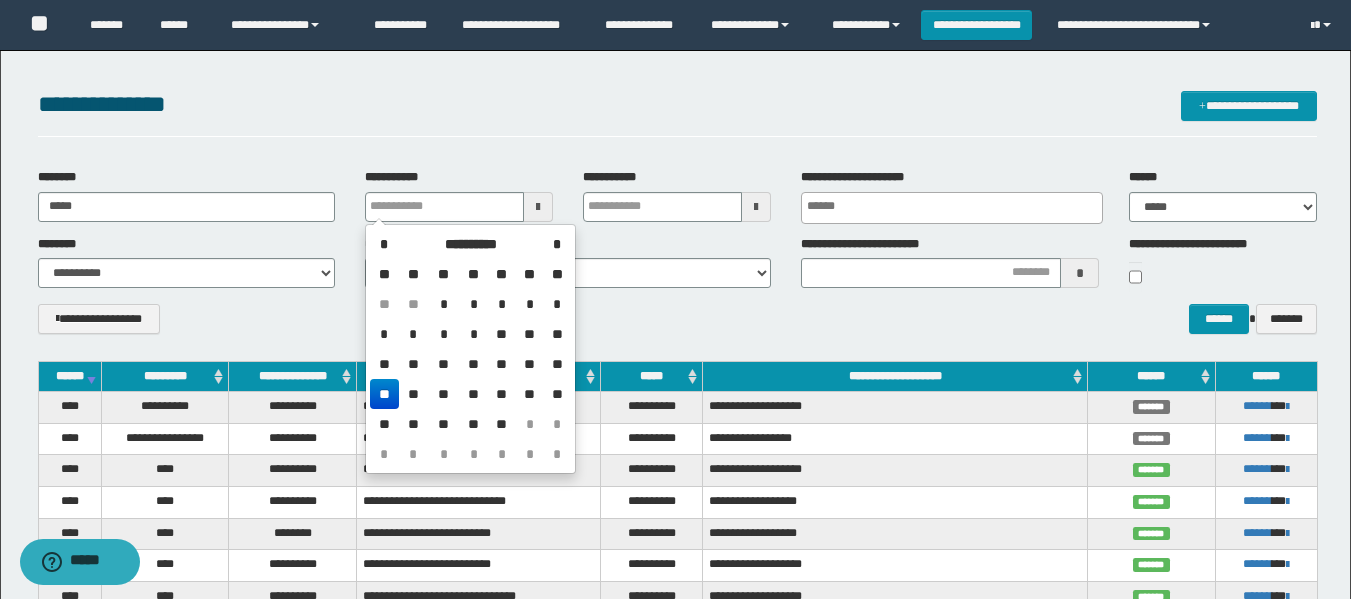 click on "**********" at bounding box center (677, 326) 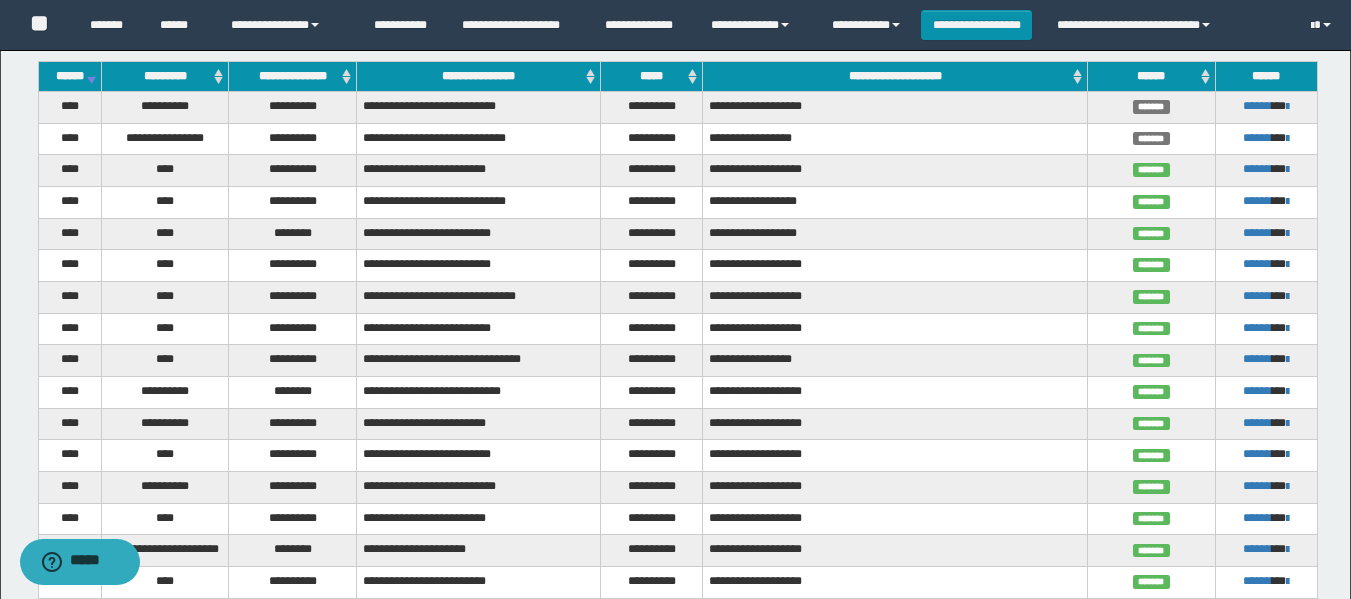 scroll, scrollTop: 400, scrollLeft: 0, axis: vertical 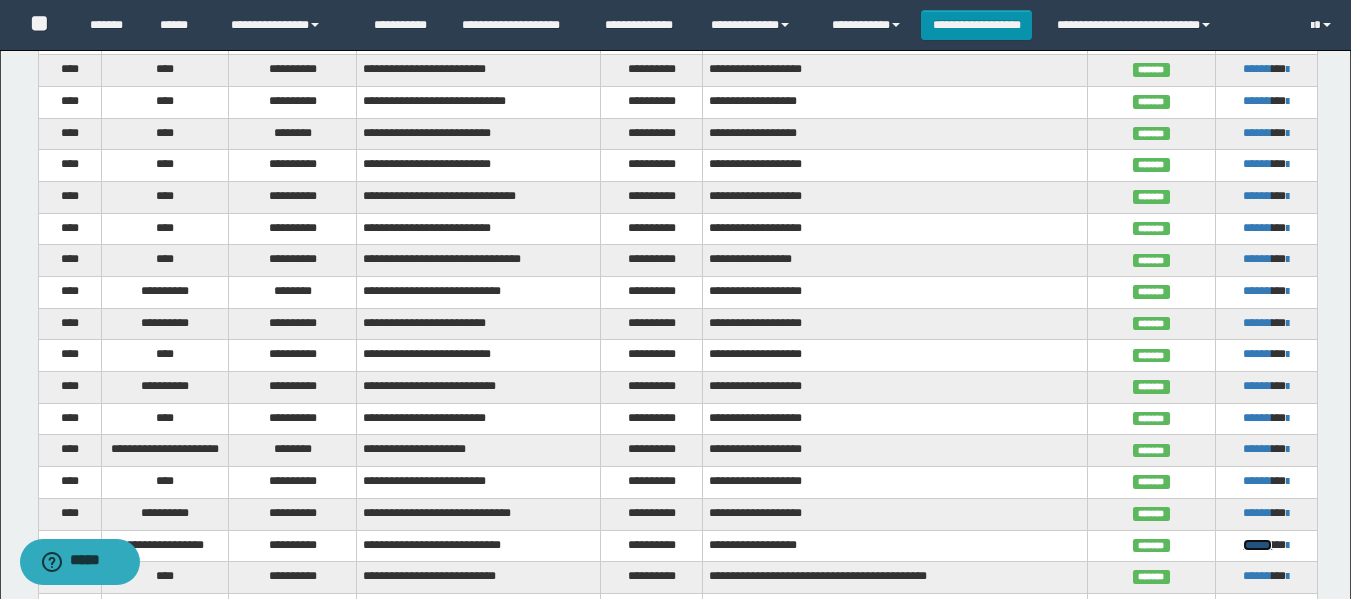 click on "******" at bounding box center (1257, 545) 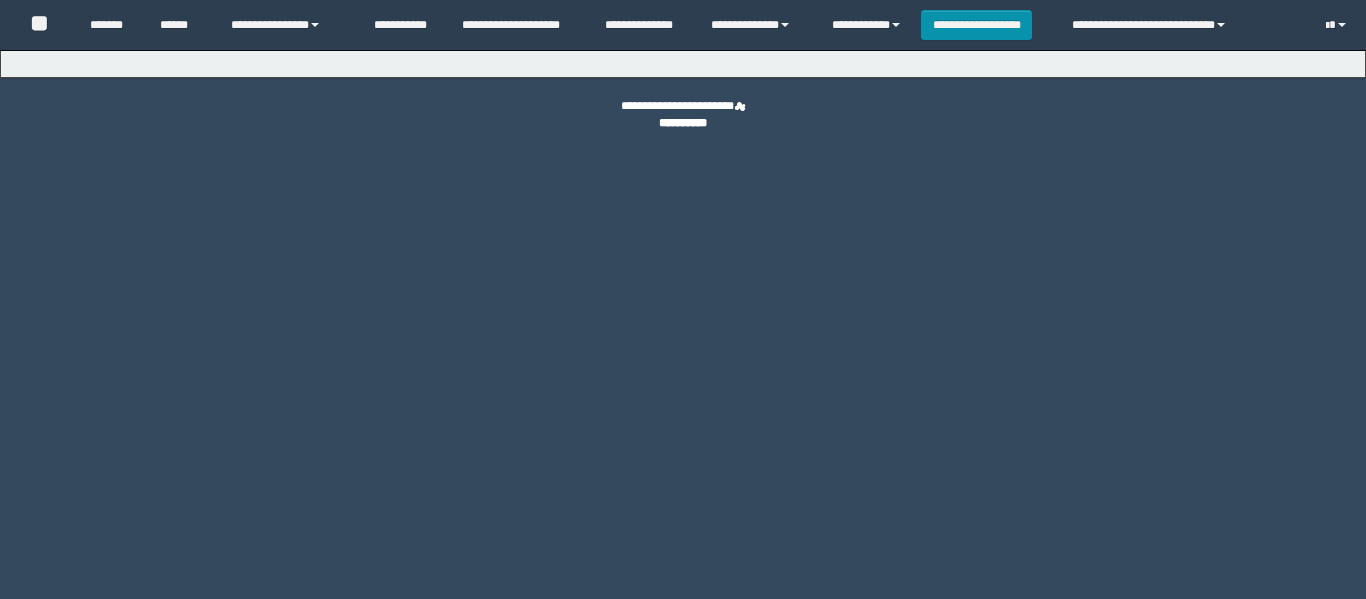 scroll, scrollTop: 0, scrollLeft: 0, axis: both 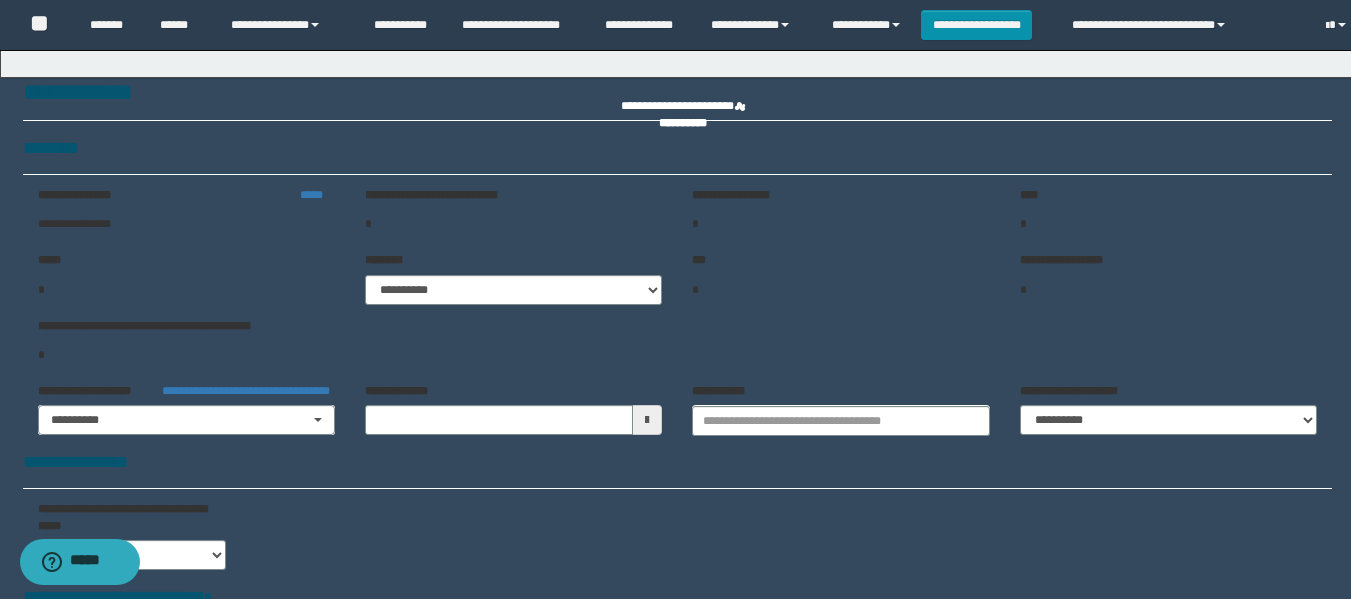 type on "**********" 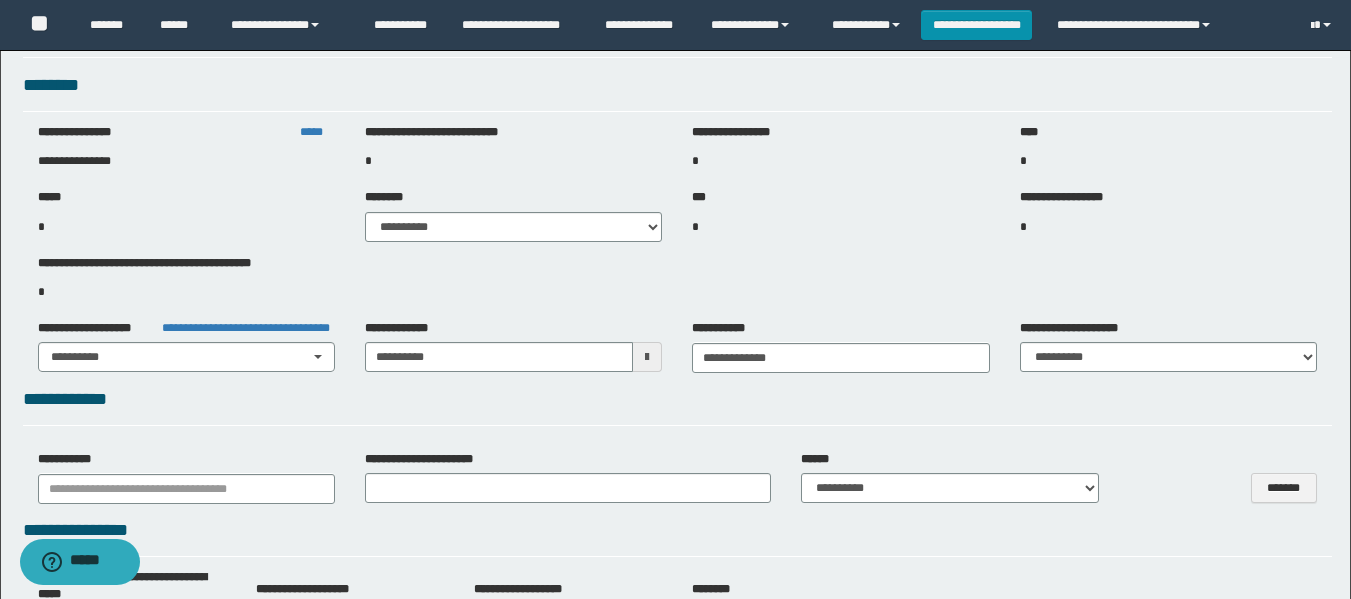 select on "***" 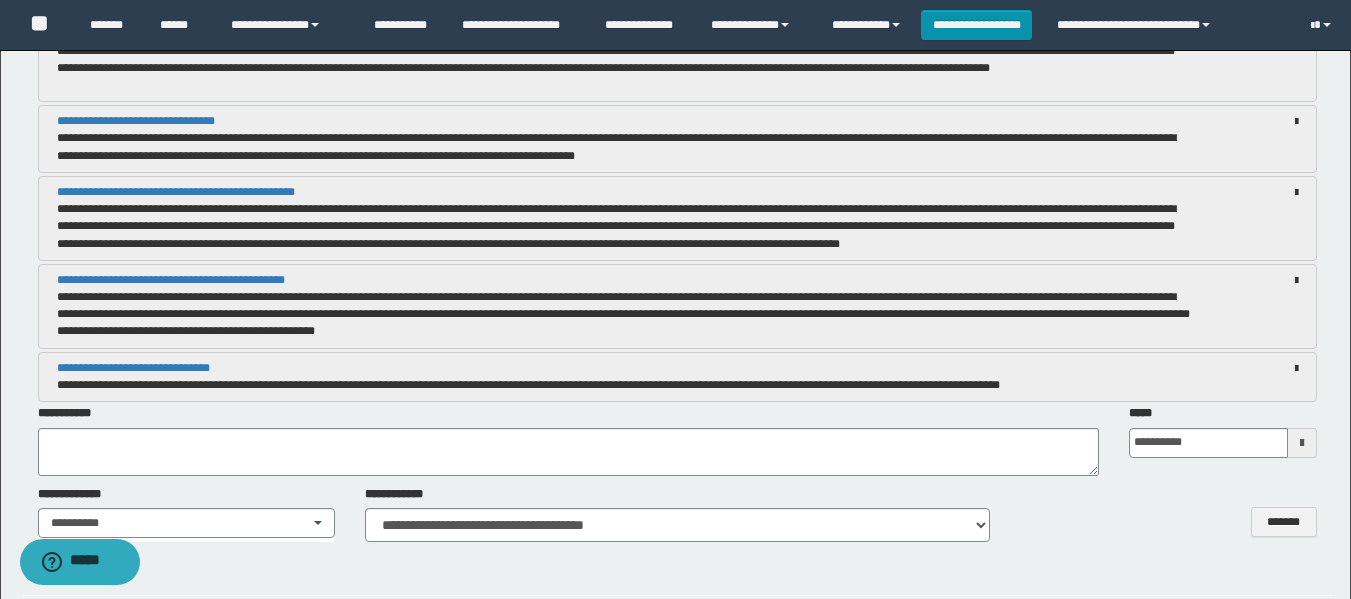 scroll, scrollTop: 4734, scrollLeft: 0, axis: vertical 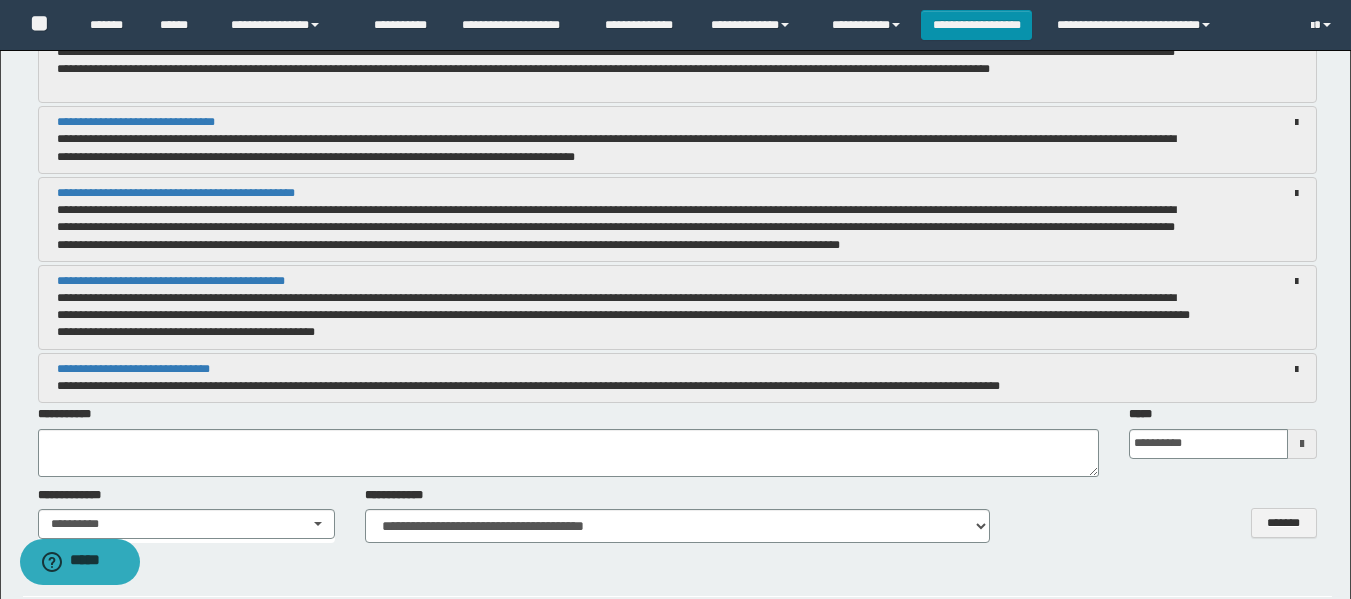 click on "**********" at bounding box center (624, 315) 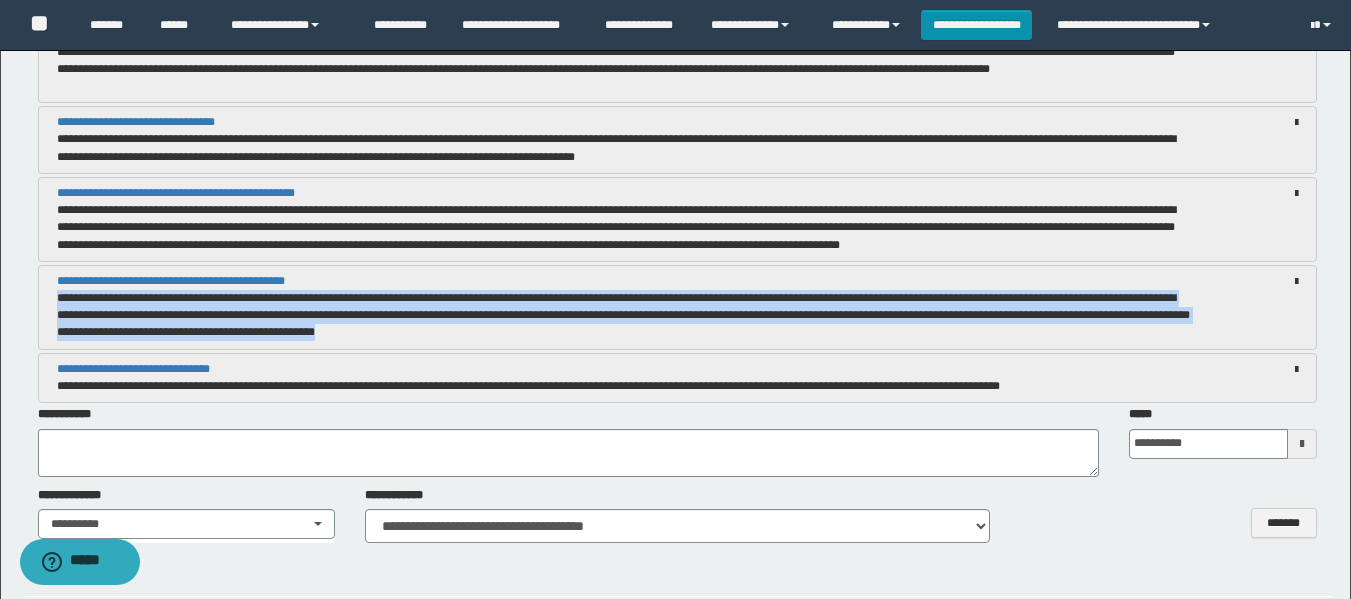 drag, startPoint x: 58, startPoint y: 301, endPoint x: 694, endPoint y: 330, distance: 636.6608 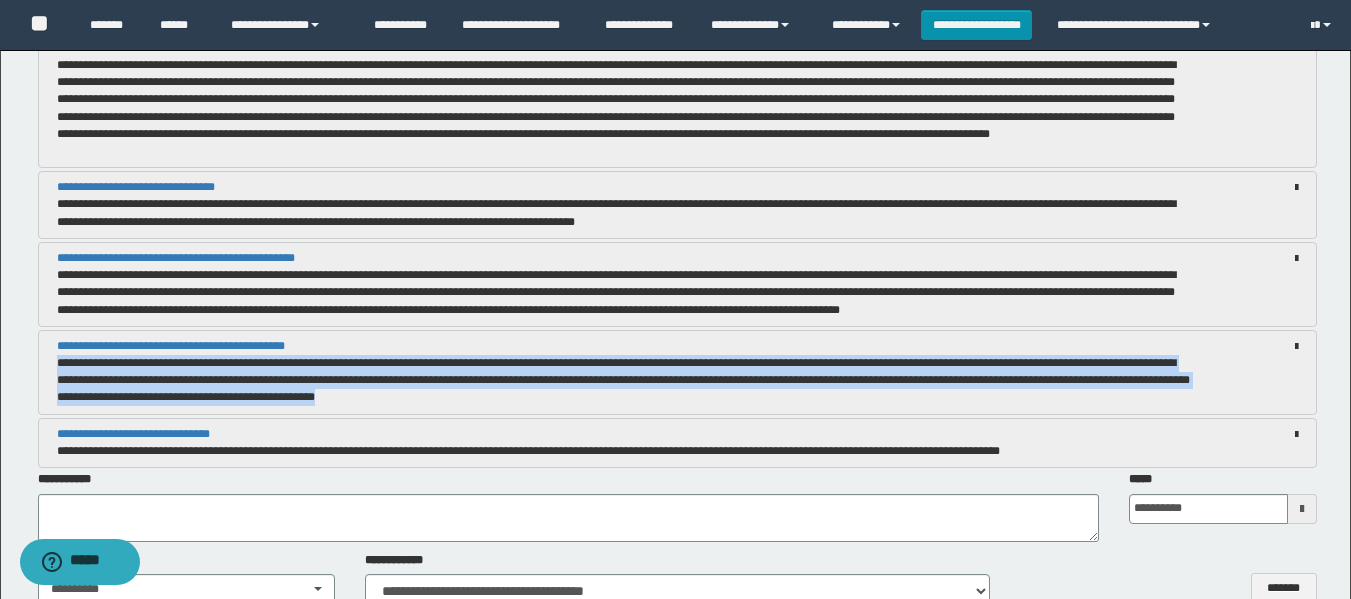 scroll, scrollTop: 4634, scrollLeft: 0, axis: vertical 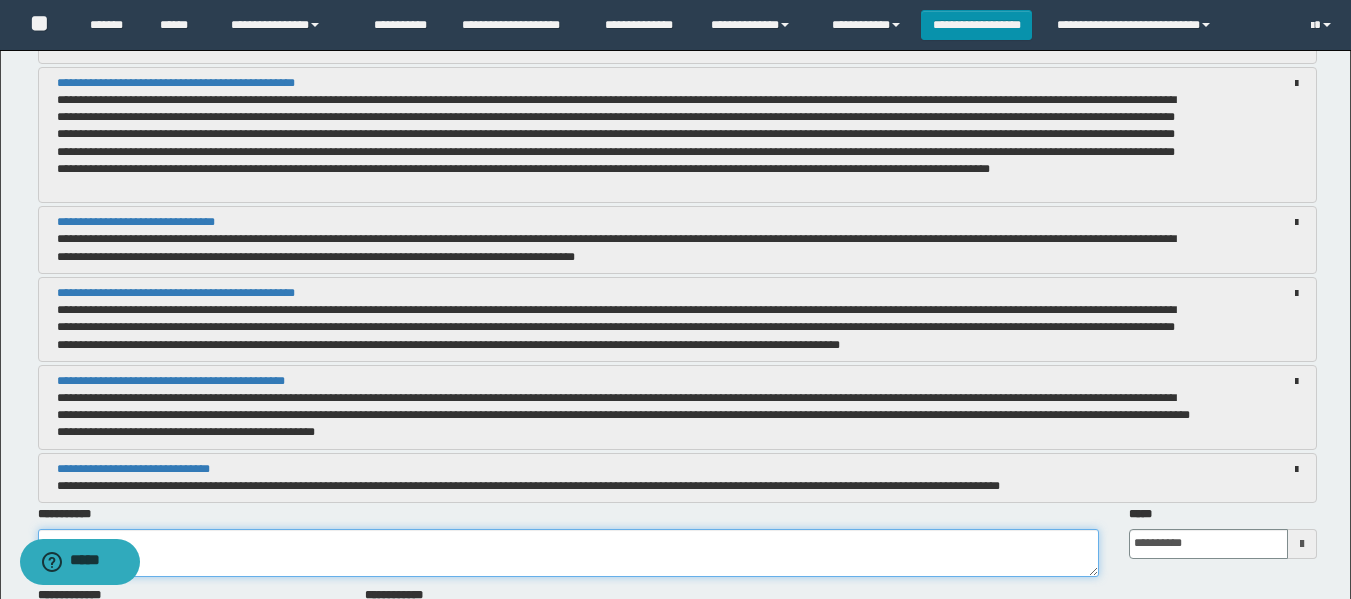 click at bounding box center [568, 553] 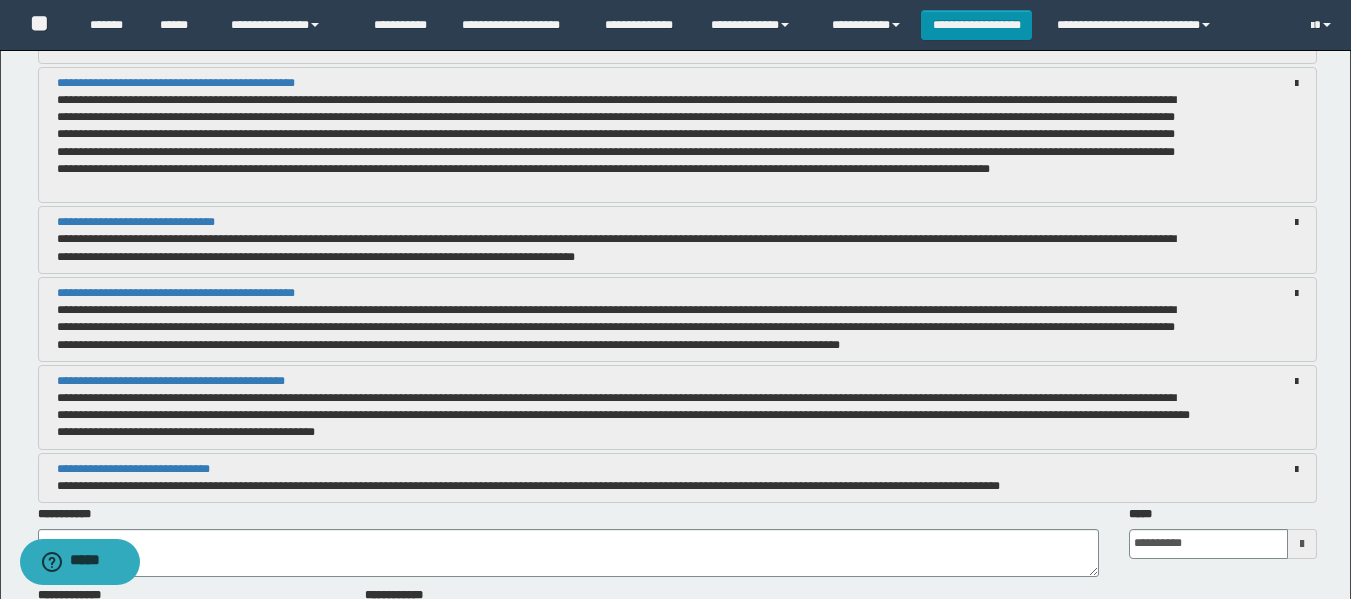 click on "**********" at bounding box center (624, 415) 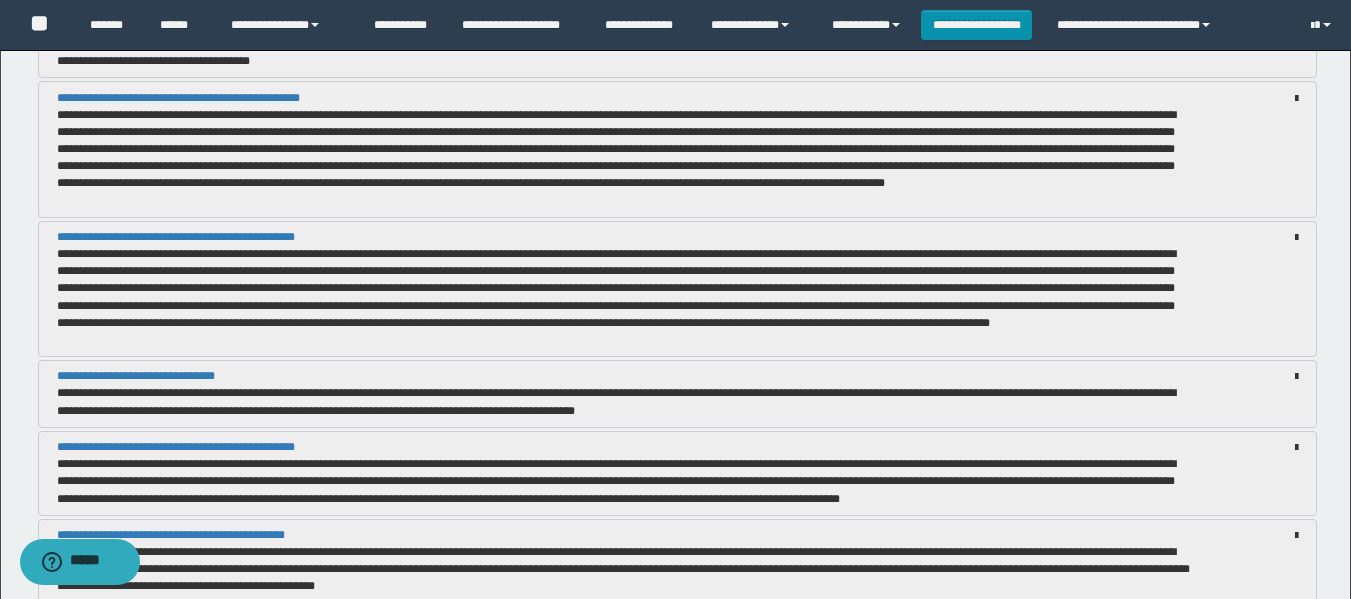 scroll, scrollTop: 4434, scrollLeft: 0, axis: vertical 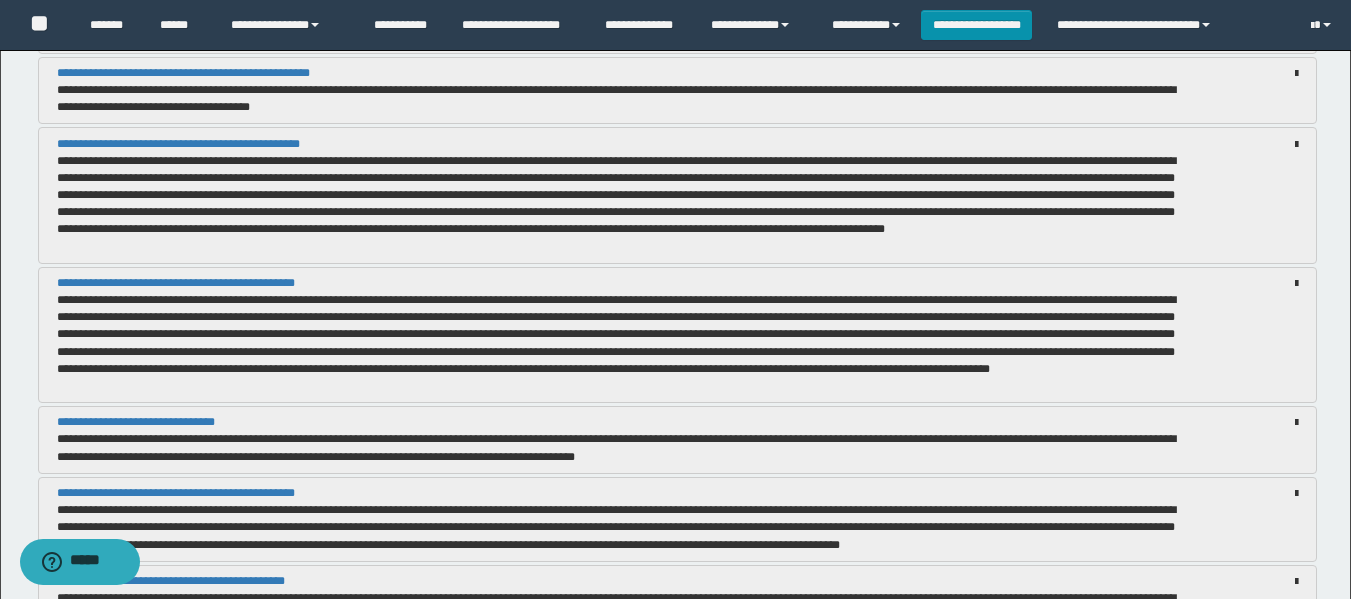 click at bounding box center (616, 195) 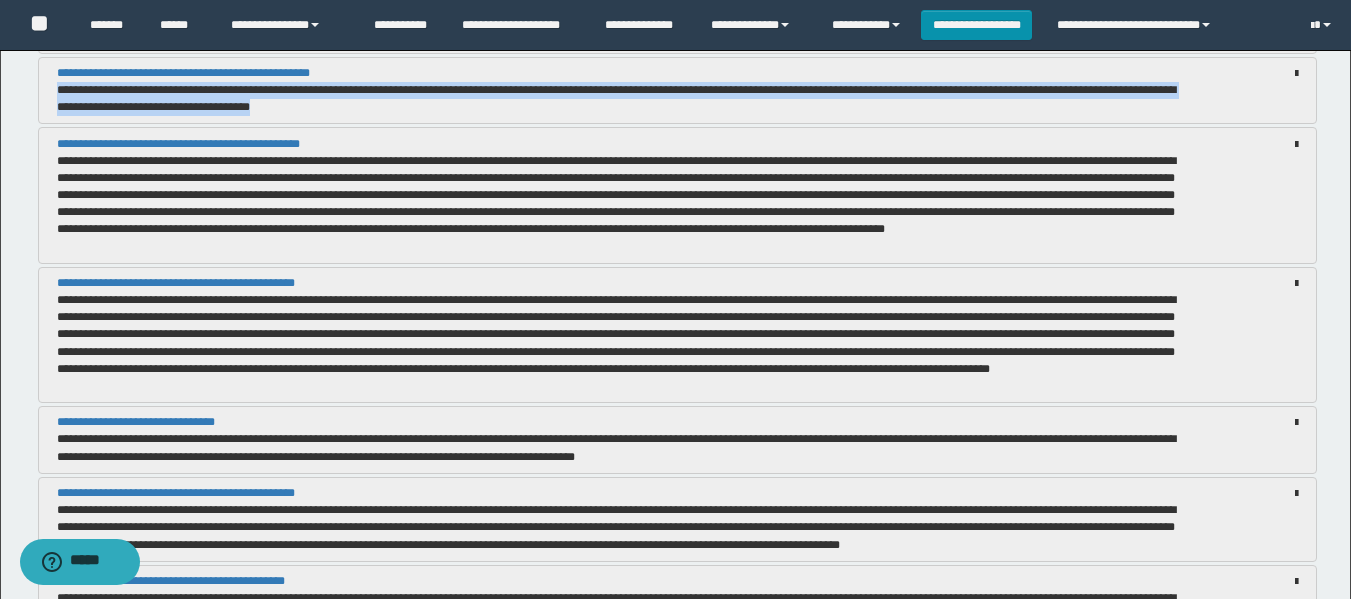 drag, startPoint x: 55, startPoint y: 91, endPoint x: 396, endPoint y: 115, distance: 341.84354 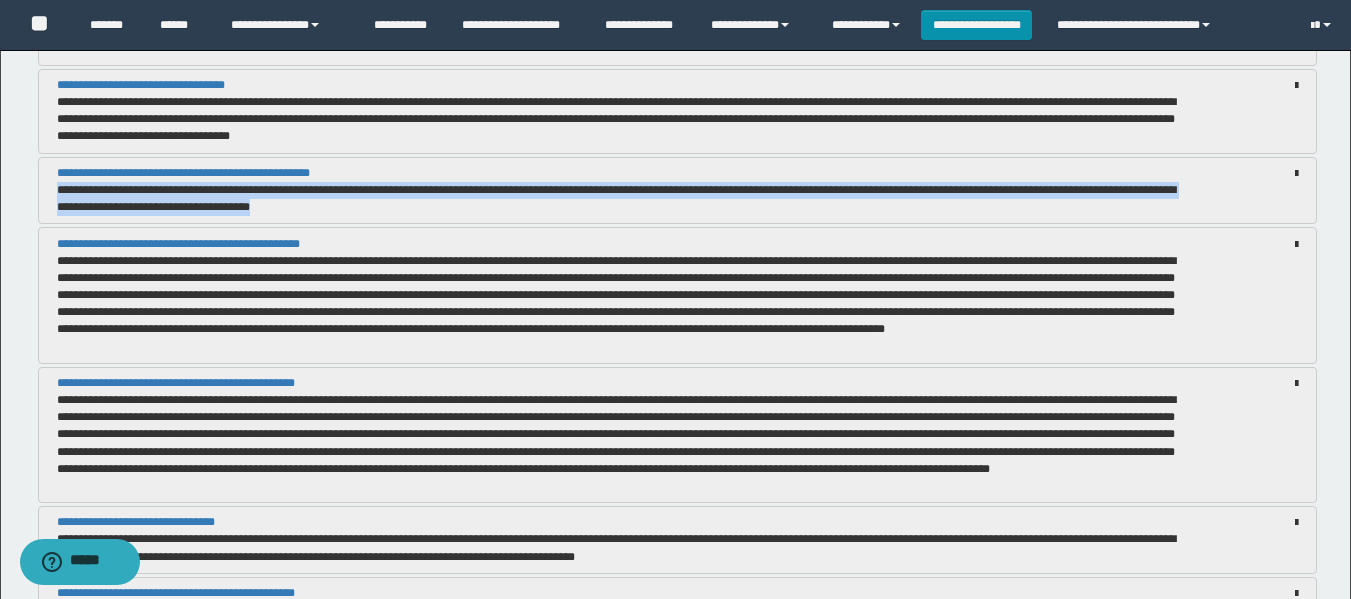 scroll, scrollTop: 4434, scrollLeft: 0, axis: vertical 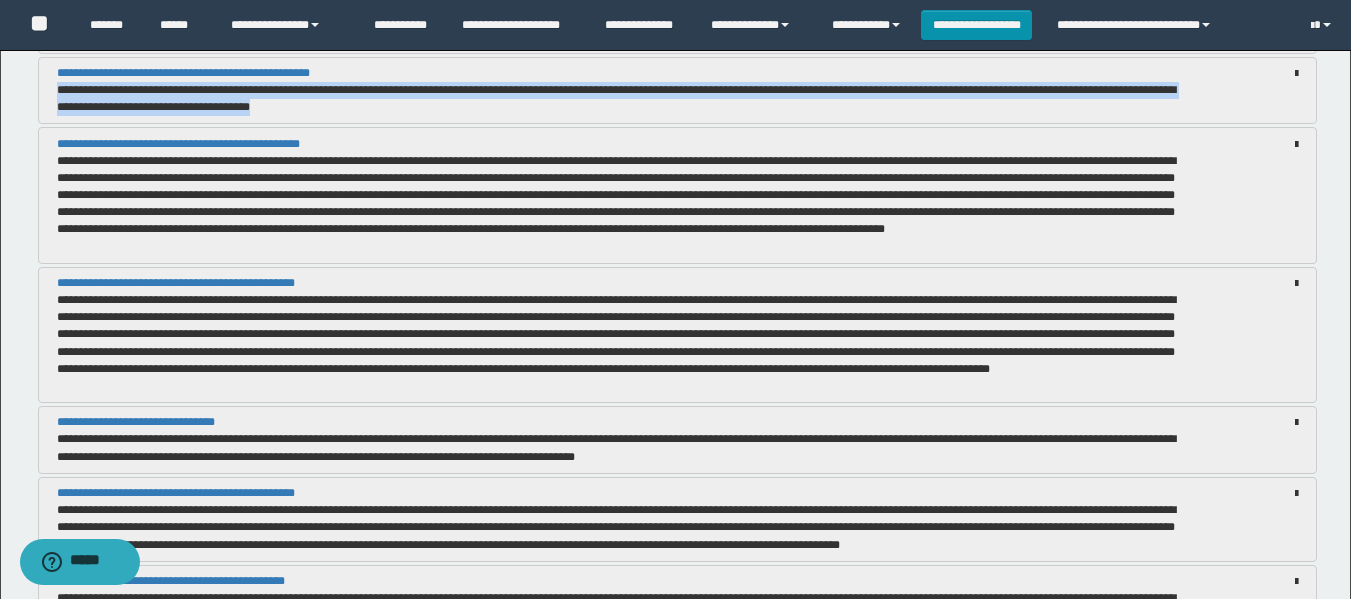 copy on "**********" 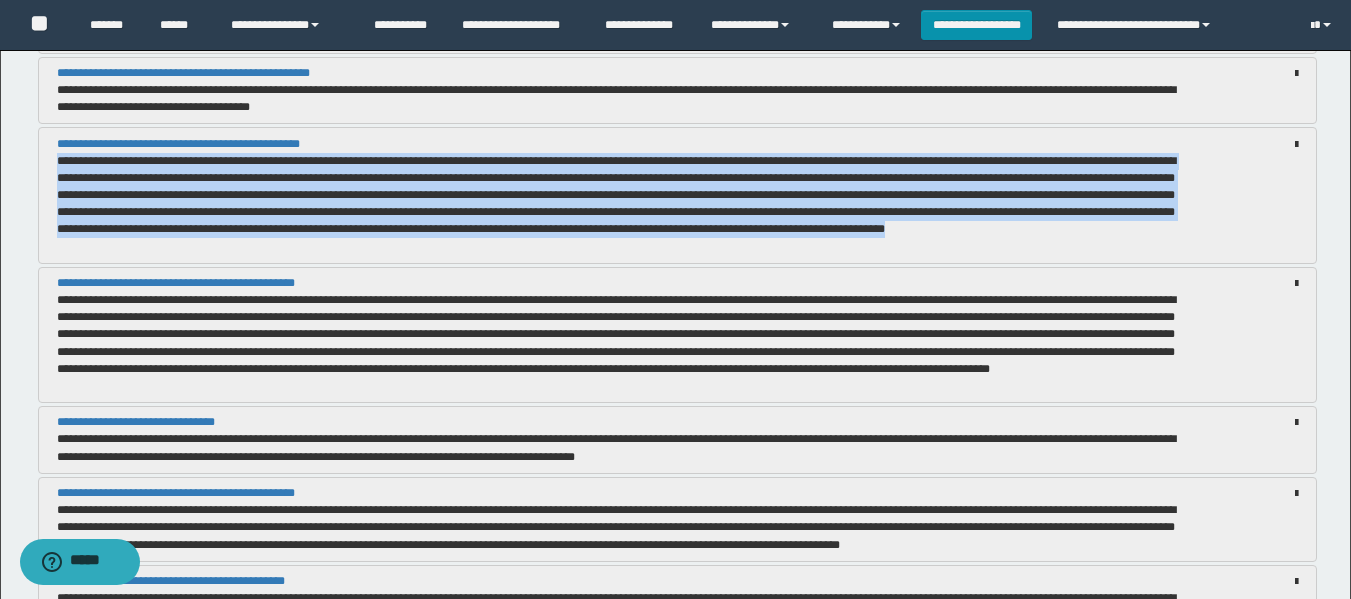 drag, startPoint x: 58, startPoint y: 163, endPoint x: 117, endPoint y: 249, distance: 104.292854 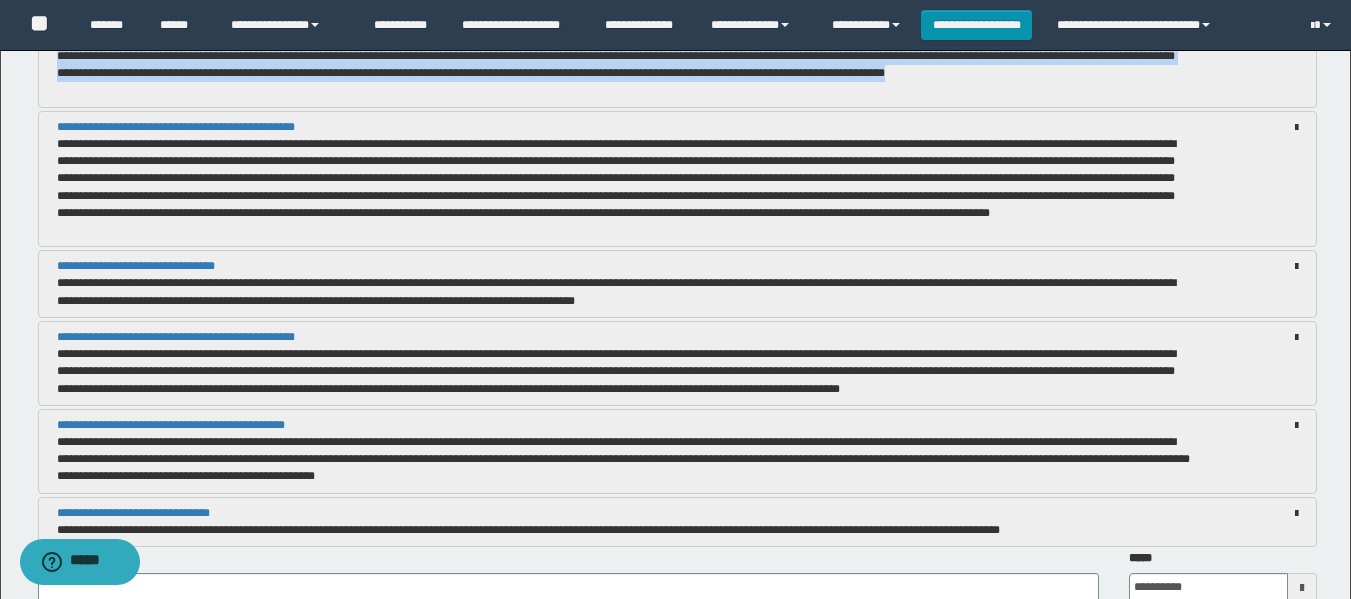 scroll, scrollTop: 4634, scrollLeft: 0, axis: vertical 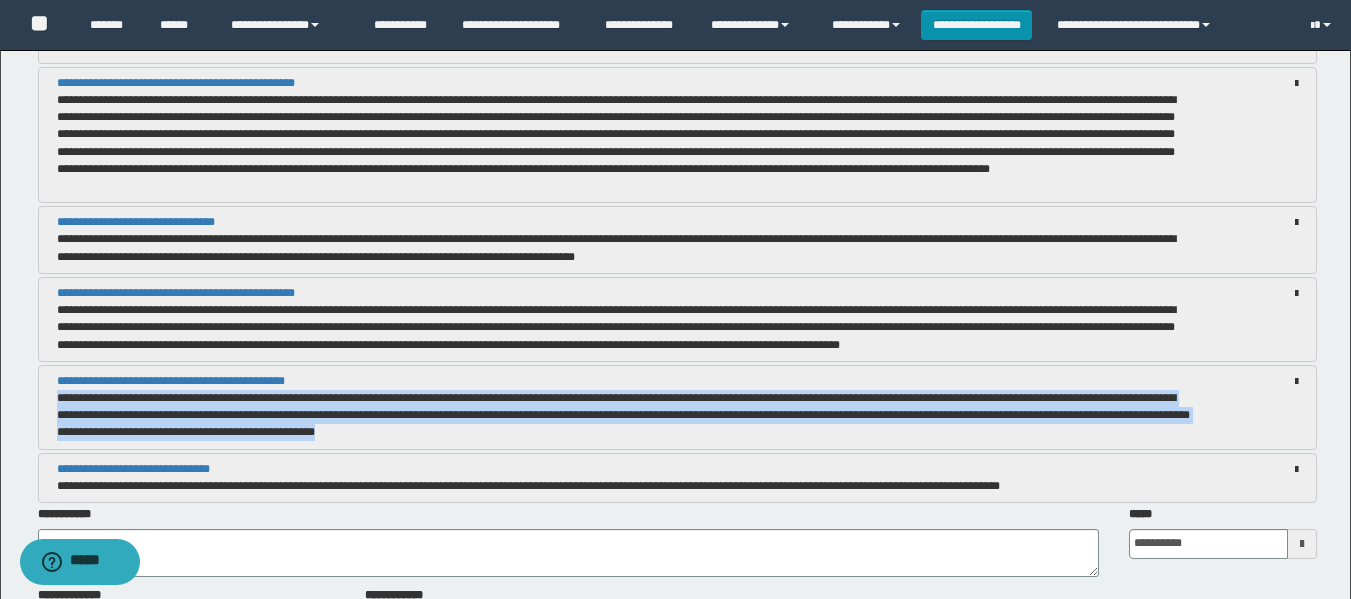drag, startPoint x: 56, startPoint y: 398, endPoint x: 634, endPoint y: 435, distance: 579.18304 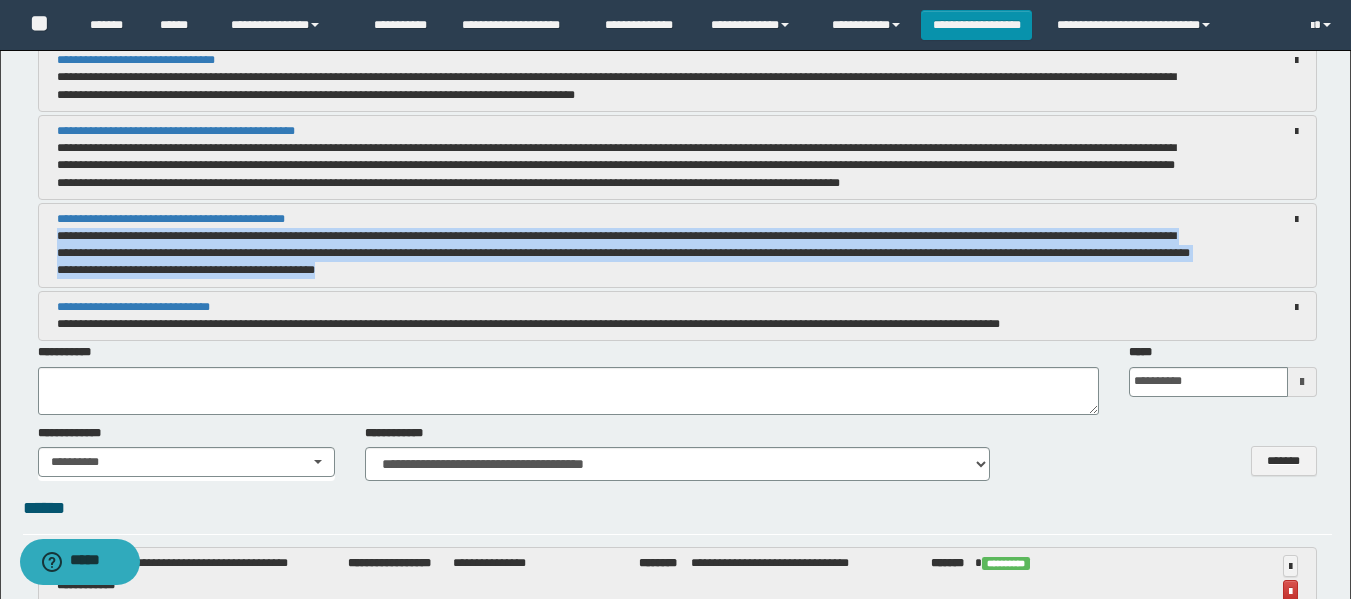 scroll, scrollTop: 4834, scrollLeft: 0, axis: vertical 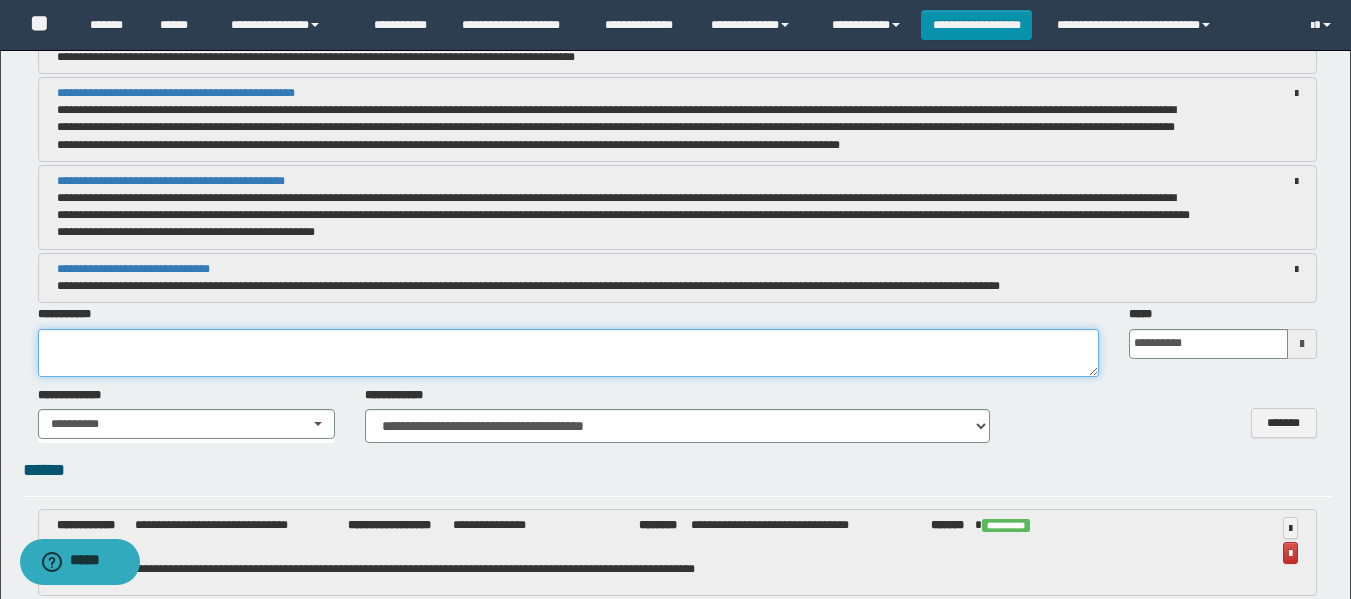 click at bounding box center [568, 353] 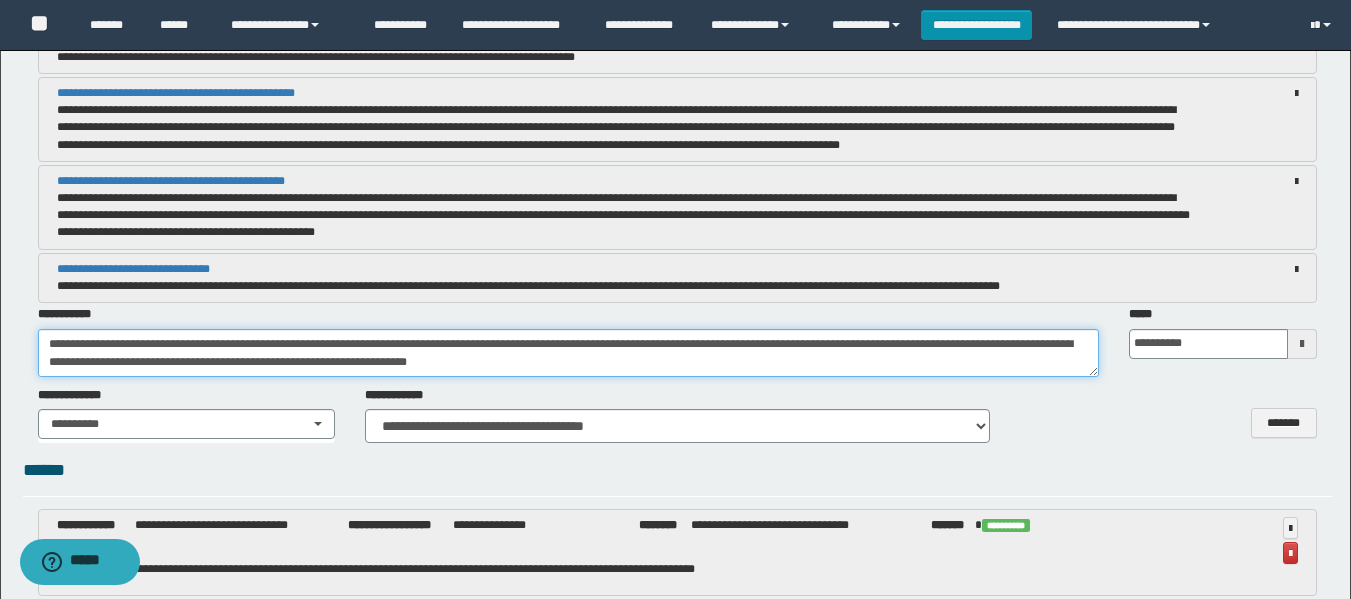 click on "**********" at bounding box center [568, 353] 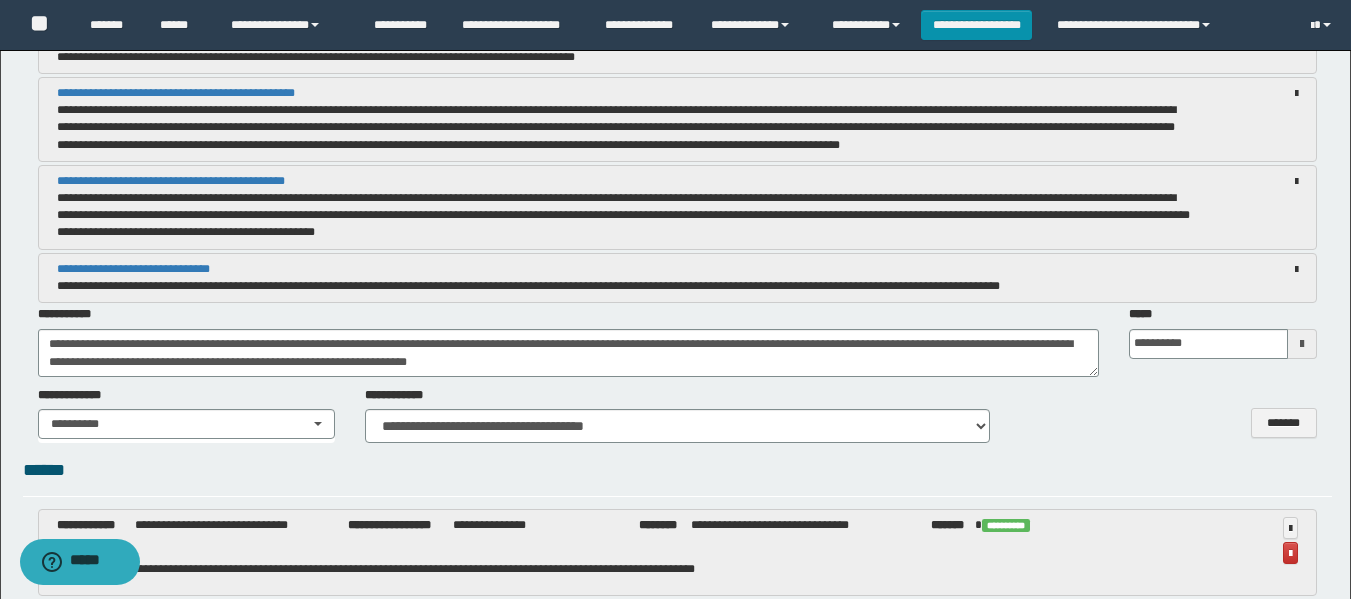 click at bounding box center (1302, 344) 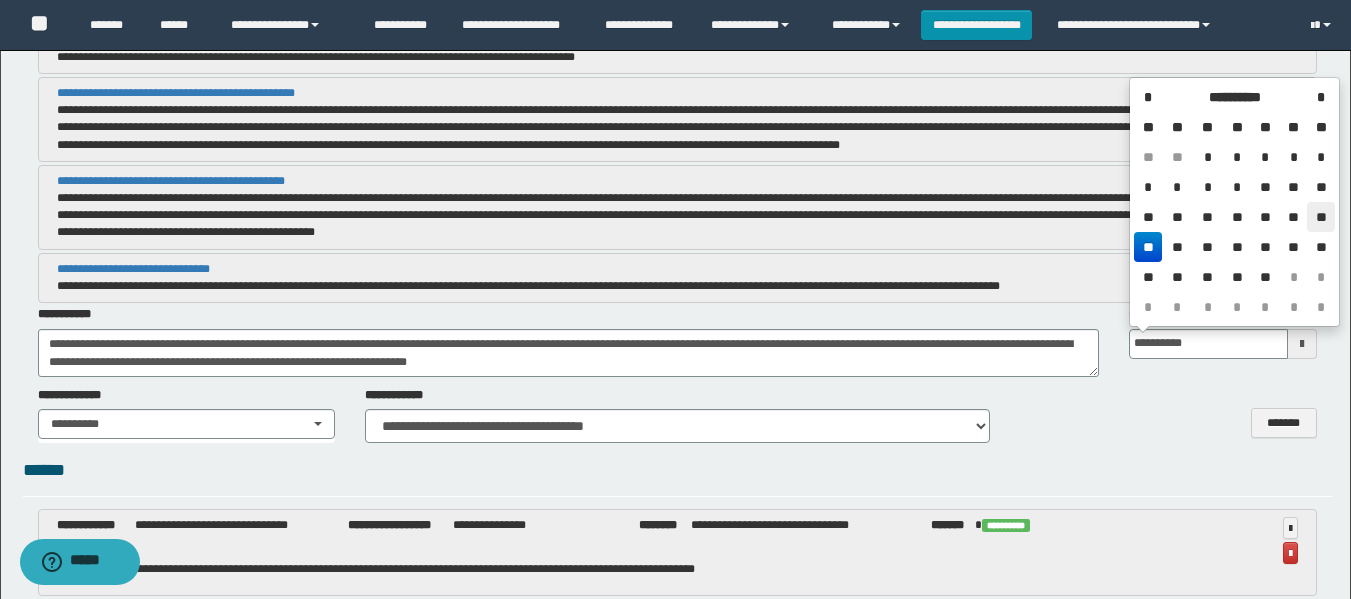 click on "**" at bounding box center (1320, 217) 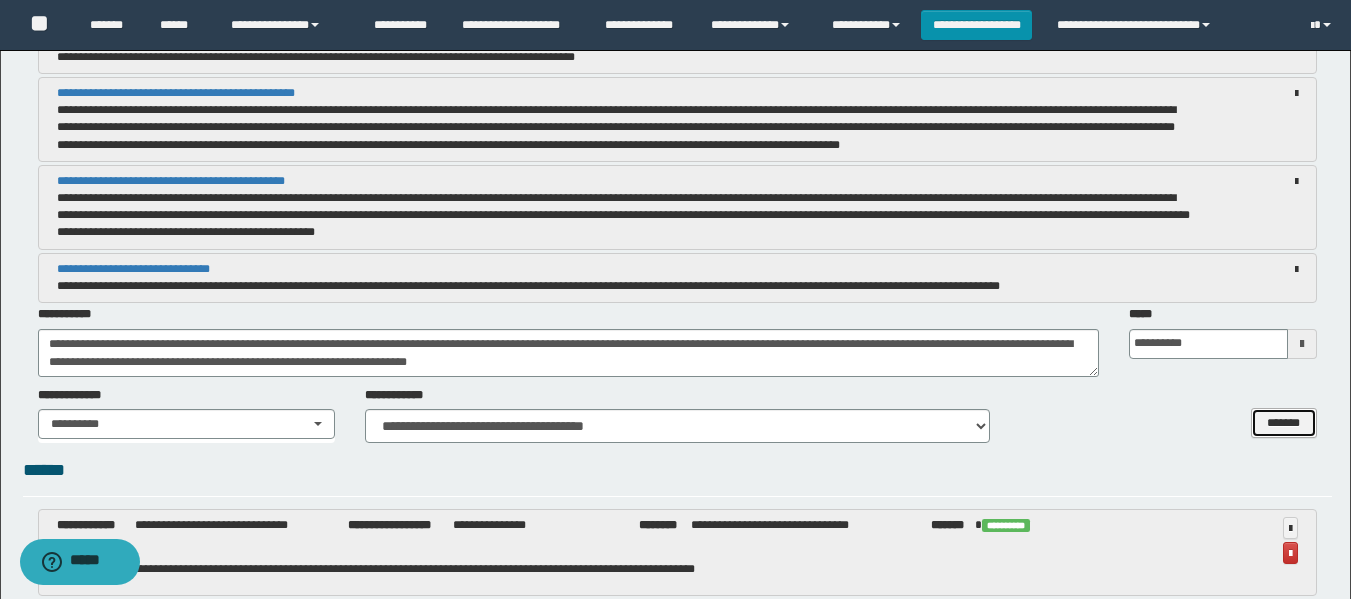 click on "*******" at bounding box center [1284, 423] 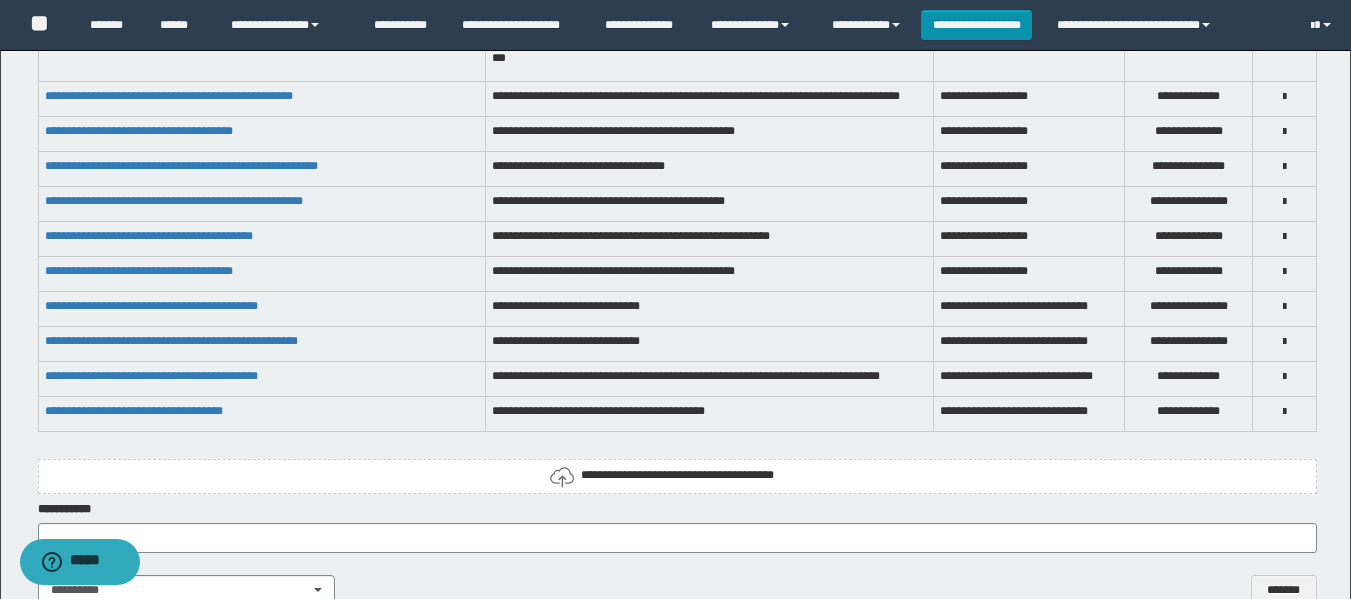 scroll, scrollTop: 6534, scrollLeft: 0, axis: vertical 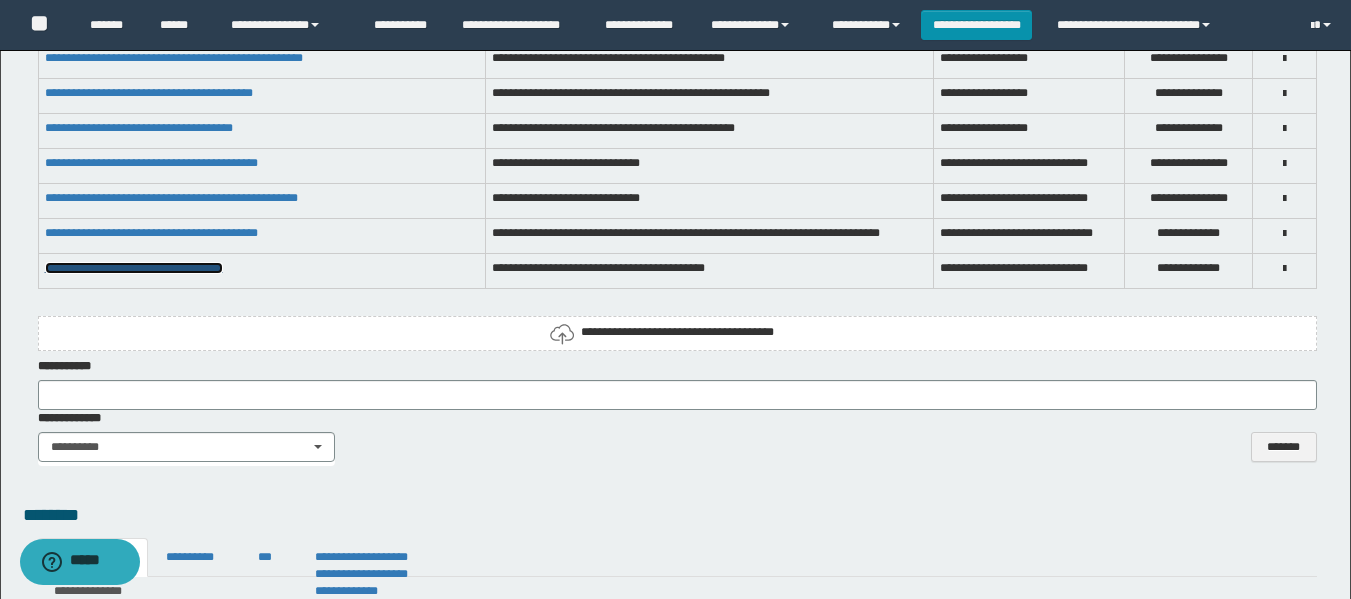 click on "**********" at bounding box center (134, 268) 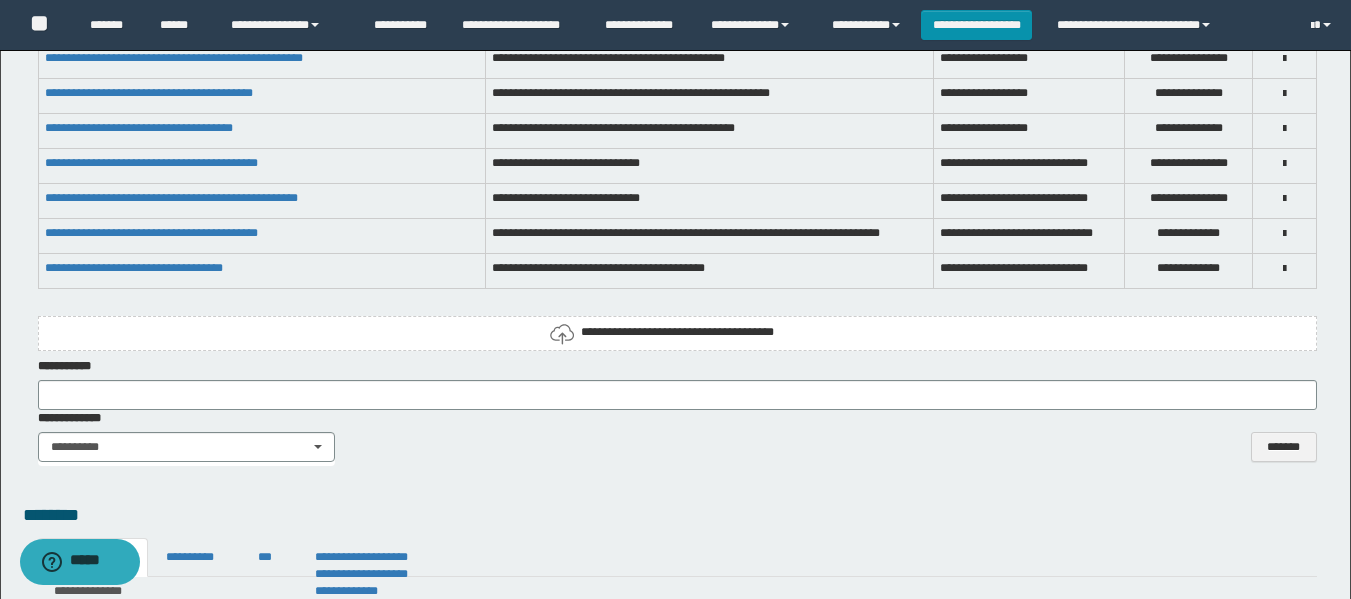 click on "**********" at bounding box center (677, 578) 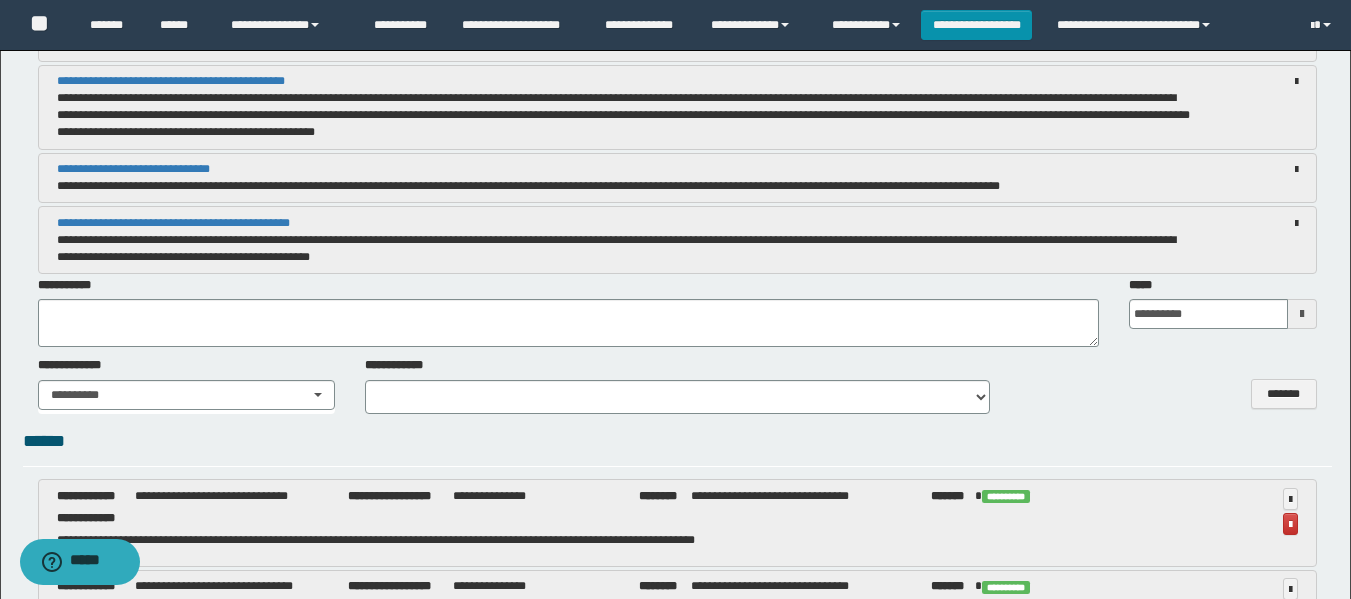 scroll, scrollTop: 4834, scrollLeft: 0, axis: vertical 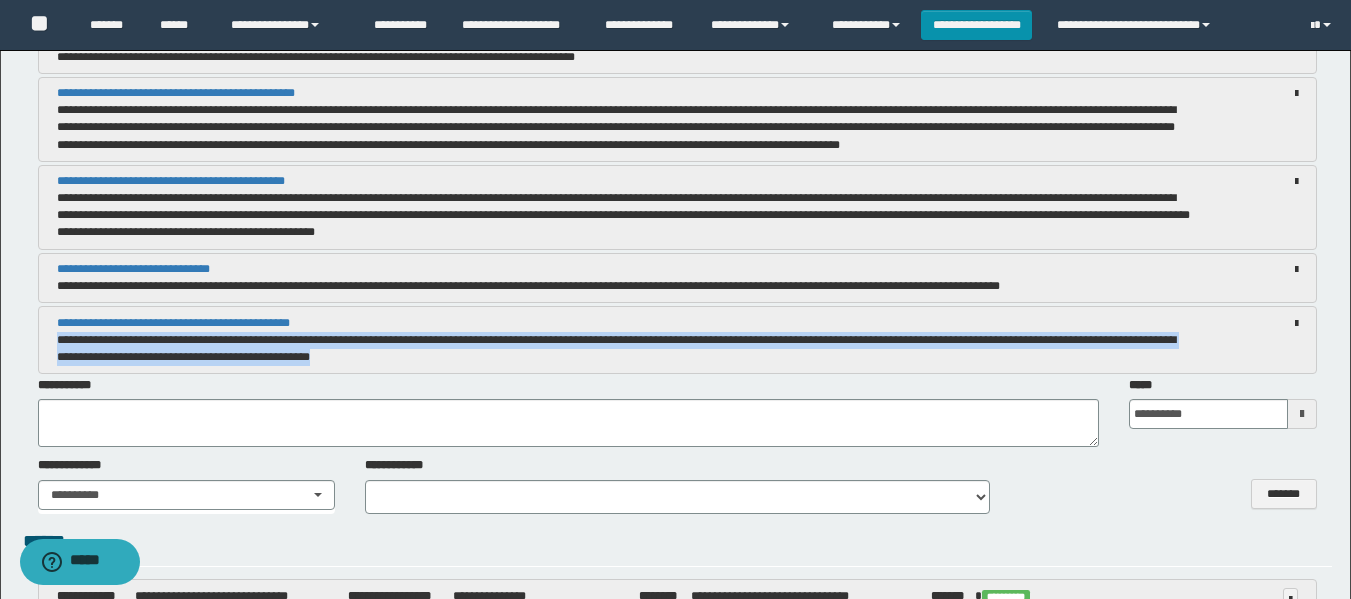drag, startPoint x: 59, startPoint y: 343, endPoint x: 496, endPoint y: 362, distance: 437.41284 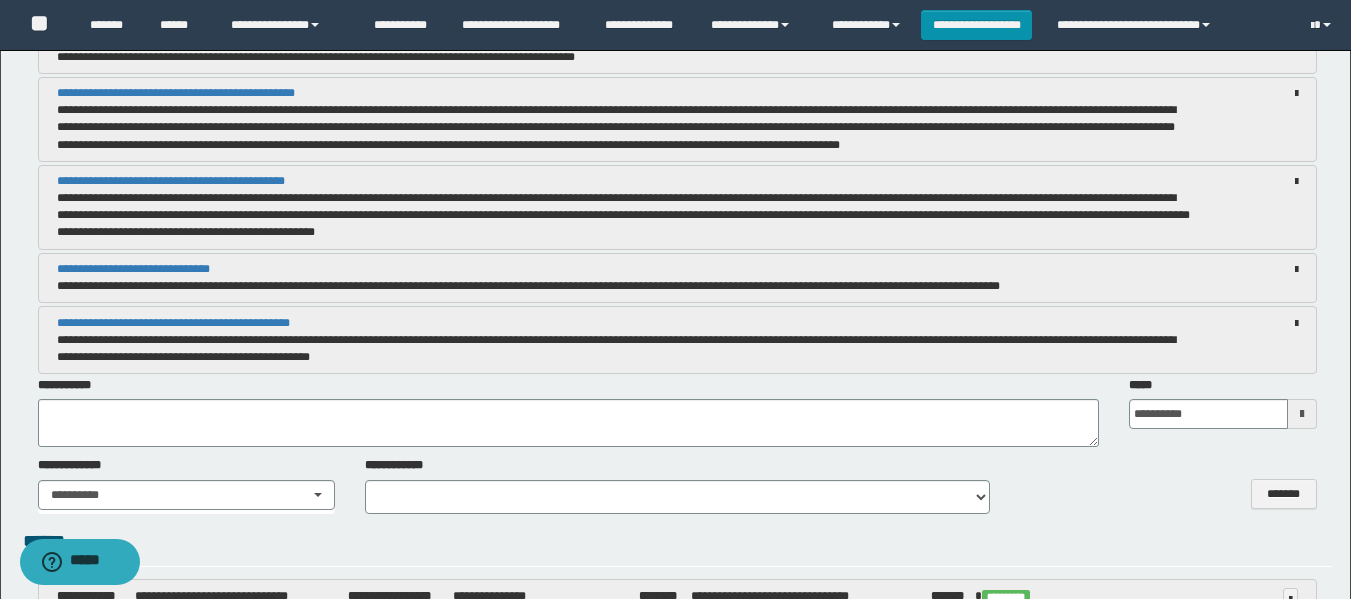click at bounding box center [1296, 324] 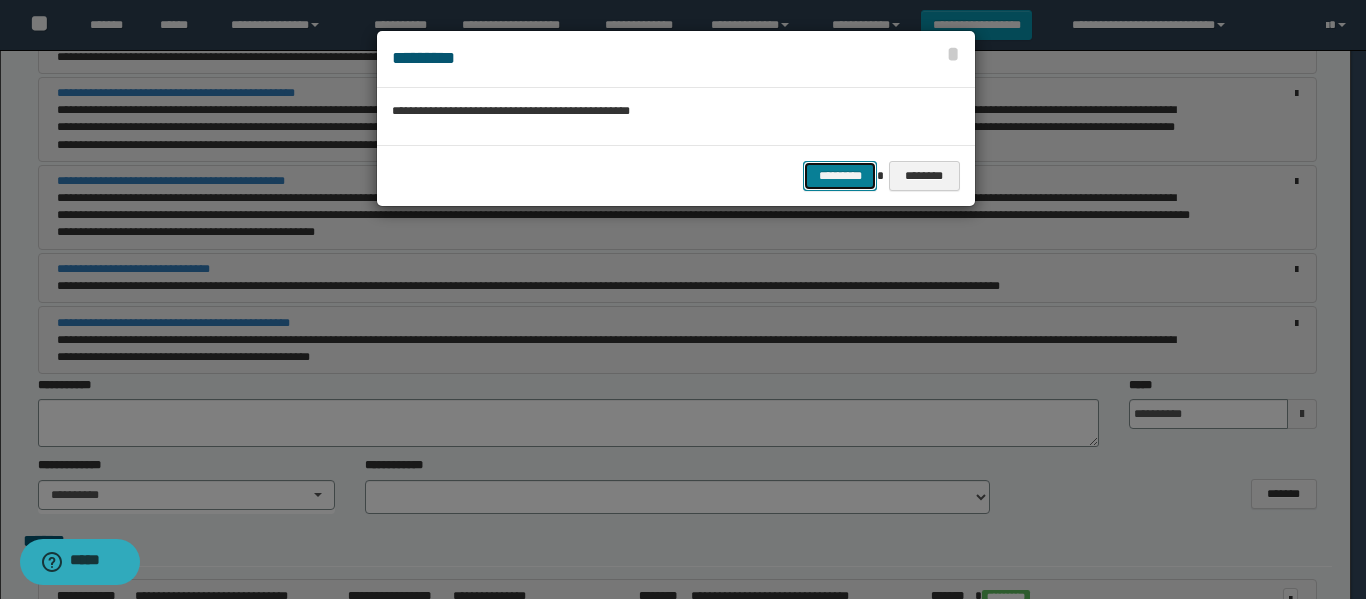 click on "*********" at bounding box center [840, 176] 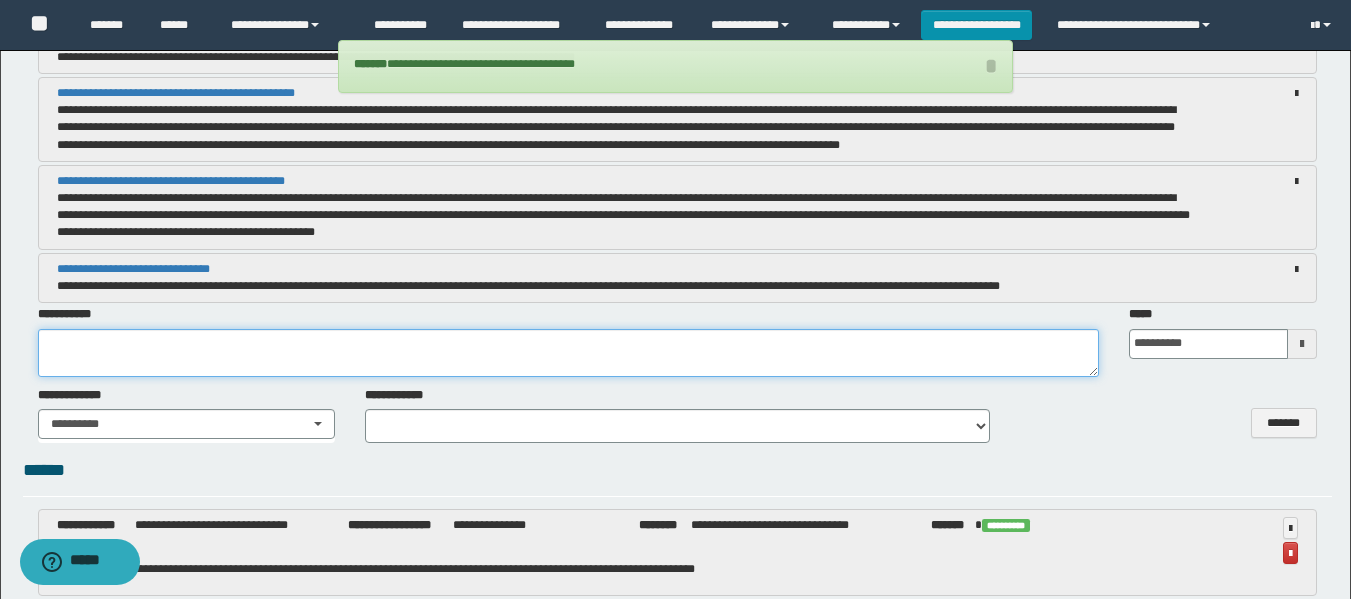 click at bounding box center [568, 353] 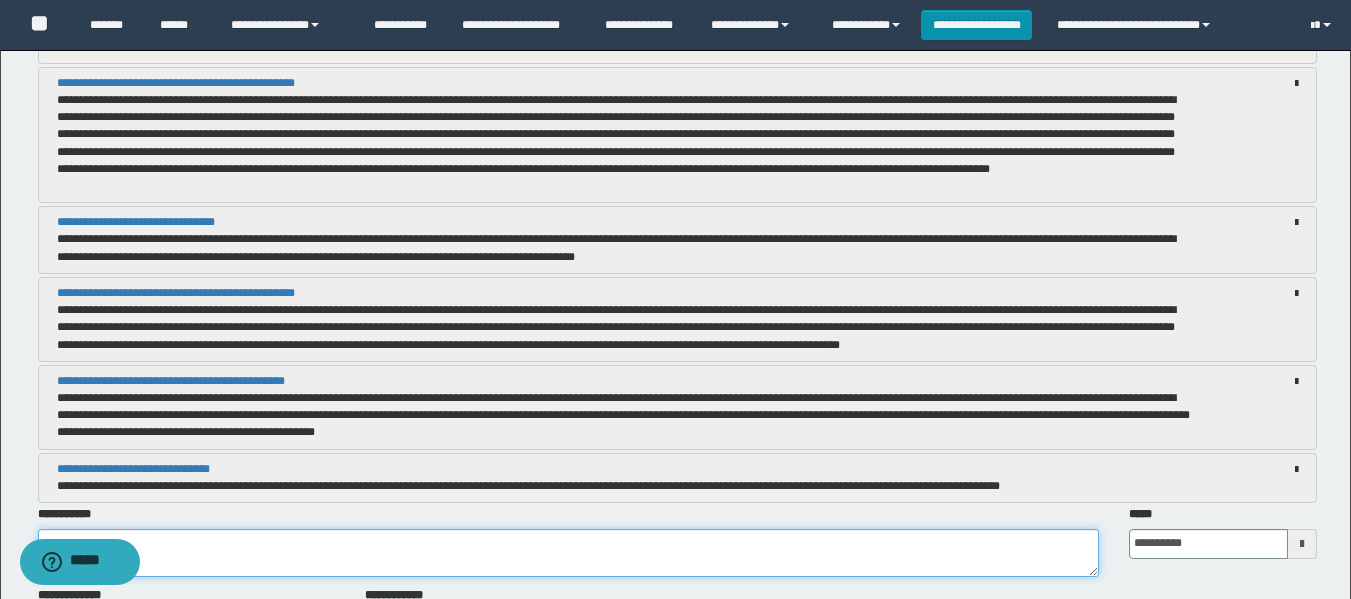 scroll, scrollTop: 4734, scrollLeft: 0, axis: vertical 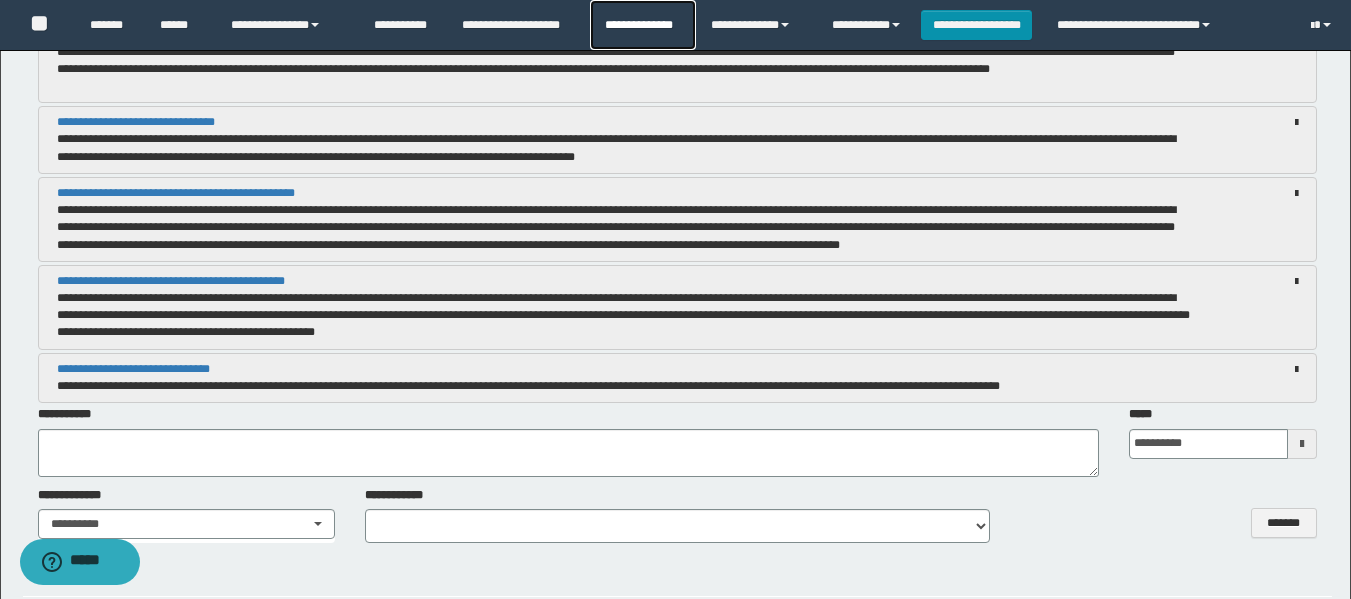 click on "**********" at bounding box center (642, 25) 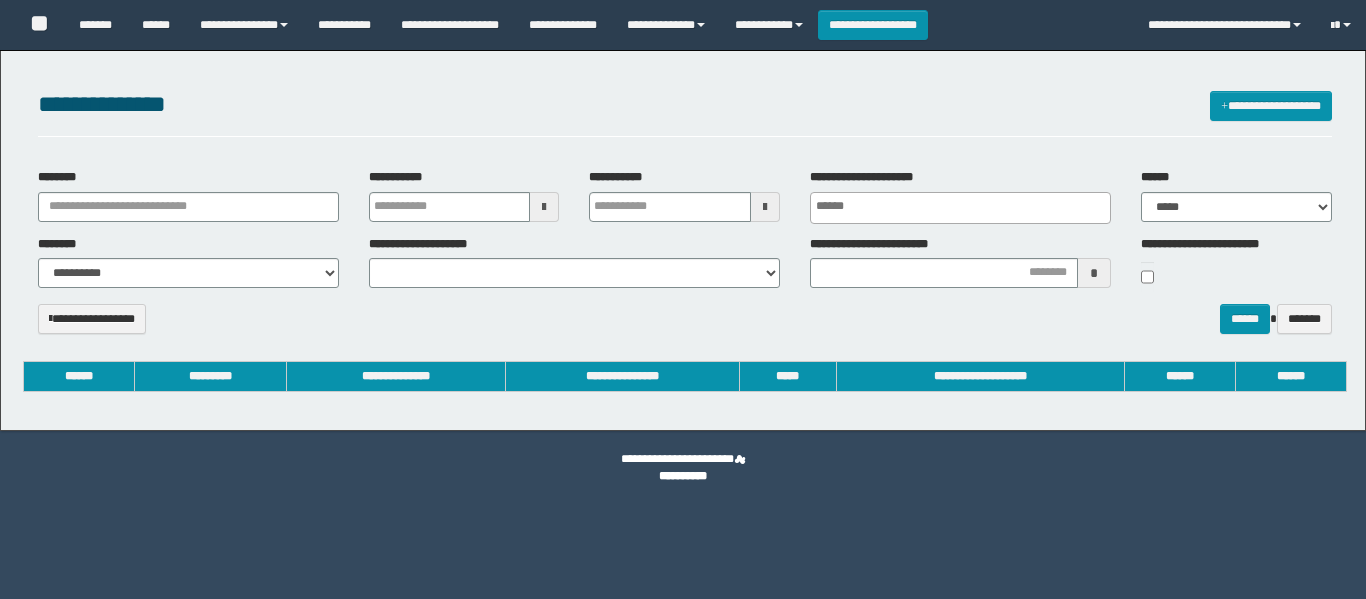 select 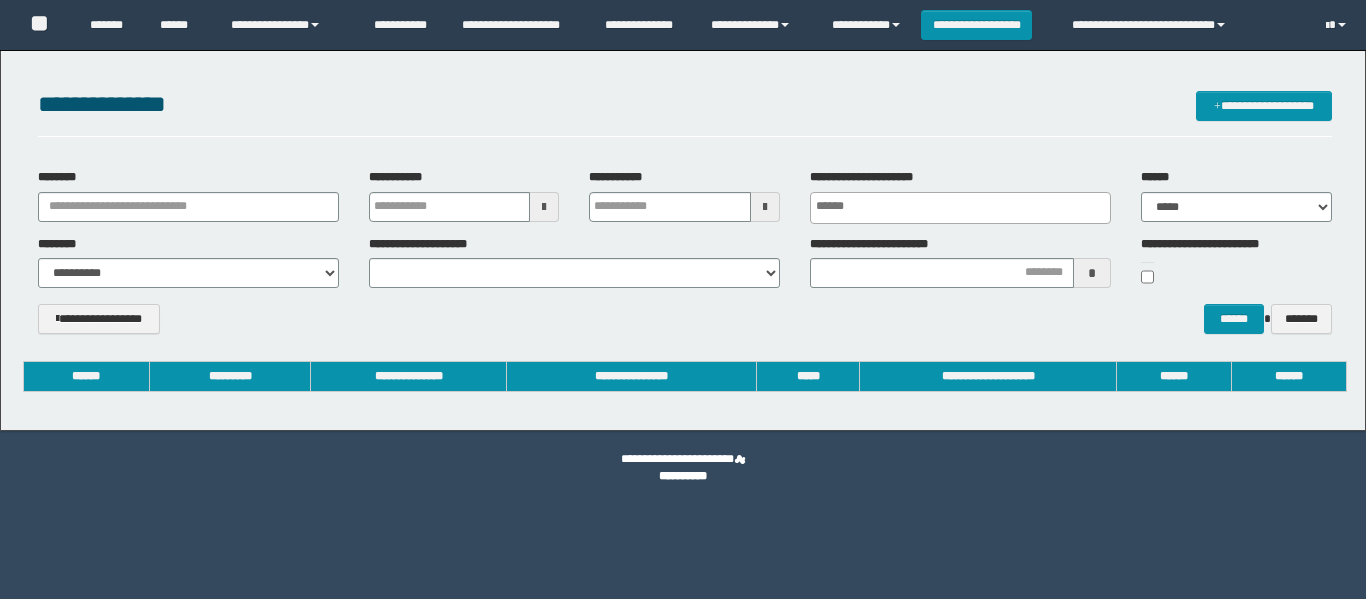 scroll, scrollTop: 0, scrollLeft: 0, axis: both 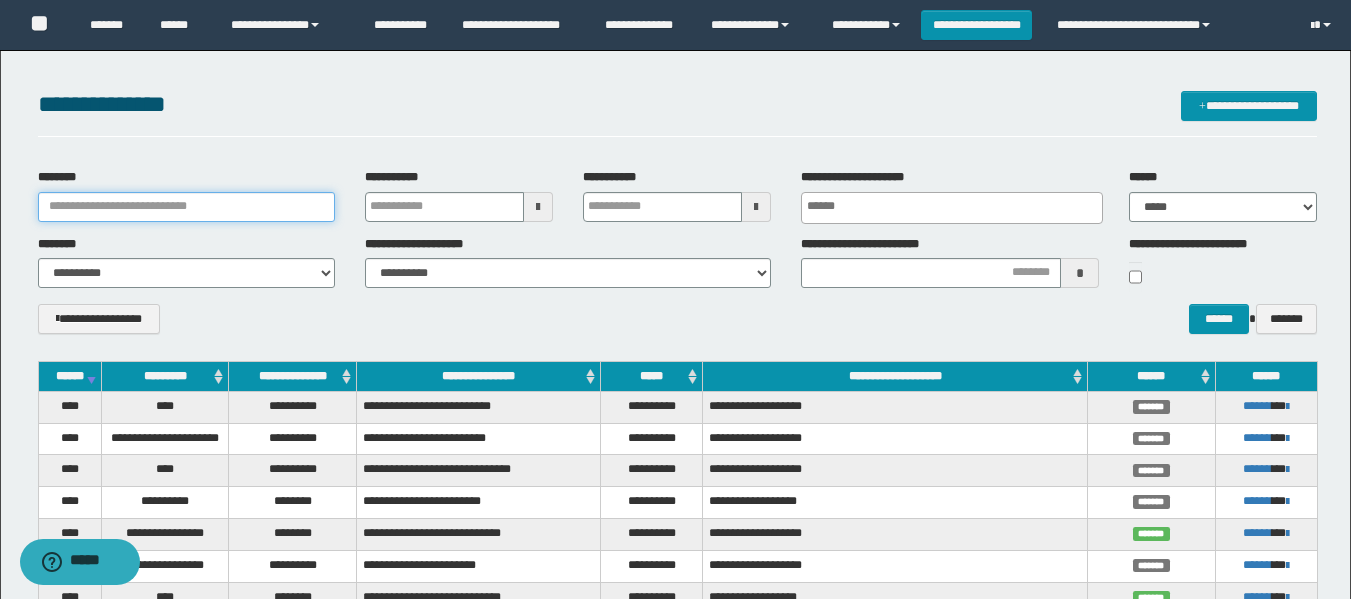 click on "********" at bounding box center (186, 207) 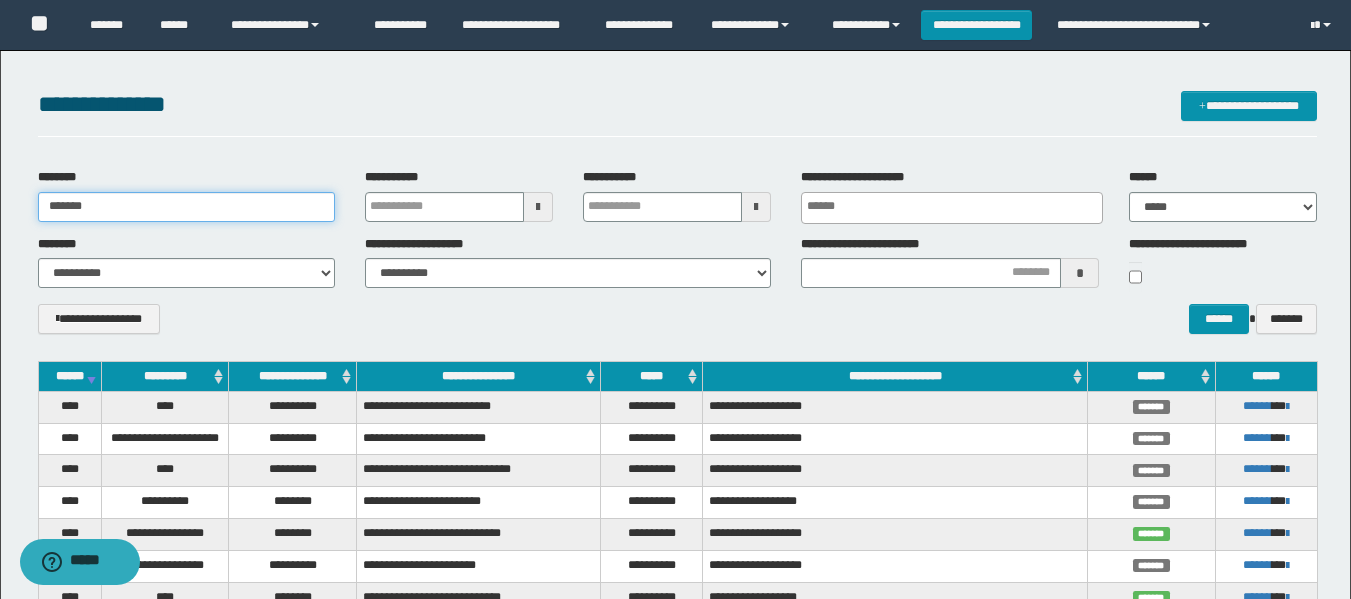 type on "*******" 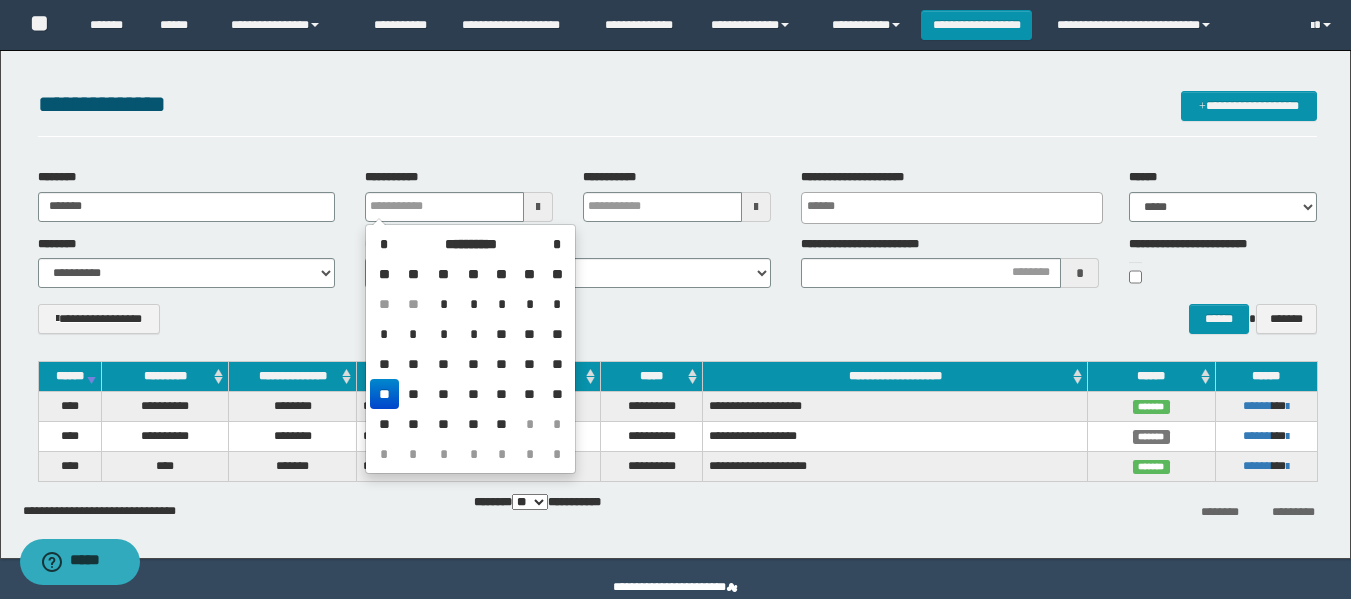 click on "**********" at bounding box center [677, 505] 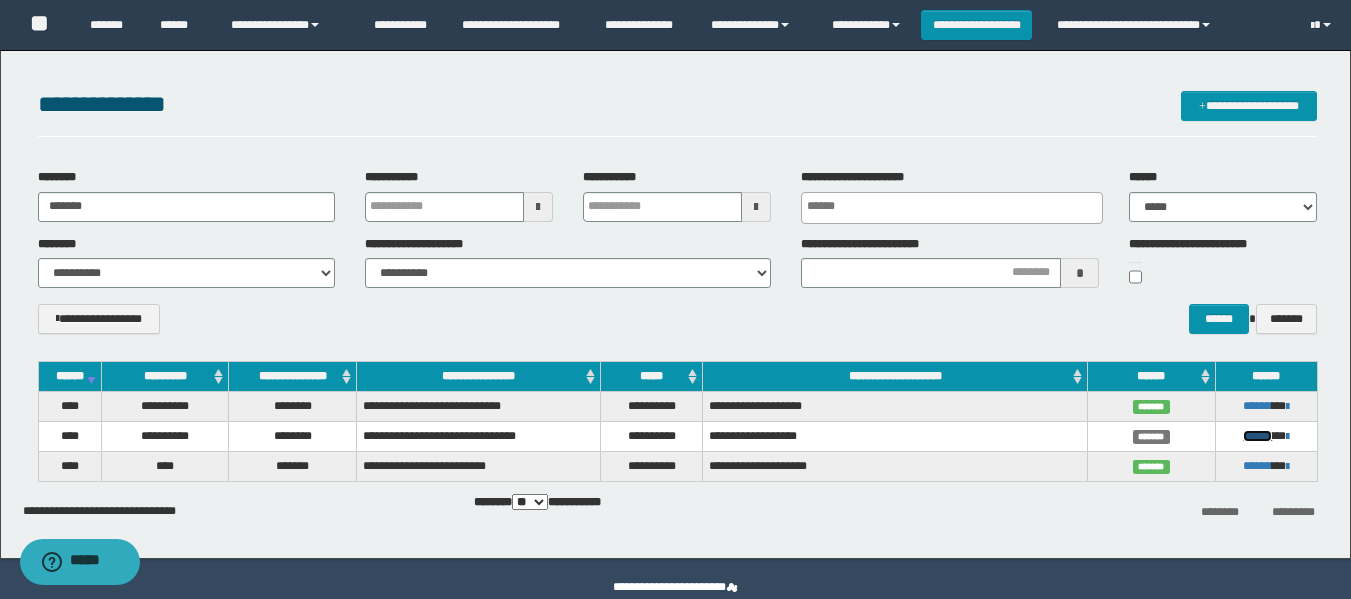 click on "******" at bounding box center [1257, 436] 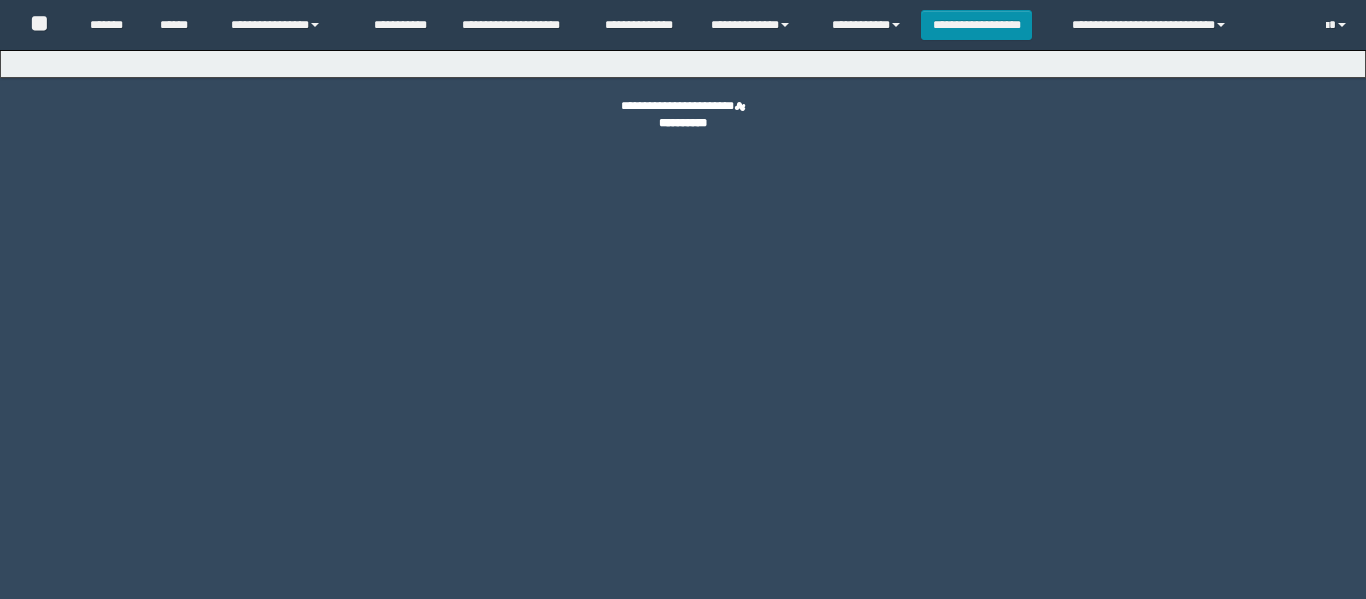 scroll, scrollTop: 0, scrollLeft: 0, axis: both 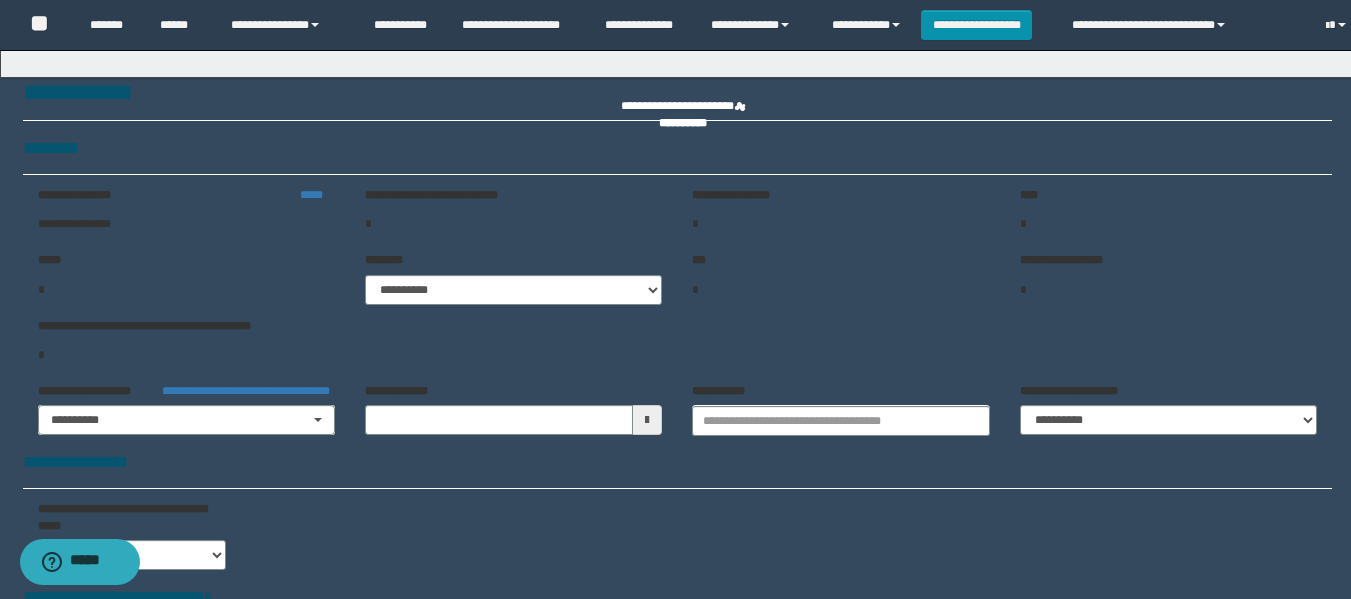 type on "**********" 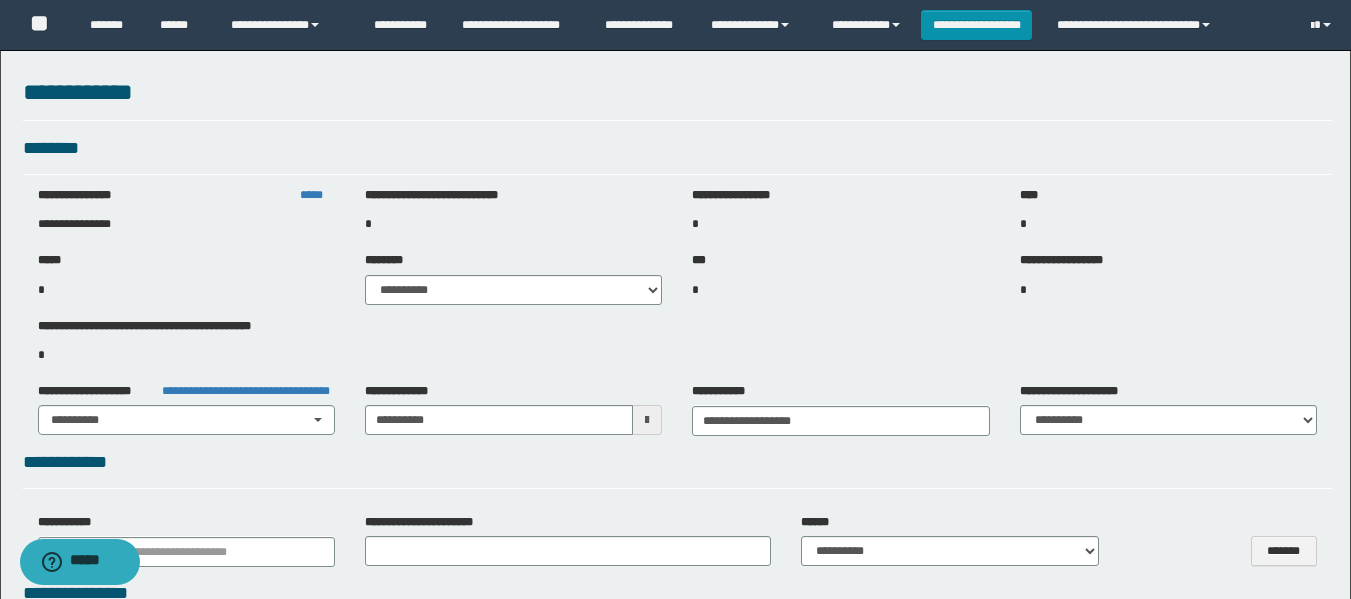 select on "***" 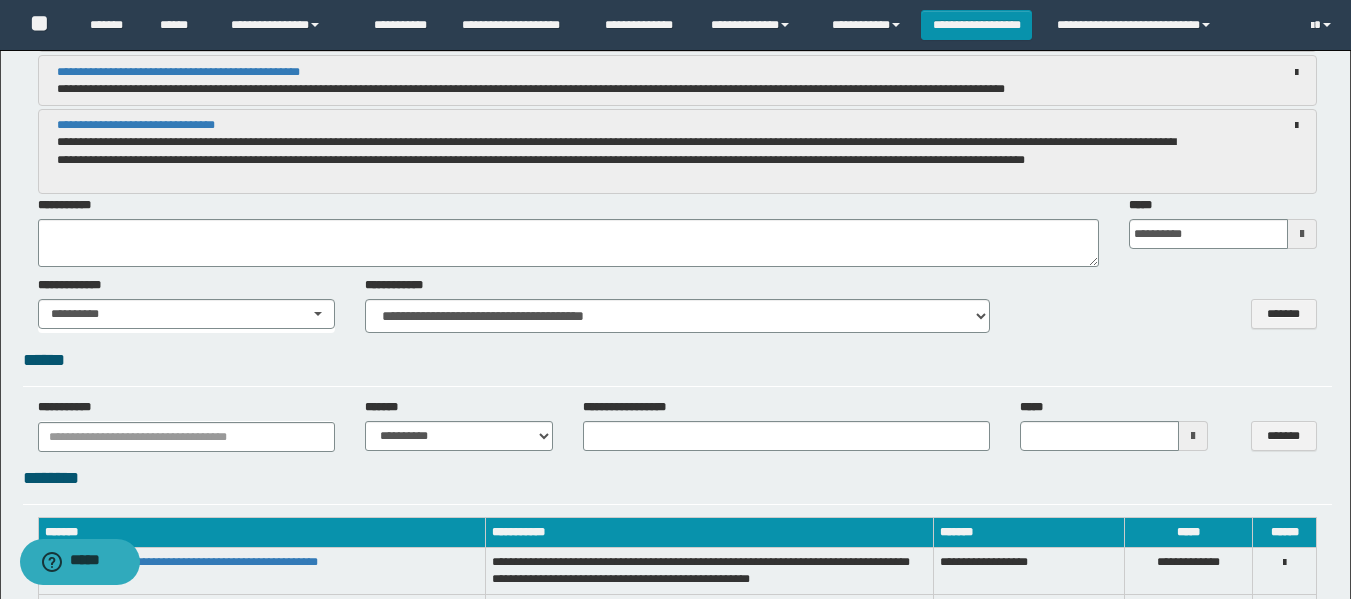 scroll, scrollTop: 2153, scrollLeft: 0, axis: vertical 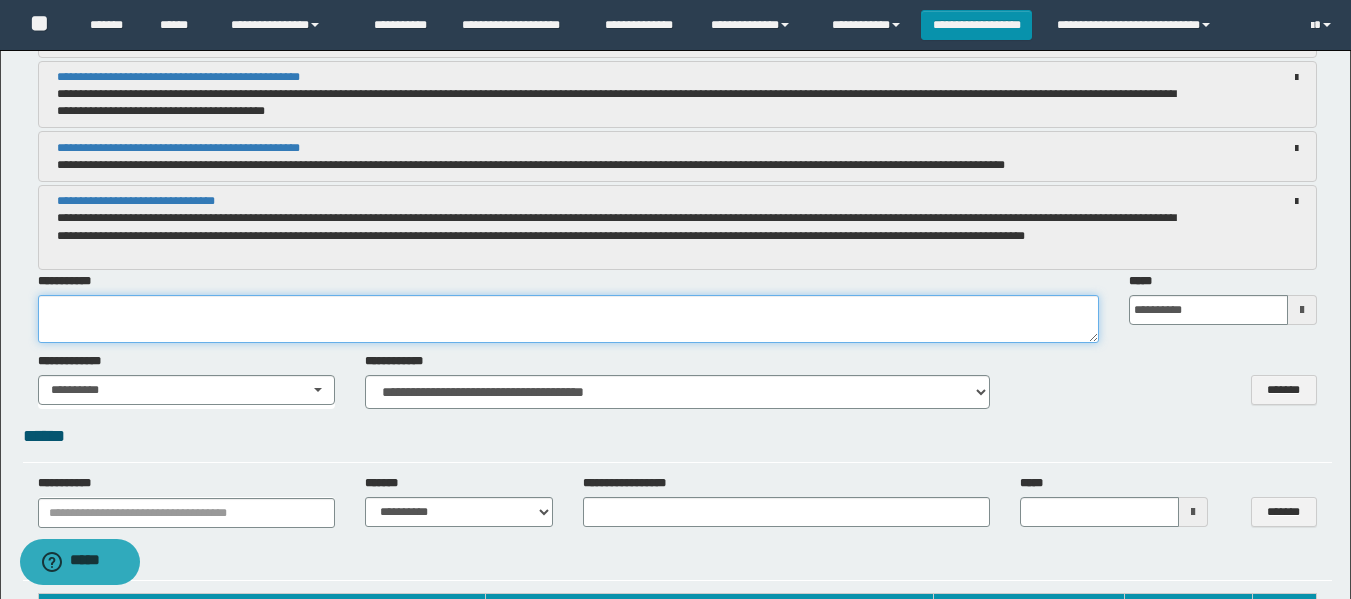 click at bounding box center (568, 319) 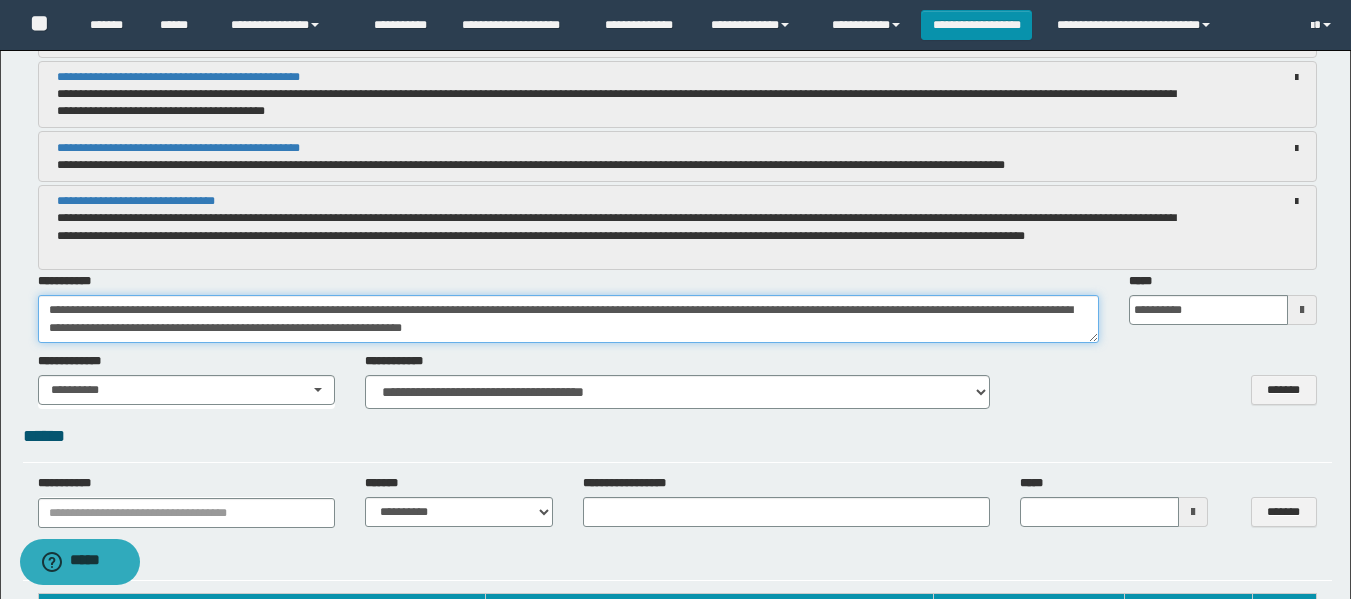 type on "**********" 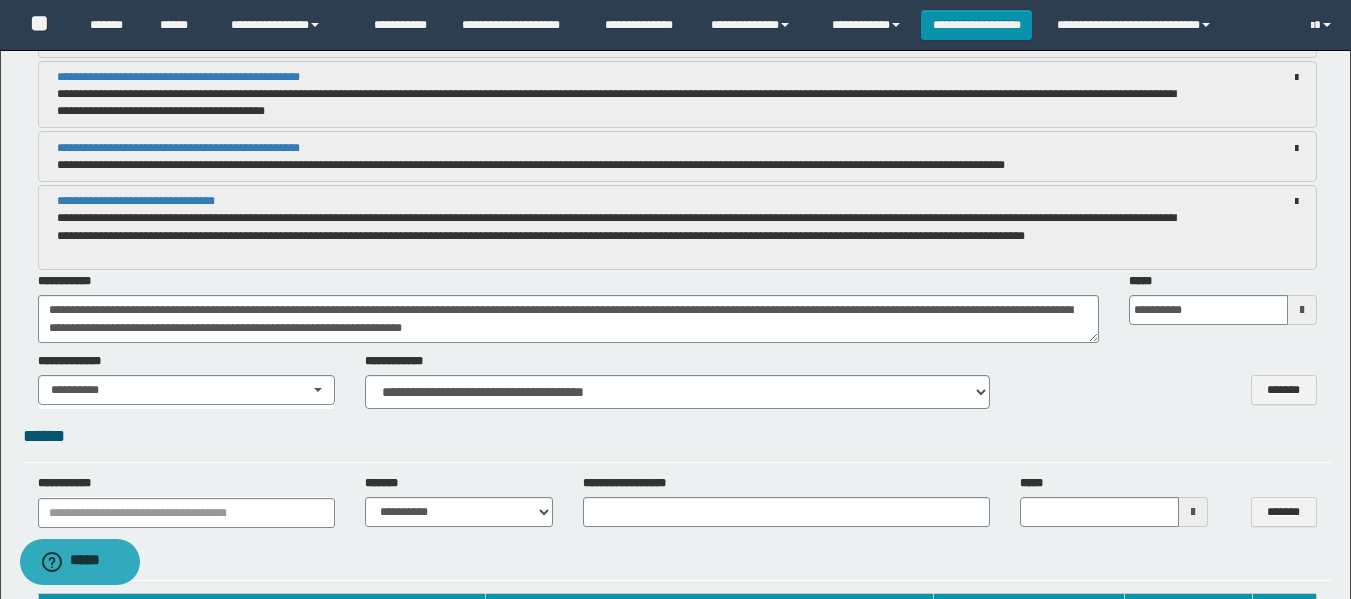 click at bounding box center (1302, 310) 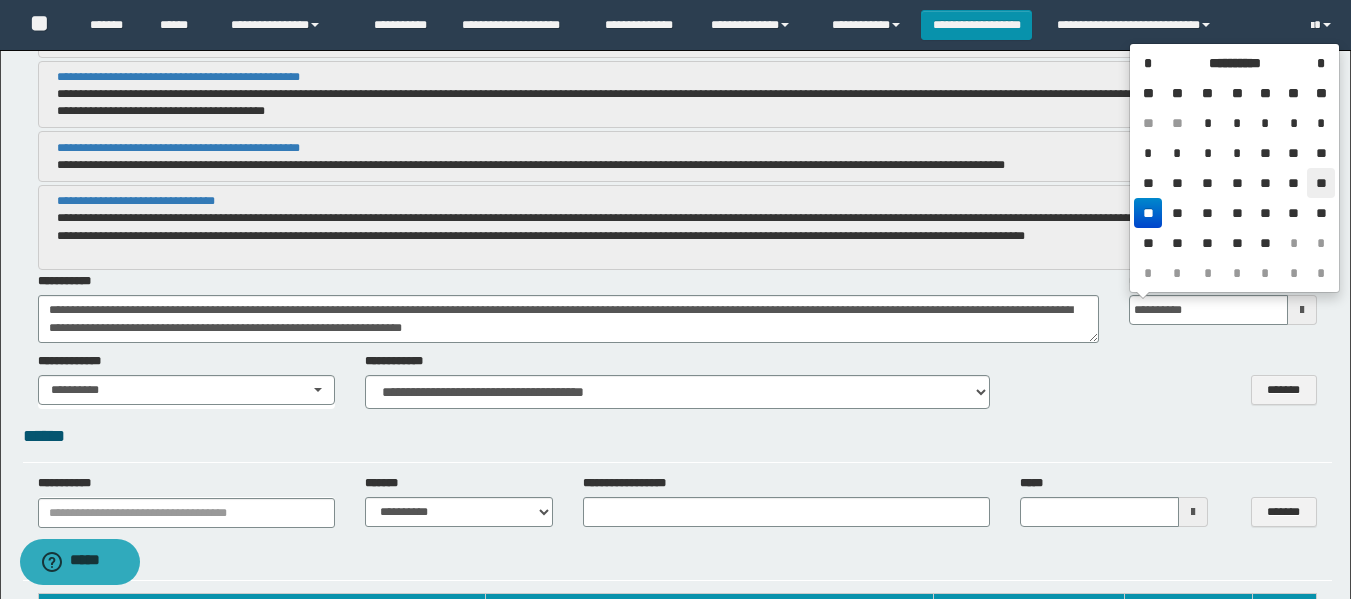 click on "**" at bounding box center [1320, 183] 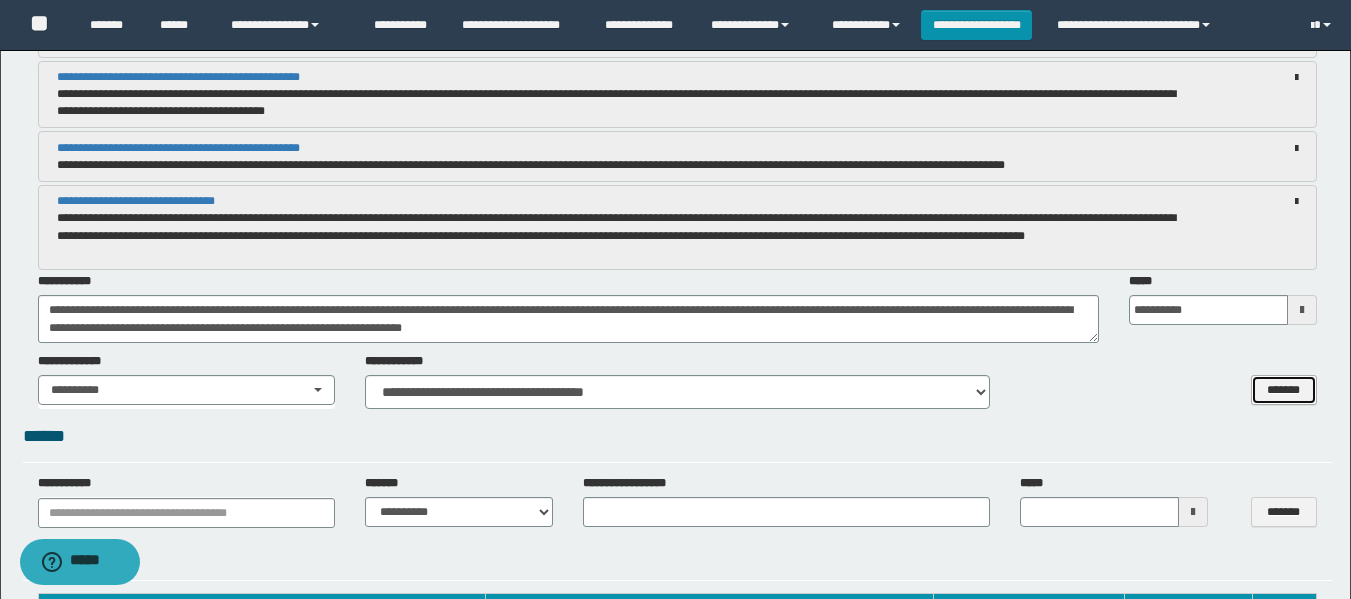 click on "*******" at bounding box center [1284, 390] 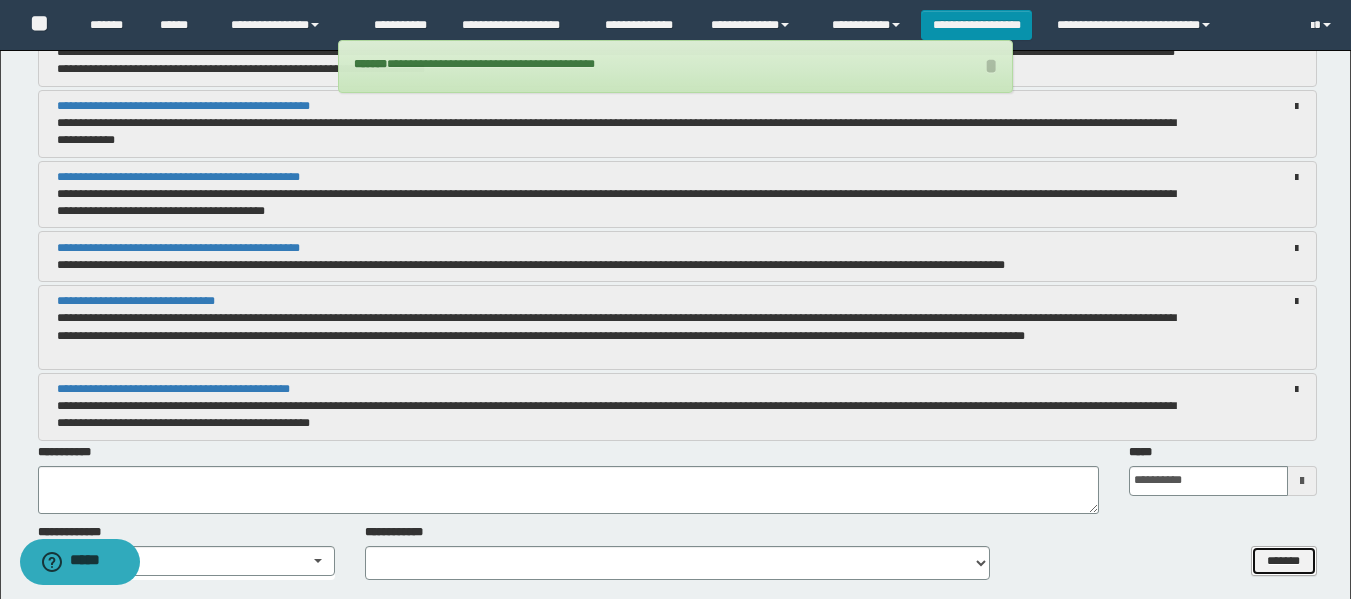 scroll, scrollTop: 1953, scrollLeft: 0, axis: vertical 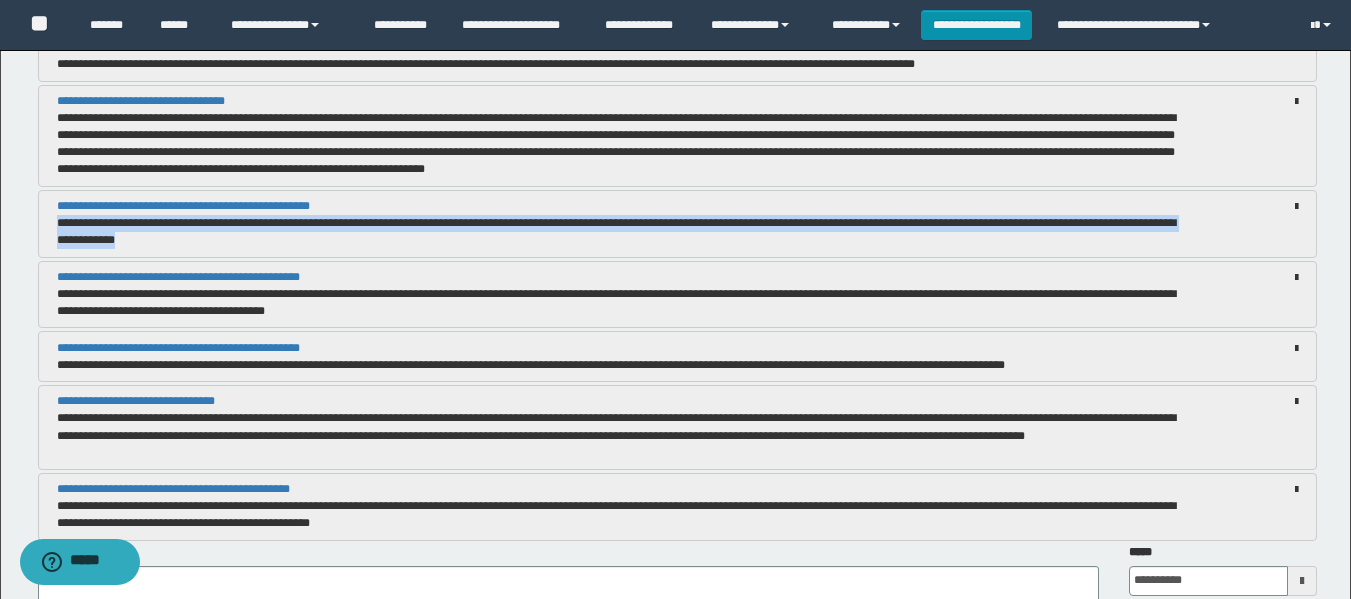 drag, startPoint x: 56, startPoint y: 221, endPoint x: 226, endPoint y: 254, distance: 173.17332 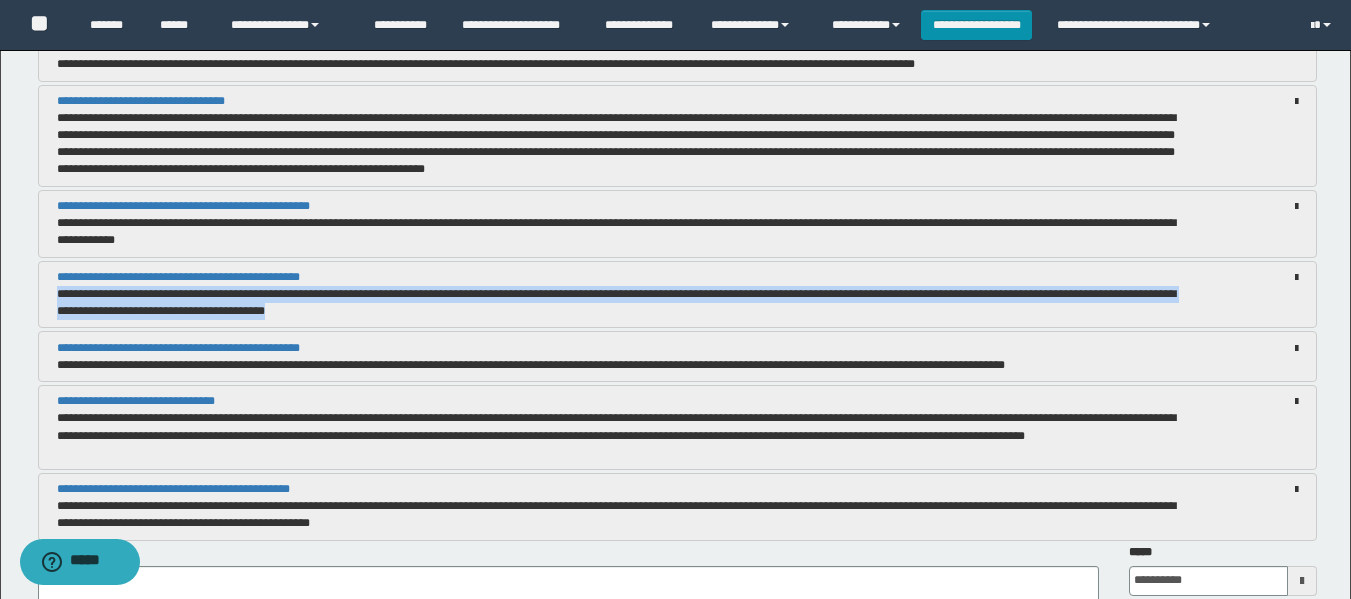 drag, startPoint x: 58, startPoint y: 293, endPoint x: 395, endPoint y: 318, distance: 337.92603 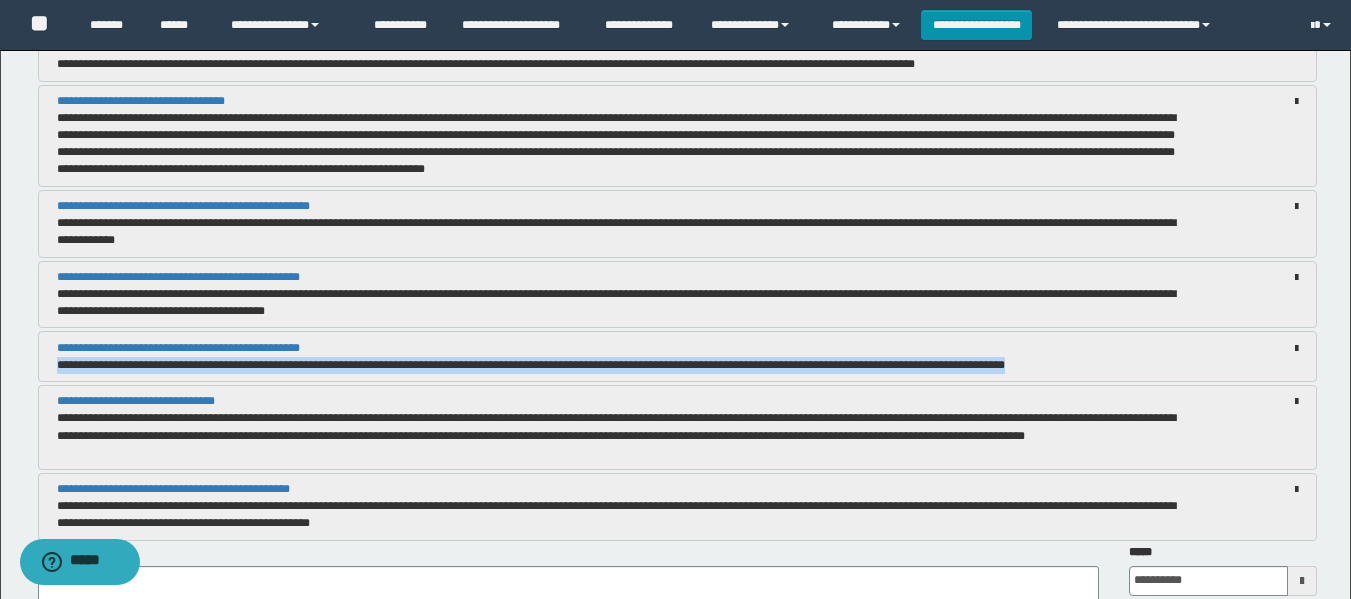 drag, startPoint x: 56, startPoint y: 365, endPoint x: 1108, endPoint y: 375, distance: 1052.0475 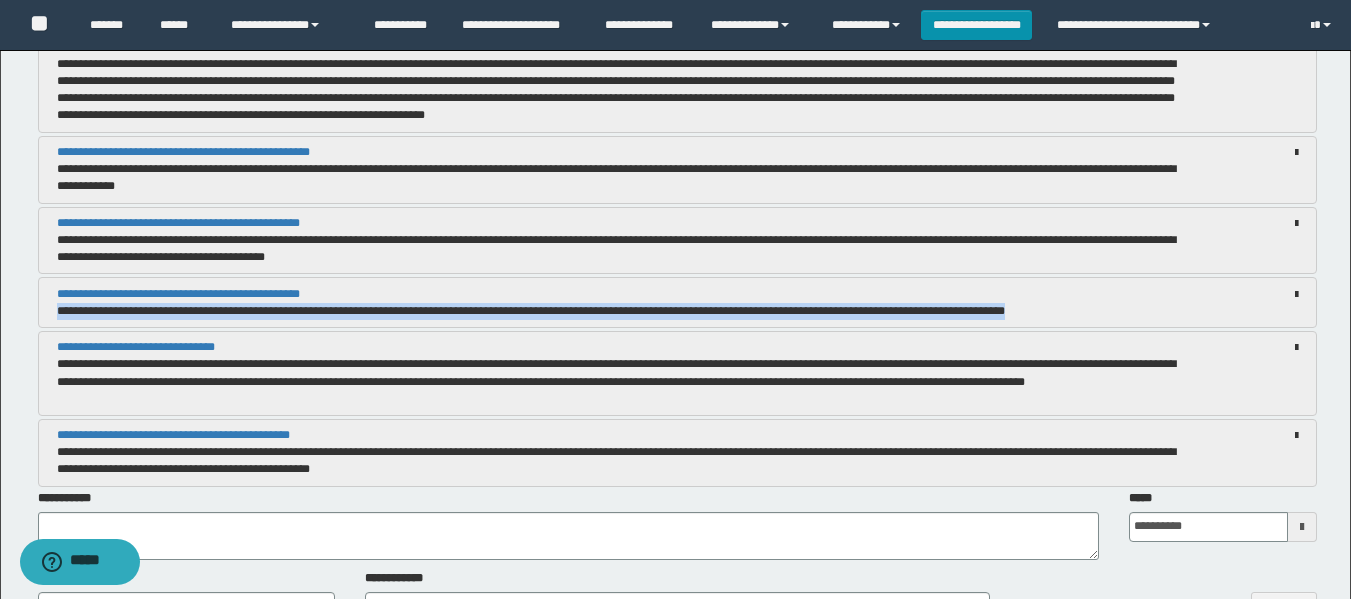 scroll, scrollTop: 2053, scrollLeft: 0, axis: vertical 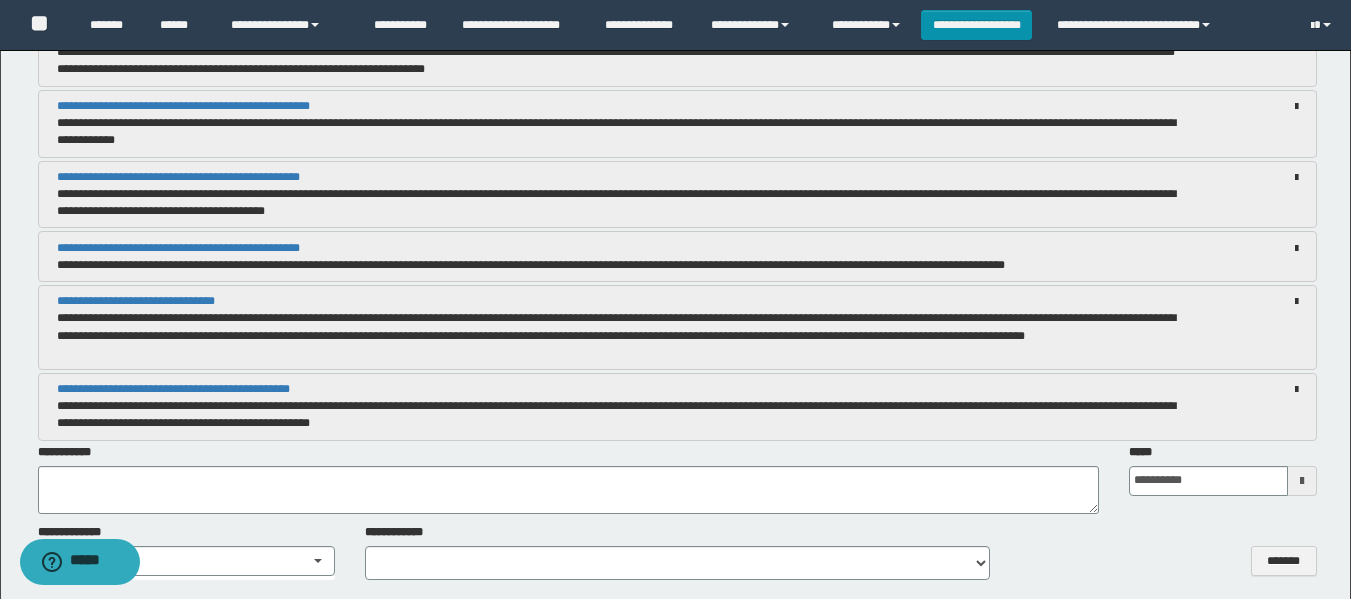 click on "**********" at bounding box center [677, 327] 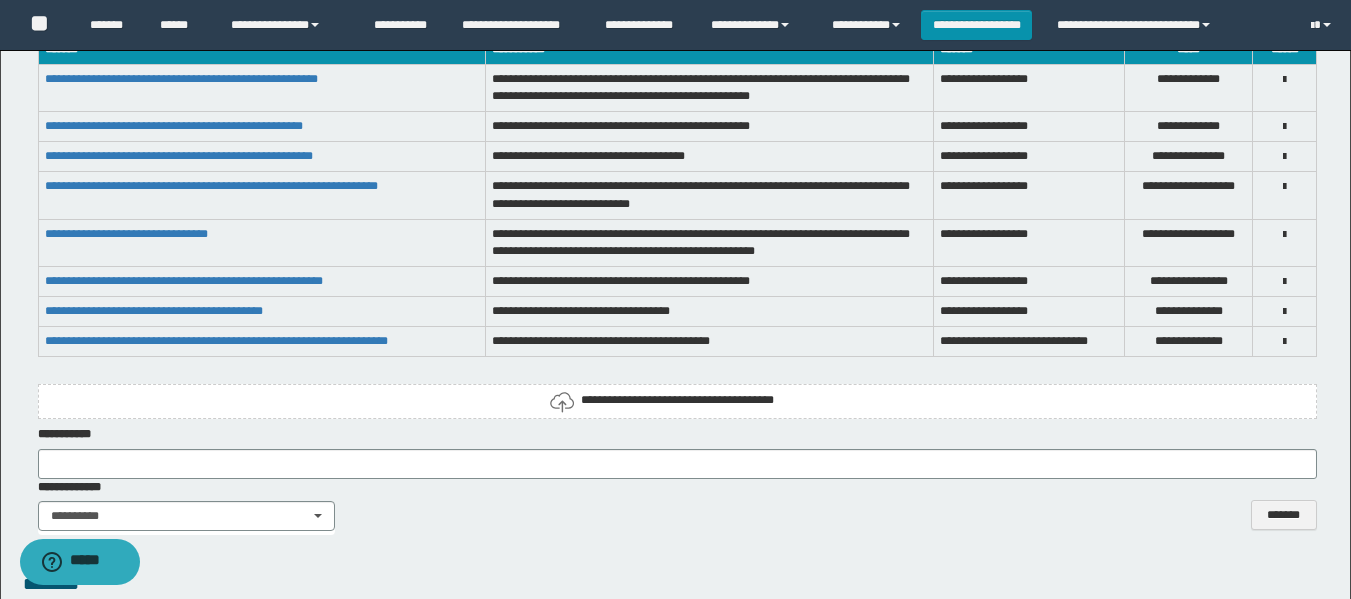 scroll, scrollTop: 2753, scrollLeft: 0, axis: vertical 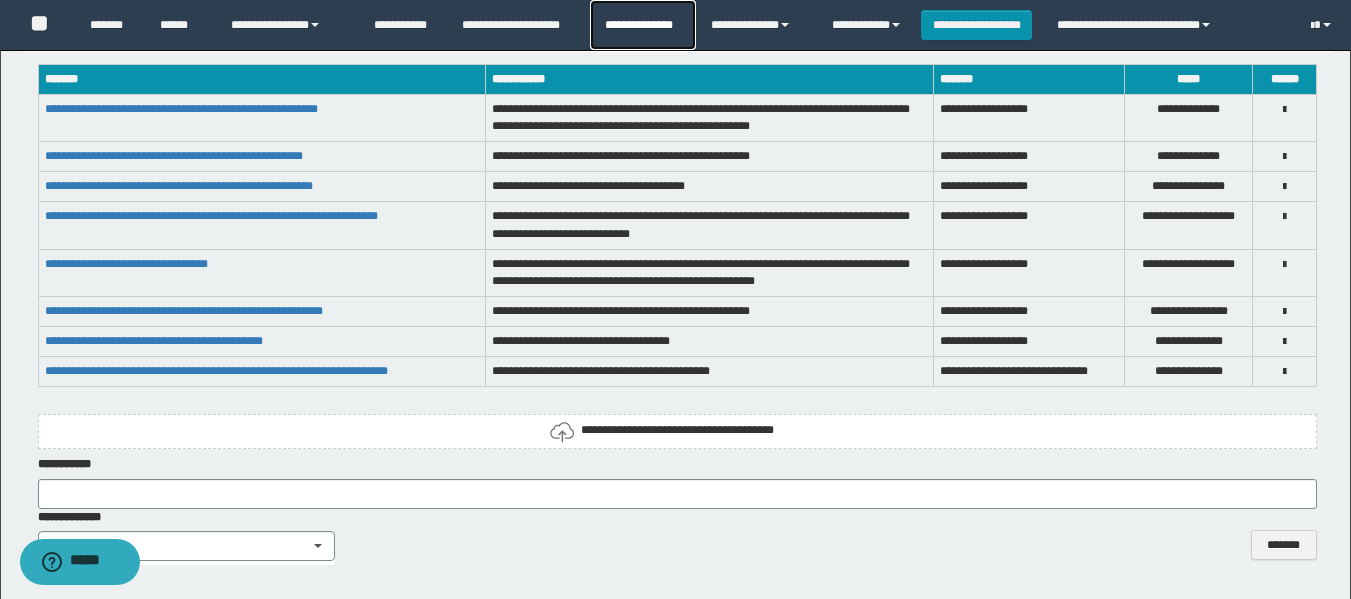 click on "**********" at bounding box center [642, 25] 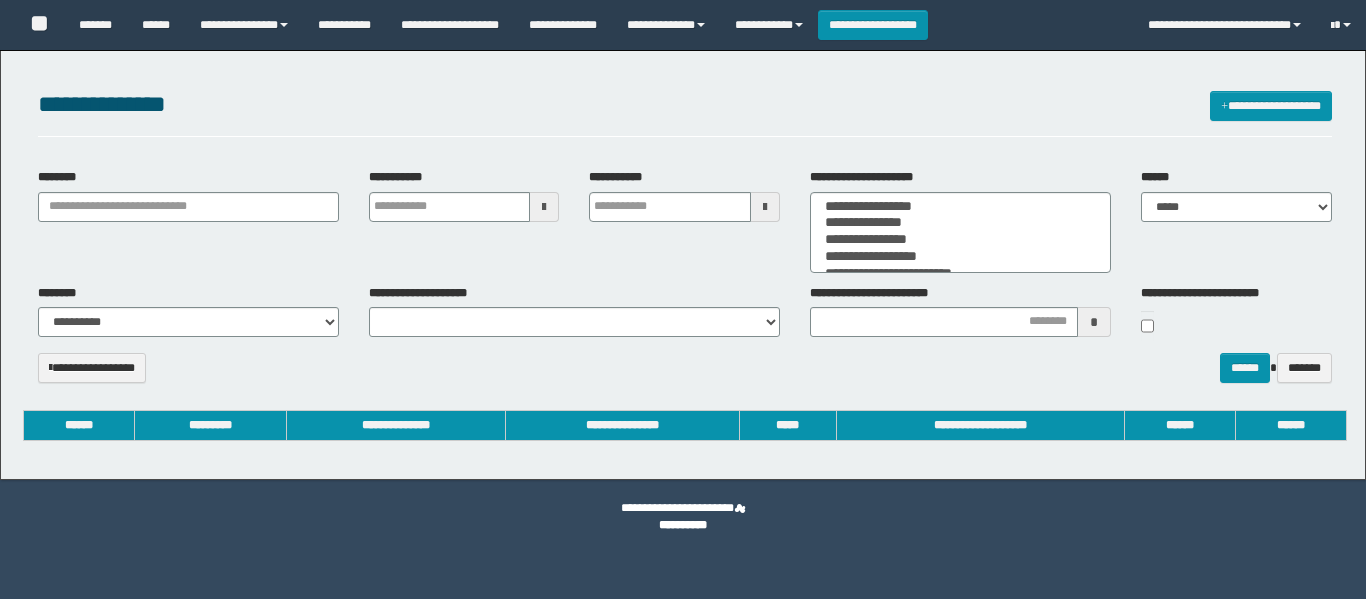 select 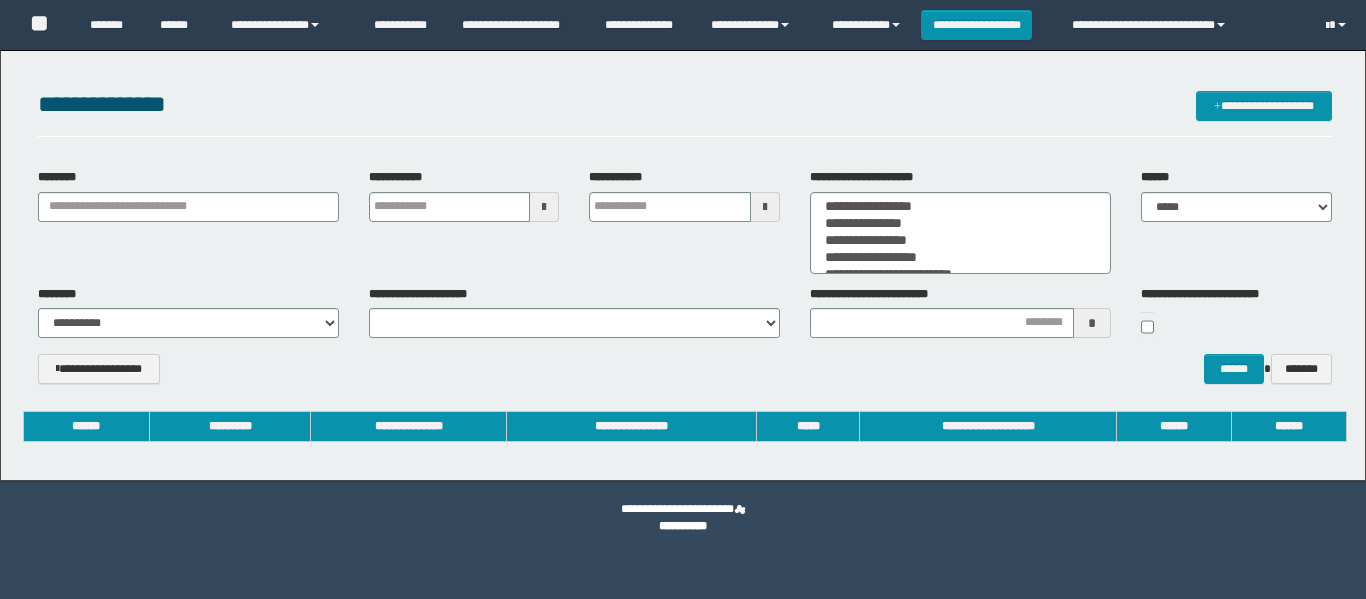 scroll, scrollTop: 0, scrollLeft: 0, axis: both 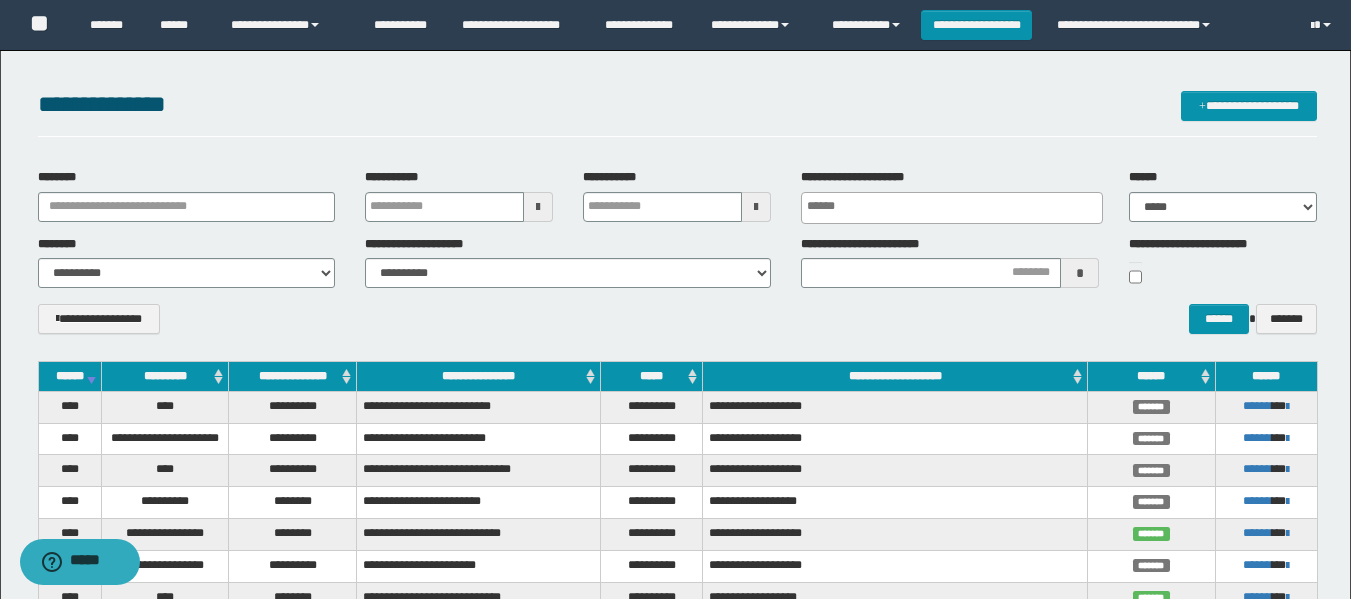 click on "********" at bounding box center (186, 195) 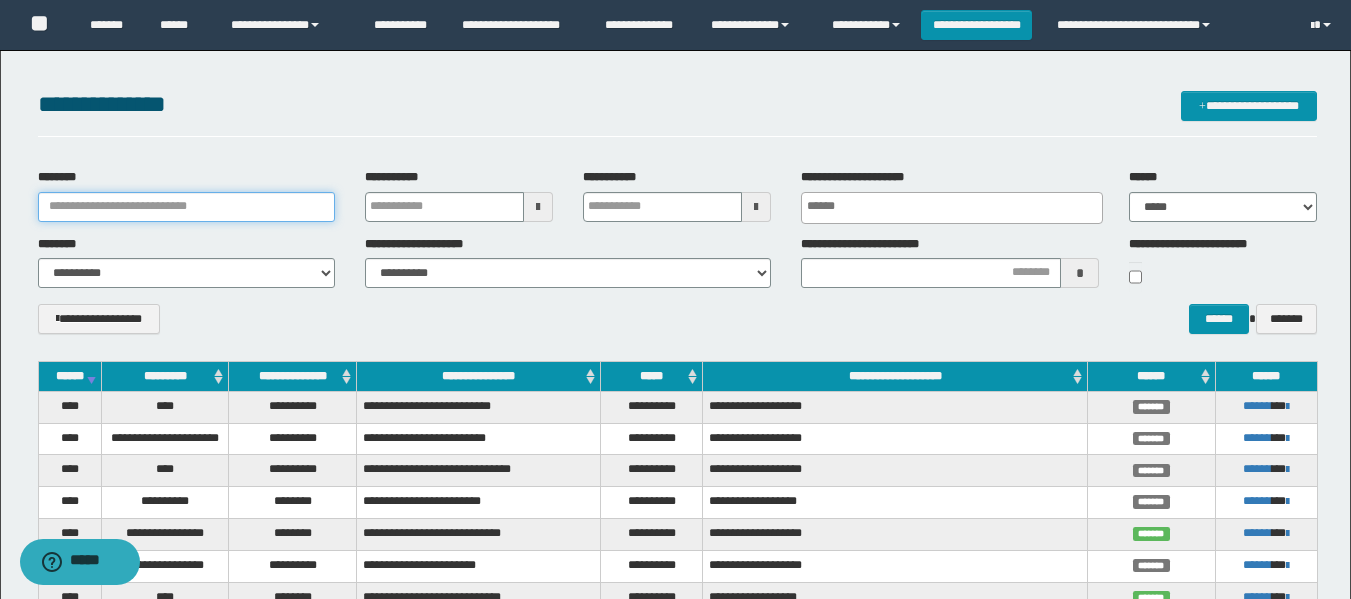 click on "********" at bounding box center [186, 207] 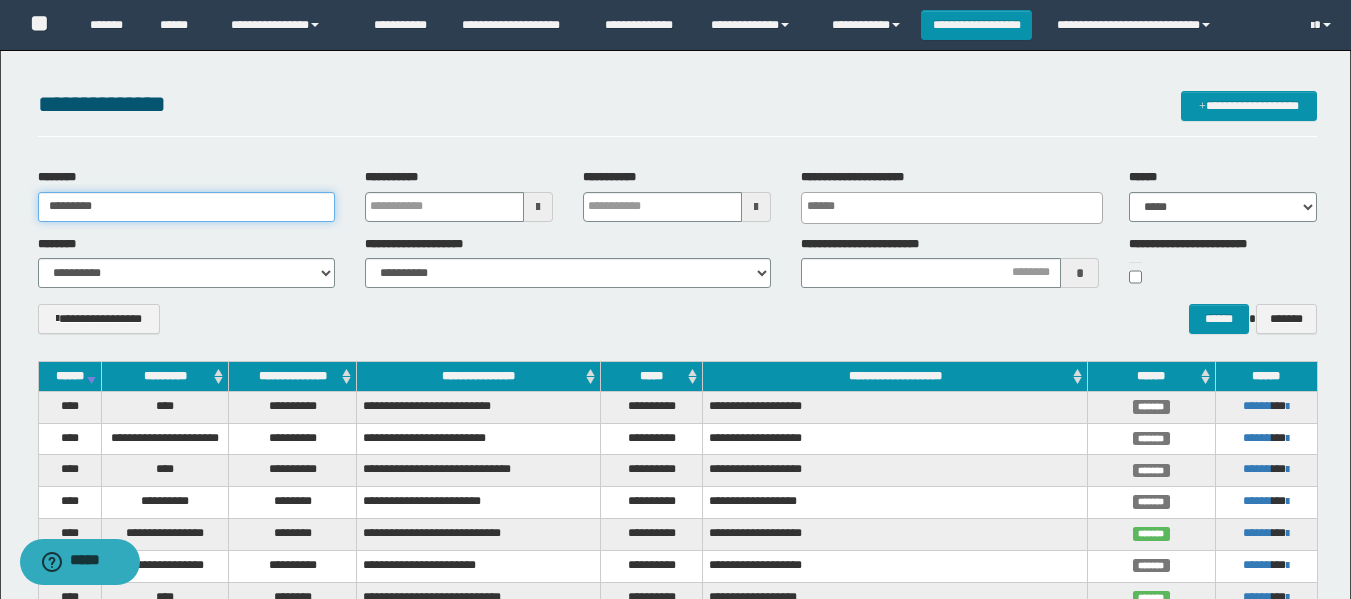 type on "*********" 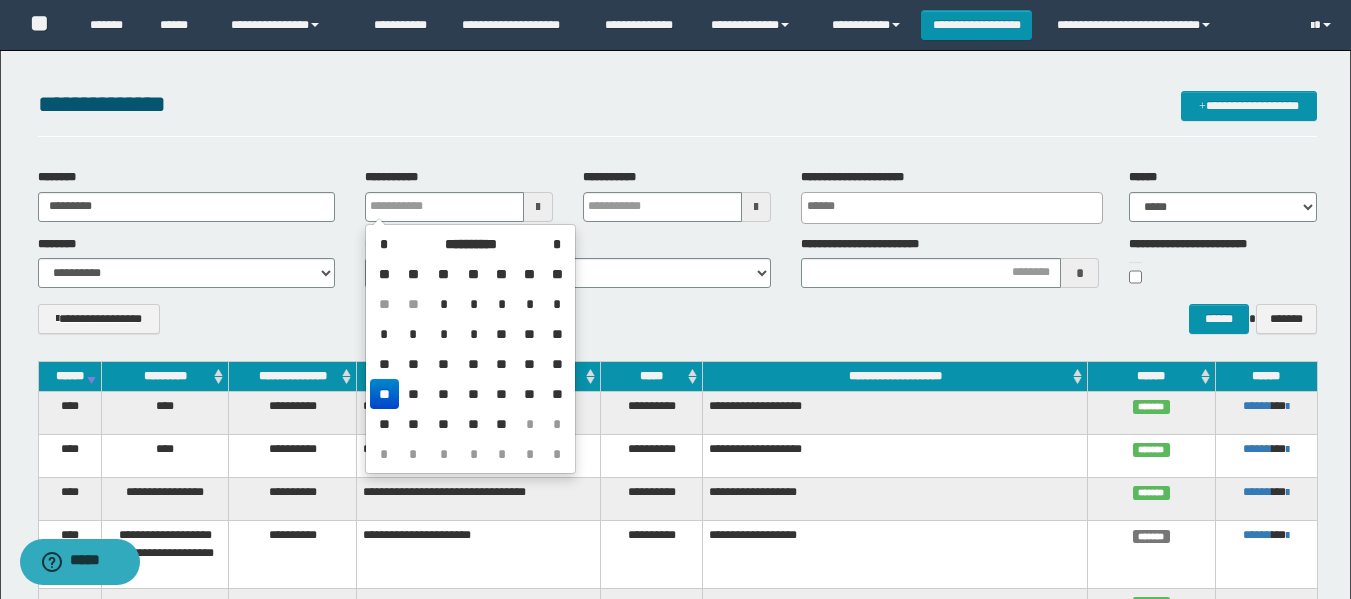 click on "**********" at bounding box center [677, 326] 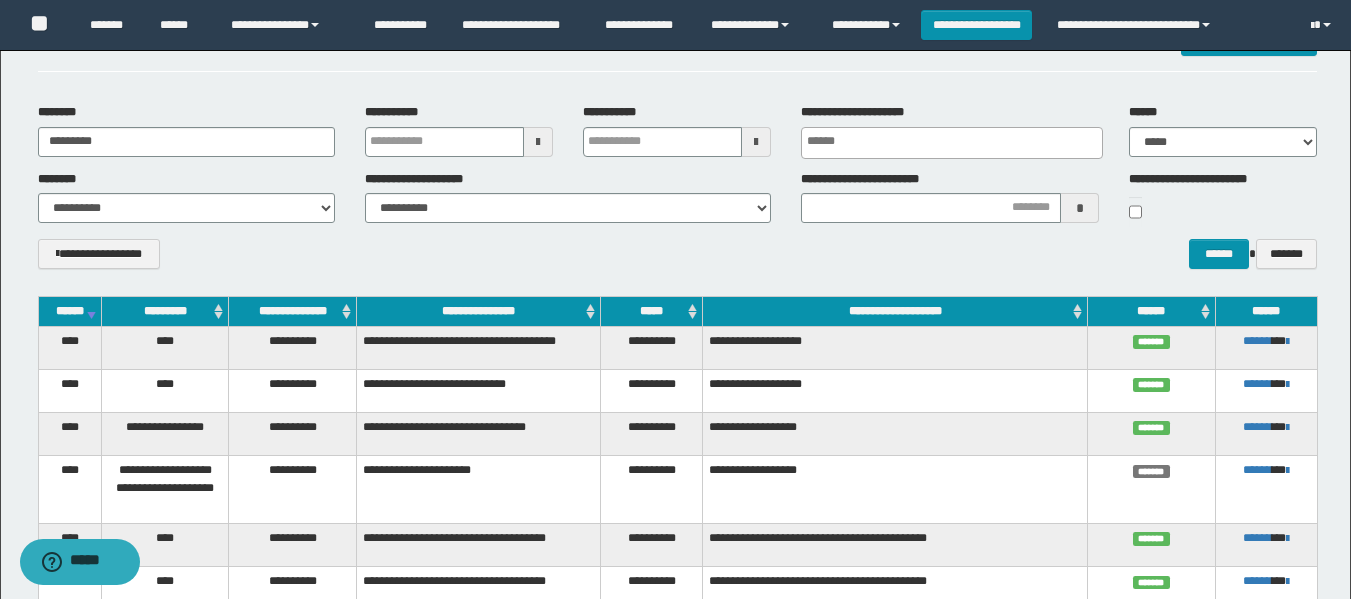 scroll, scrollTop: 100, scrollLeft: 0, axis: vertical 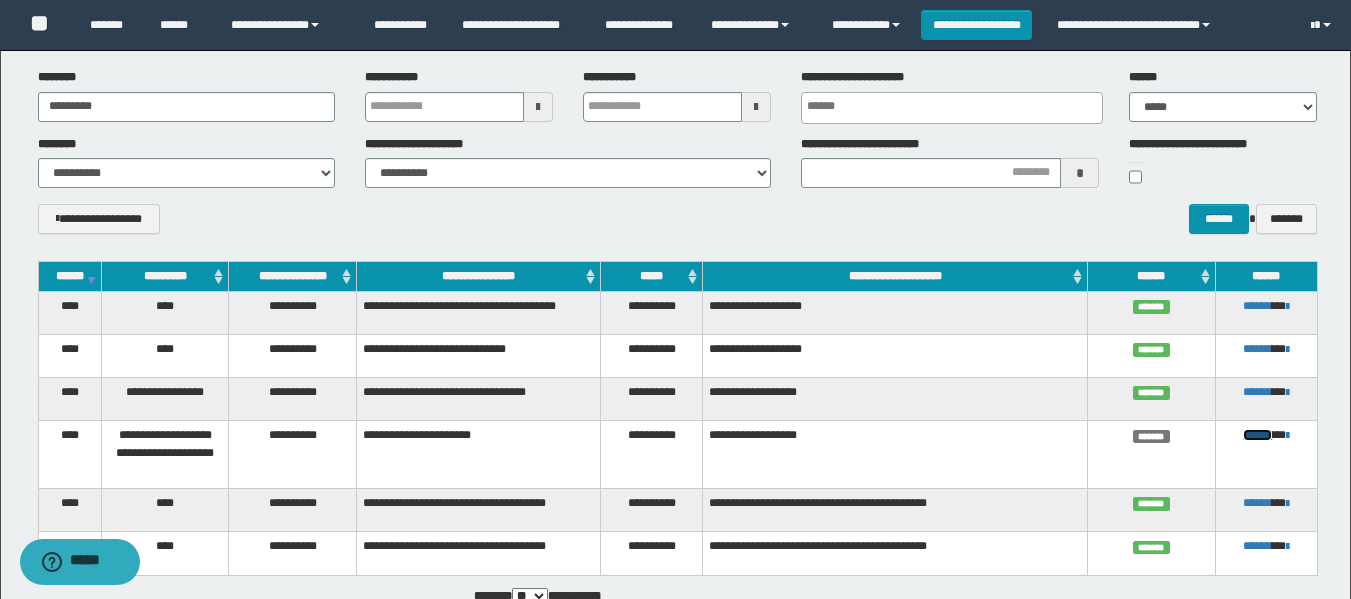 click on "******" at bounding box center (1257, 435) 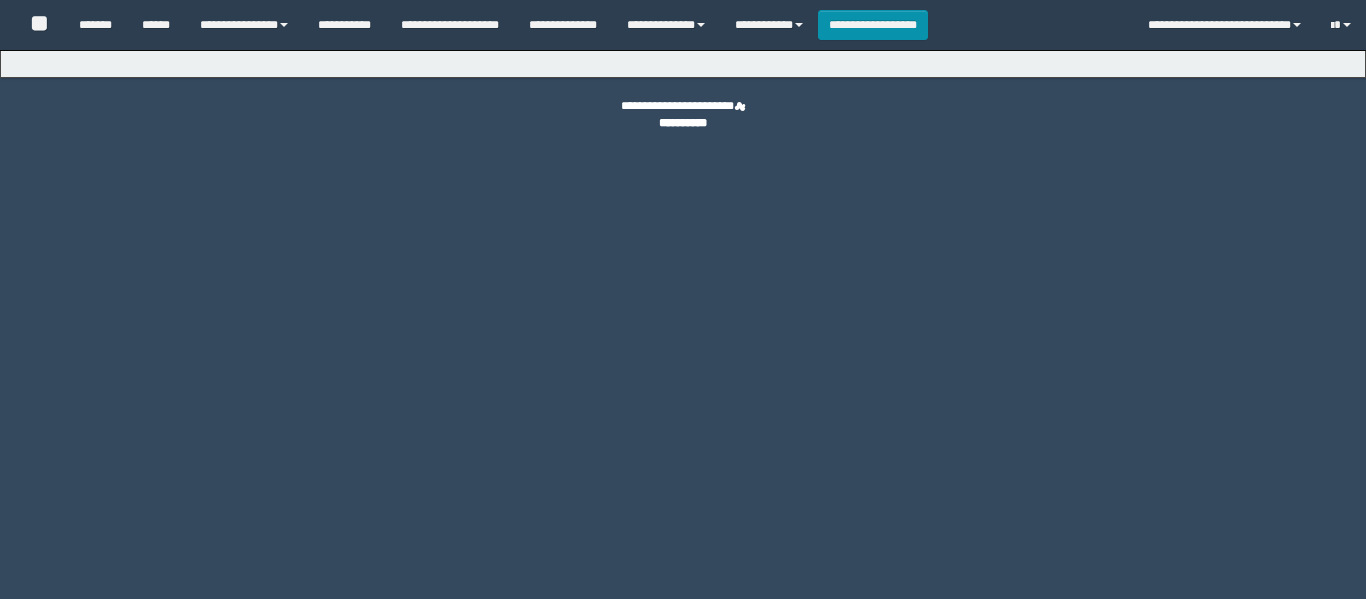 scroll, scrollTop: 0, scrollLeft: 0, axis: both 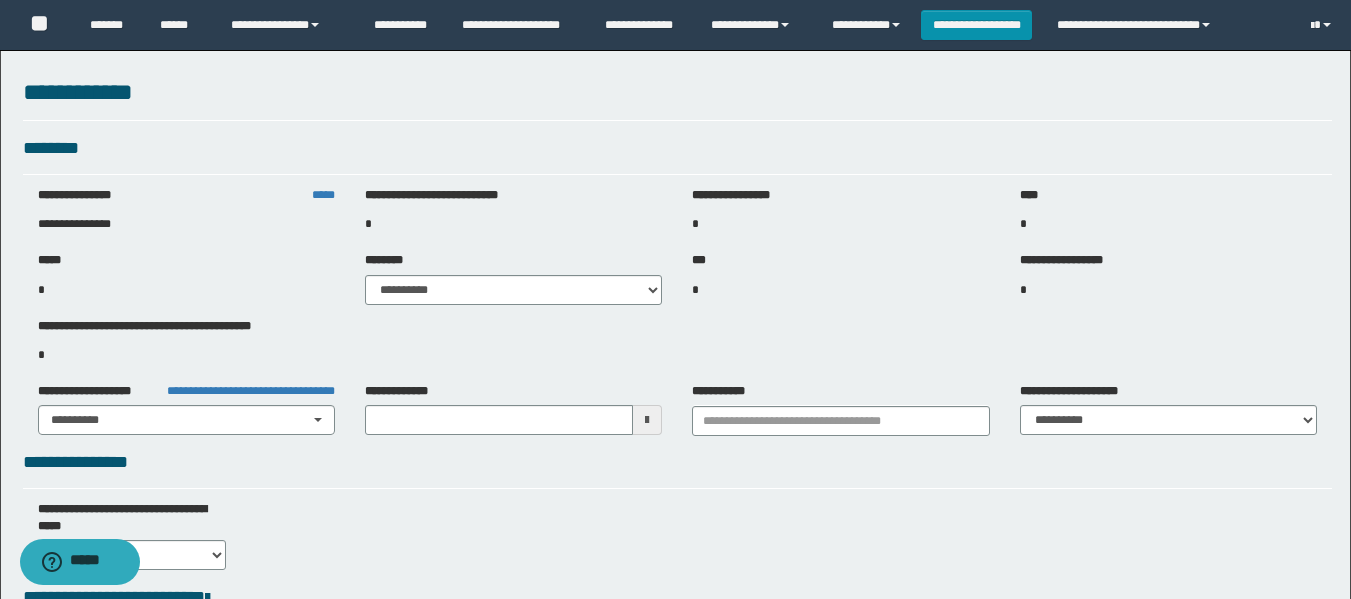 type on "**********" 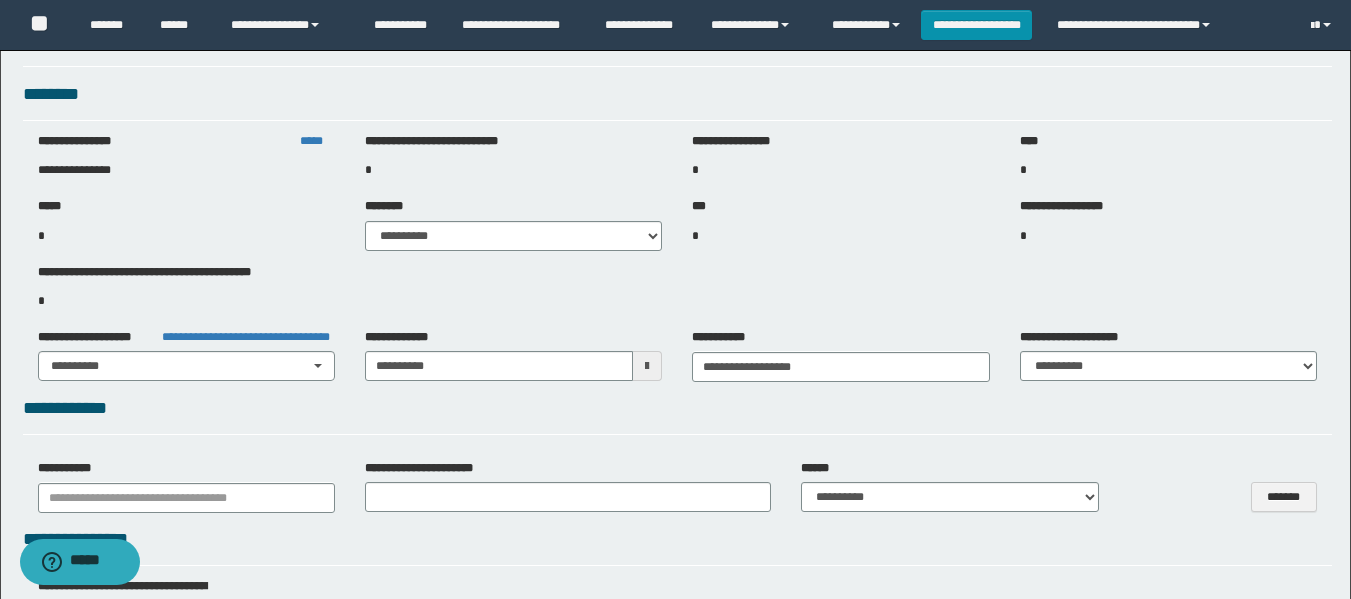 select on "***" 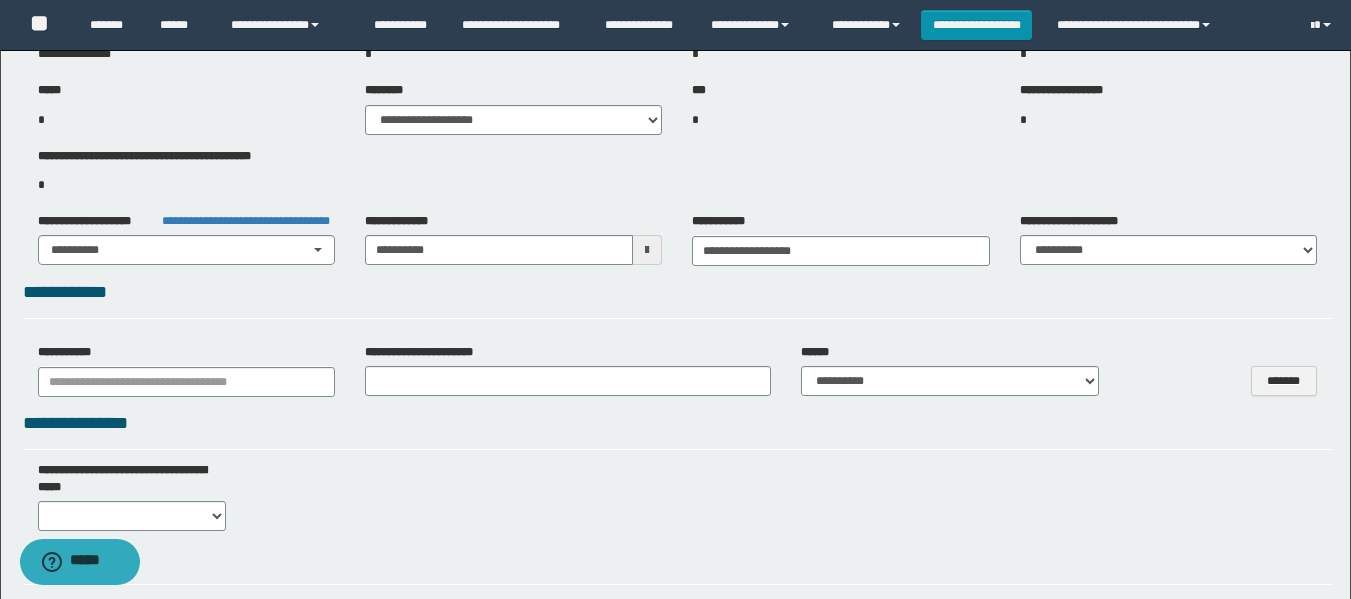 select on "*" 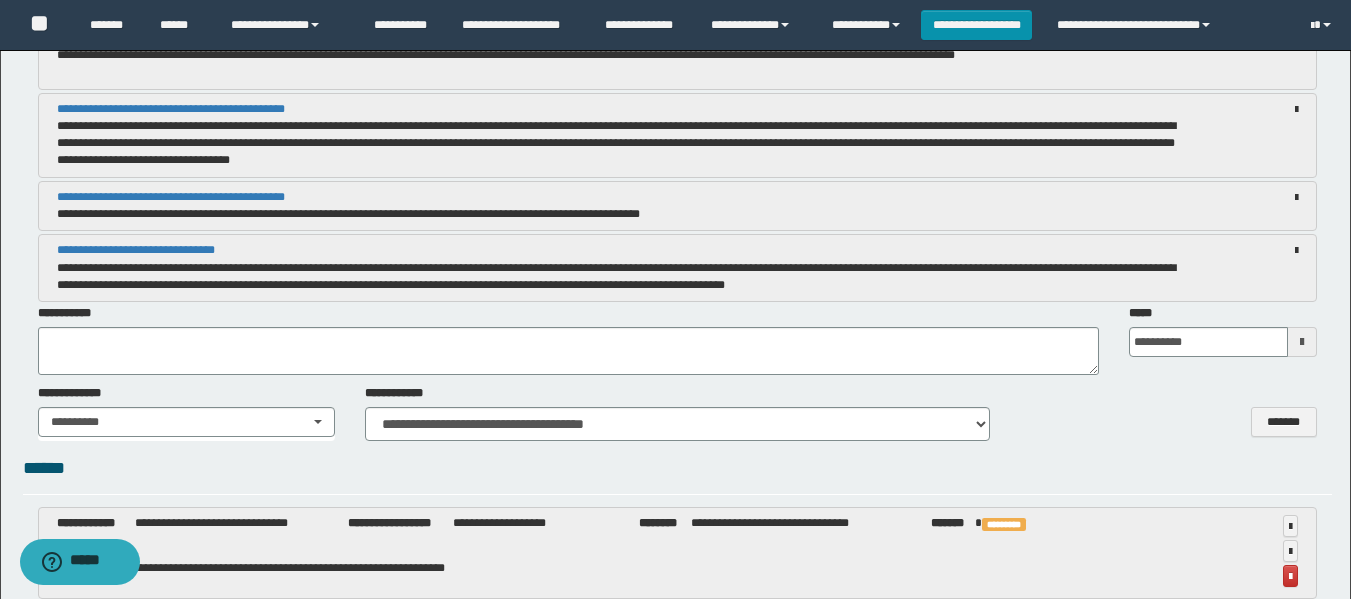 scroll, scrollTop: 4000, scrollLeft: 0, axis: vertical 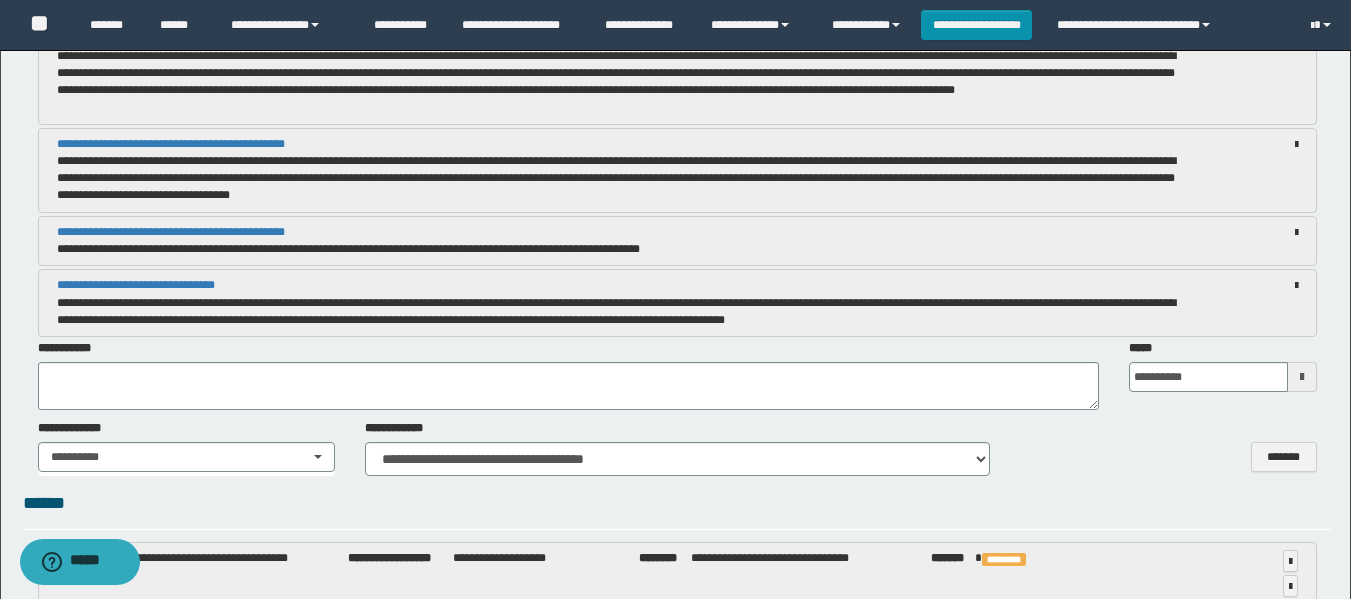 click on "**********" at bounding box center (616, 178) 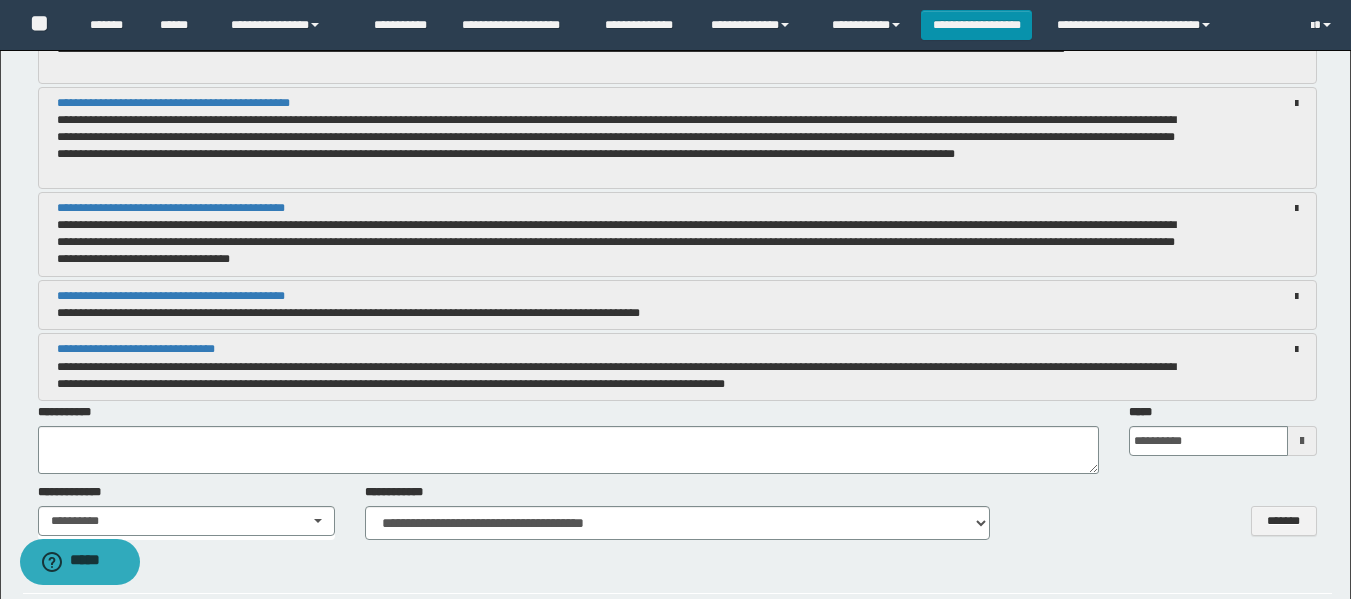 scroll, scrollTop: 3900, scrollLeft: 0, axis: vertical 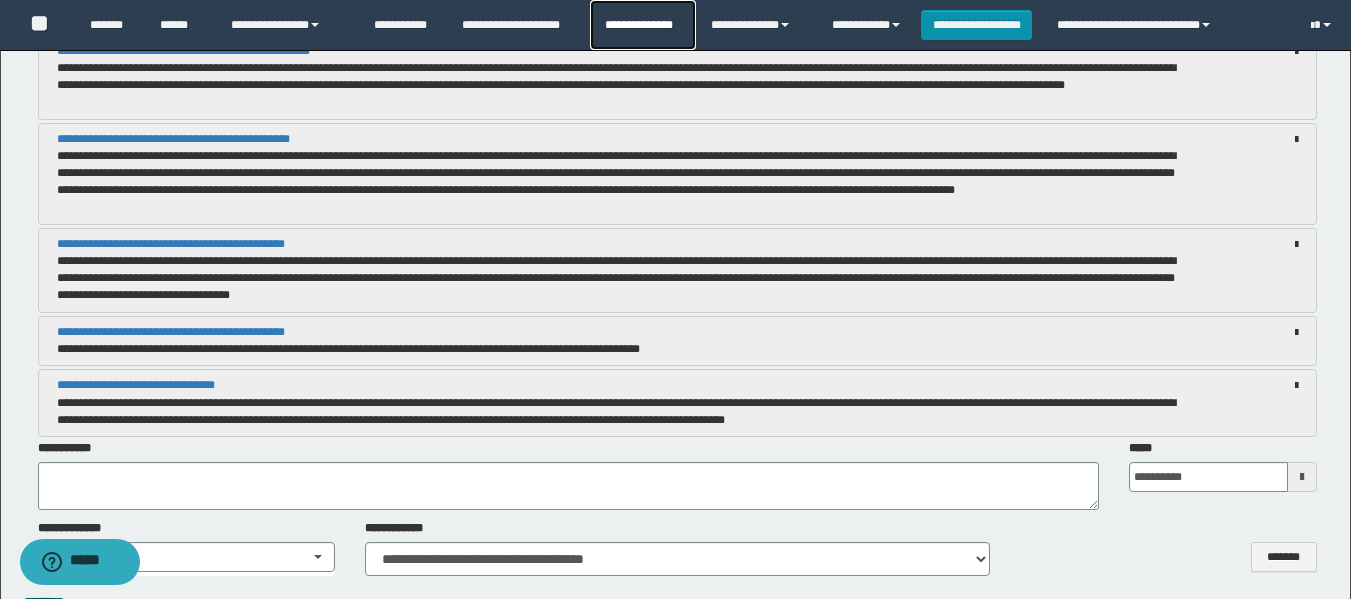 click on "**********" at bounding box center [642, 25] 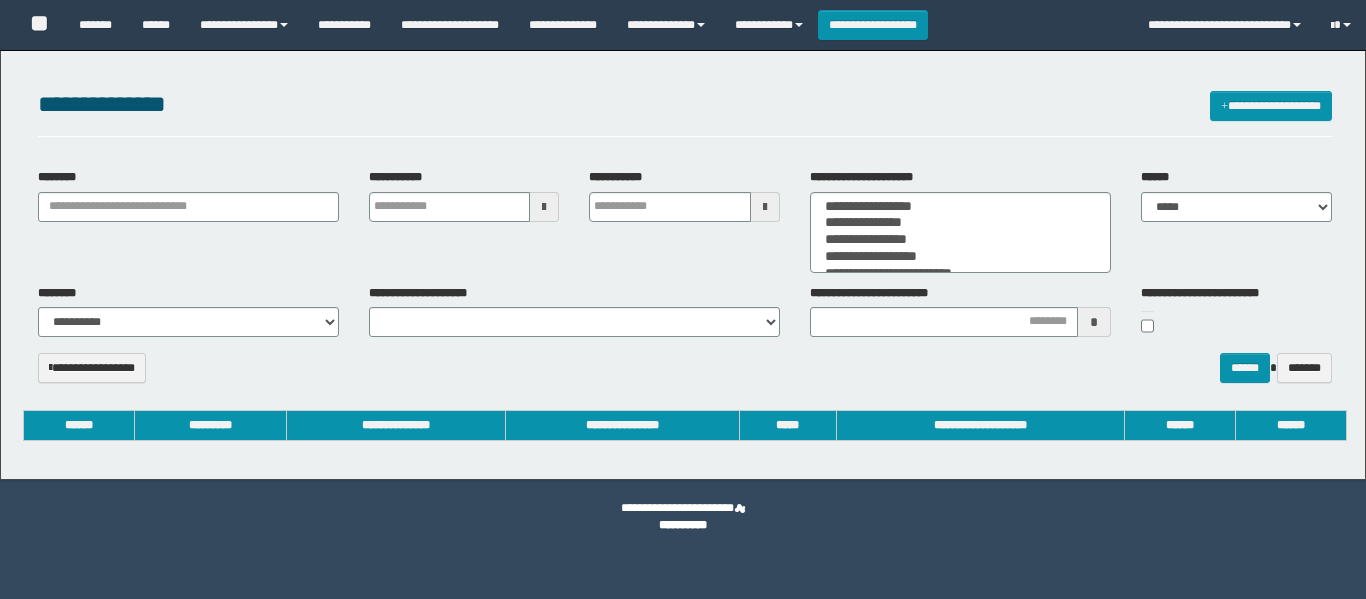 select 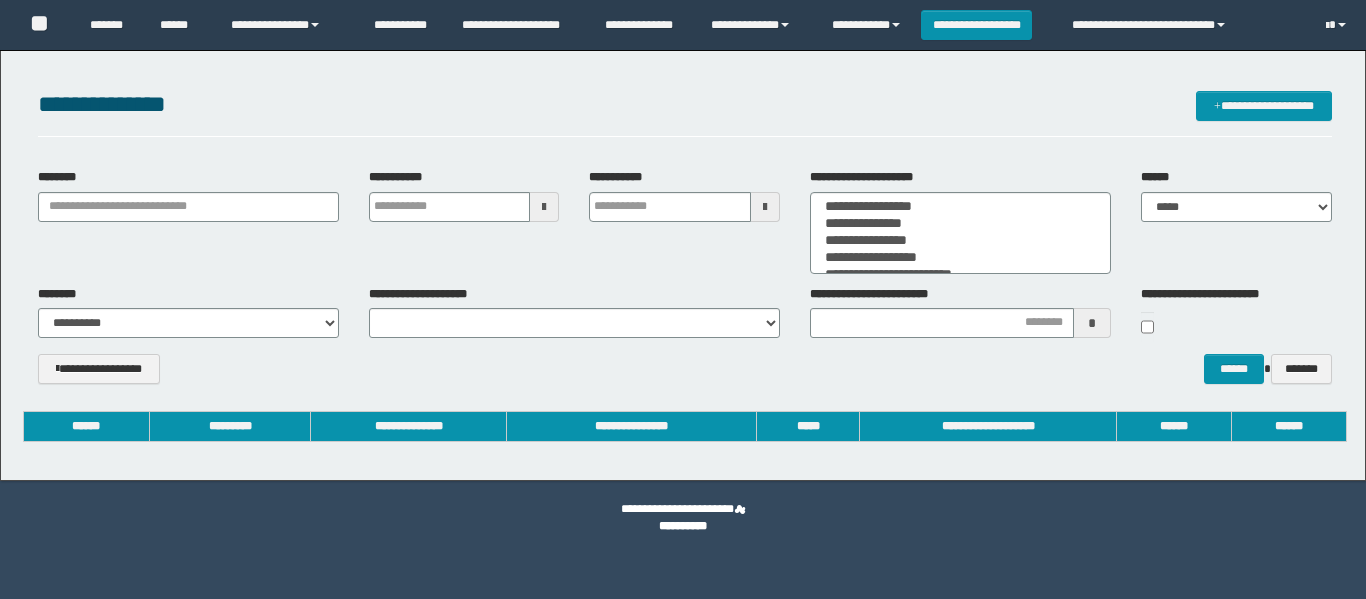 scroll, scrollTop: 0, scrollLeft: 0, axis: both 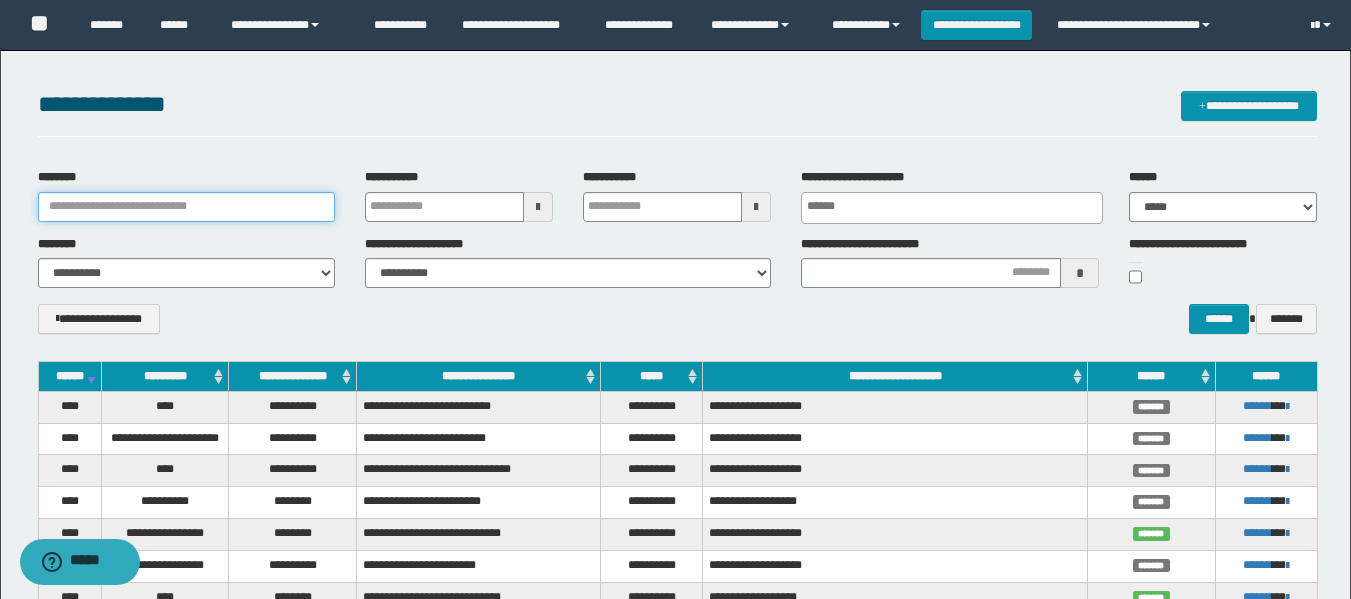 click on "********" at bounding box center [186, 207] 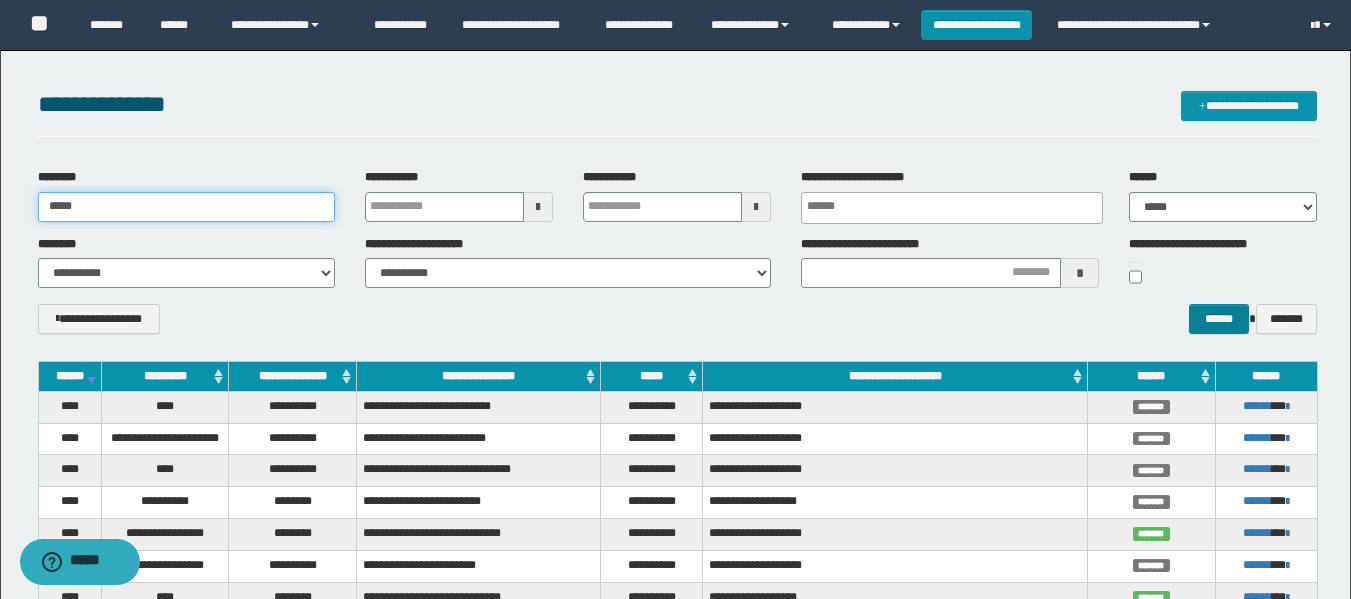 type on "*****" 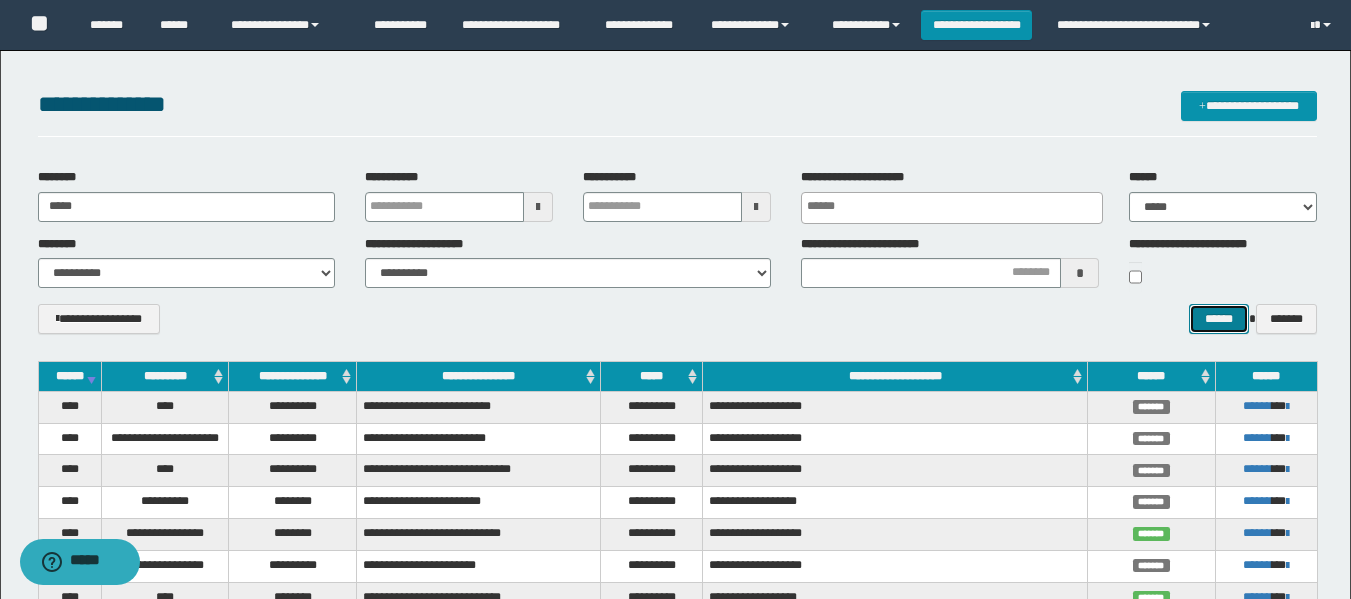 click on "******" at bounding box center [1218, 319] 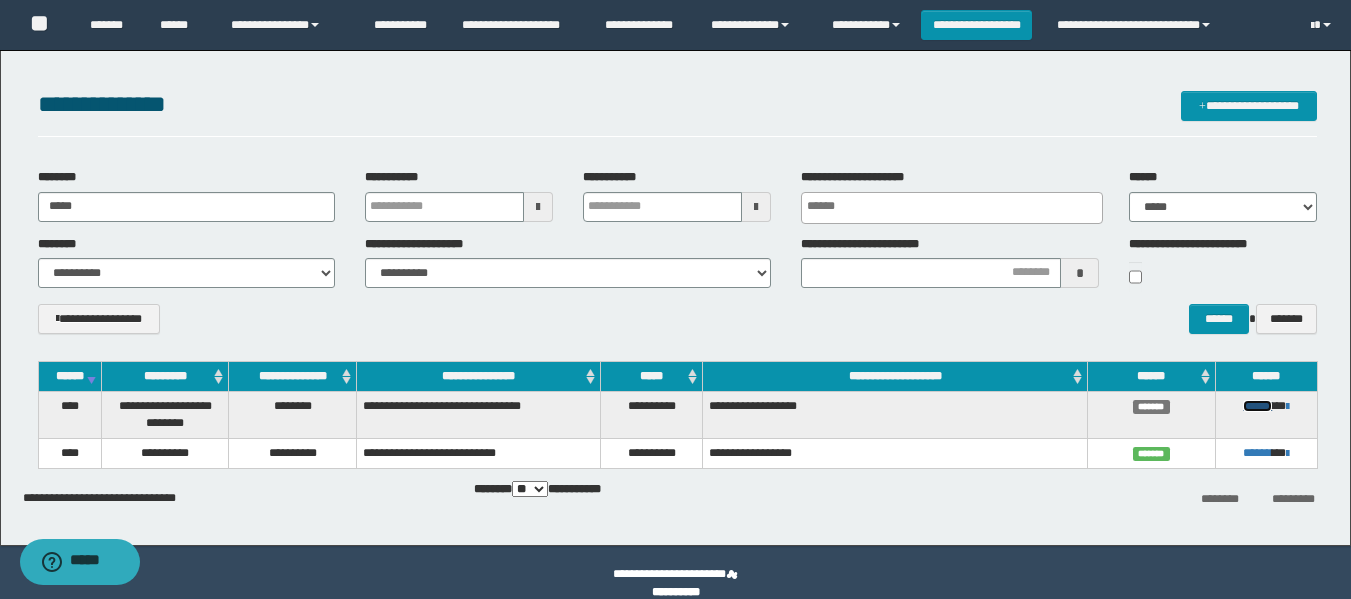 click on "******" at bounding box center (1257, 406) 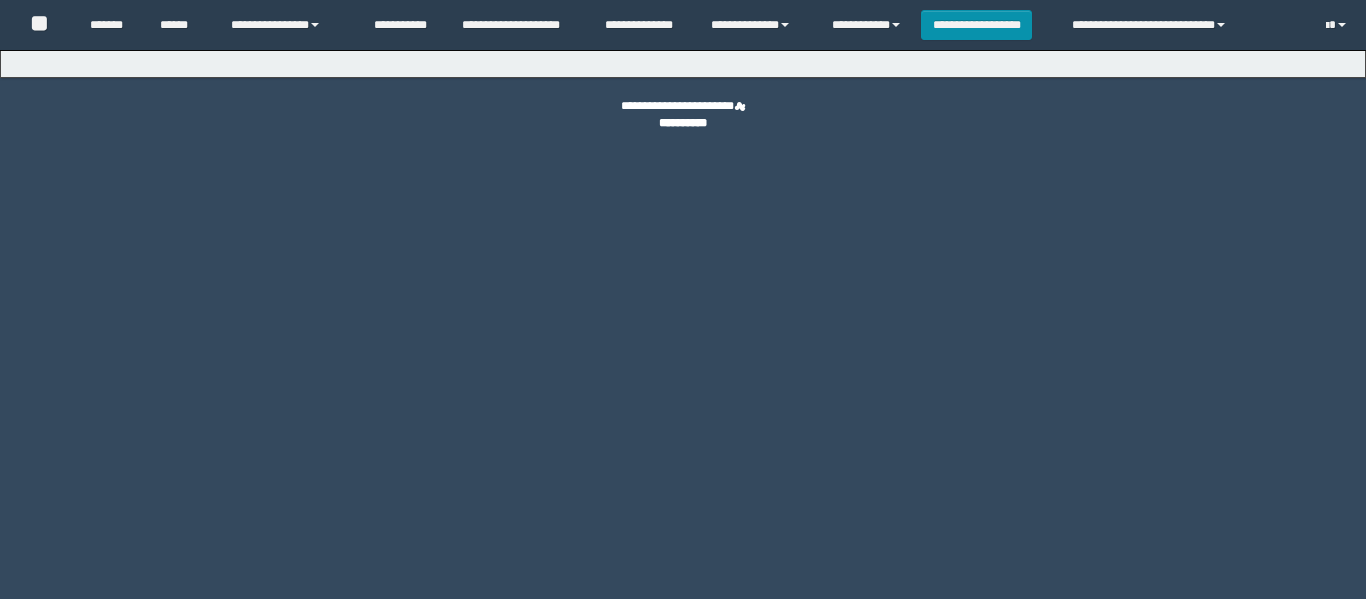 scroll, scrollTop: 0, scrollLeft: 0, axis: both 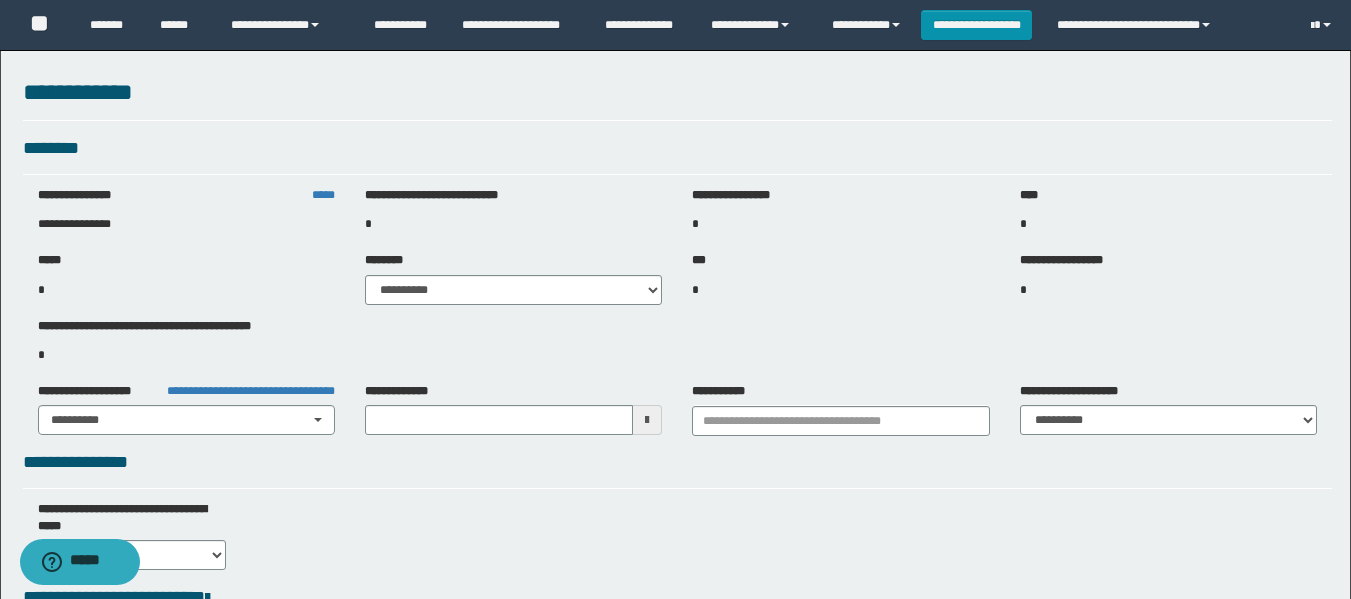 type on "**********" 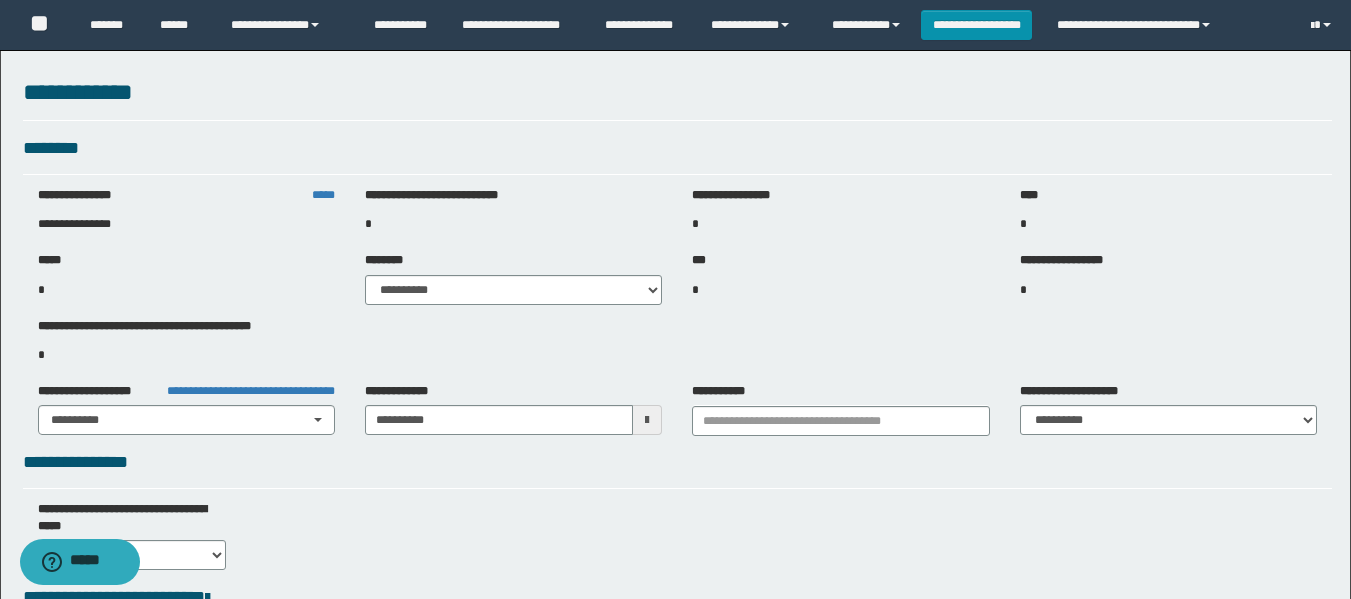 type on "**********" 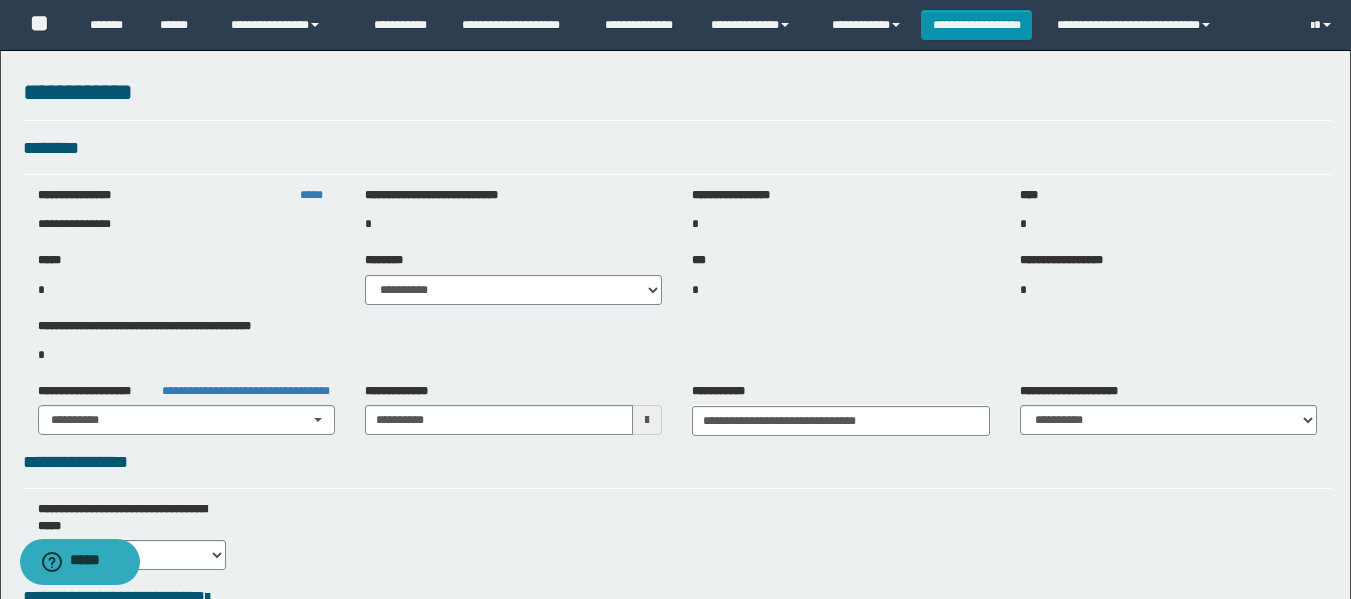 select on "**" 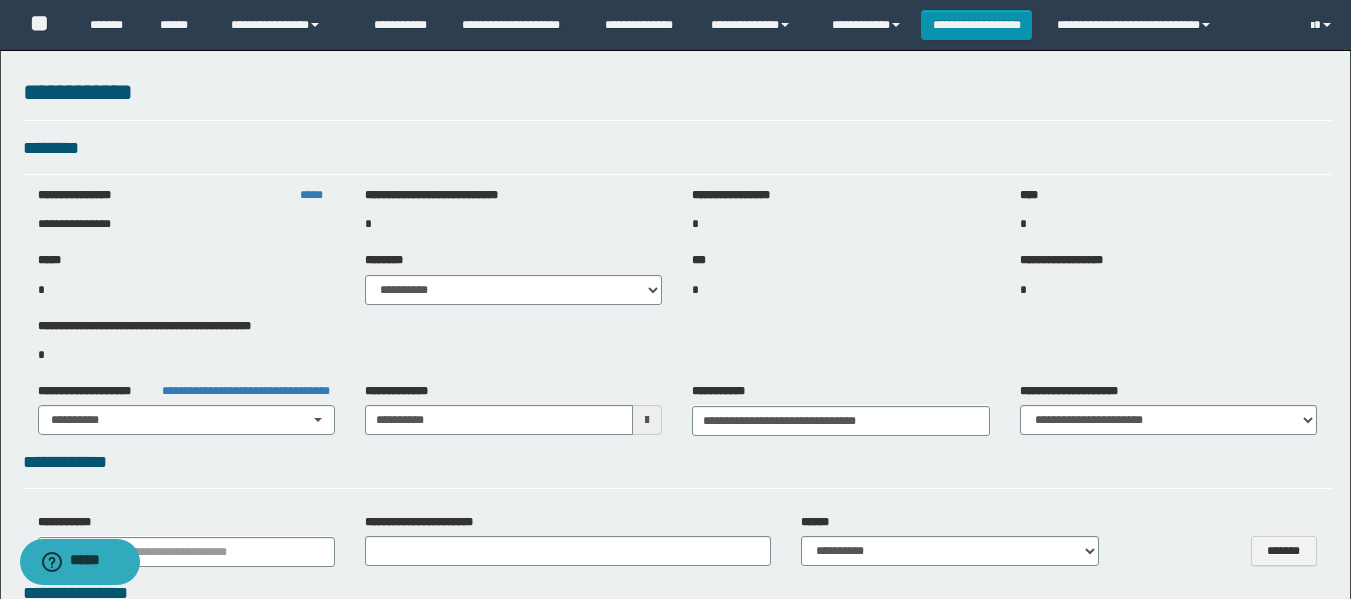 select on "***" 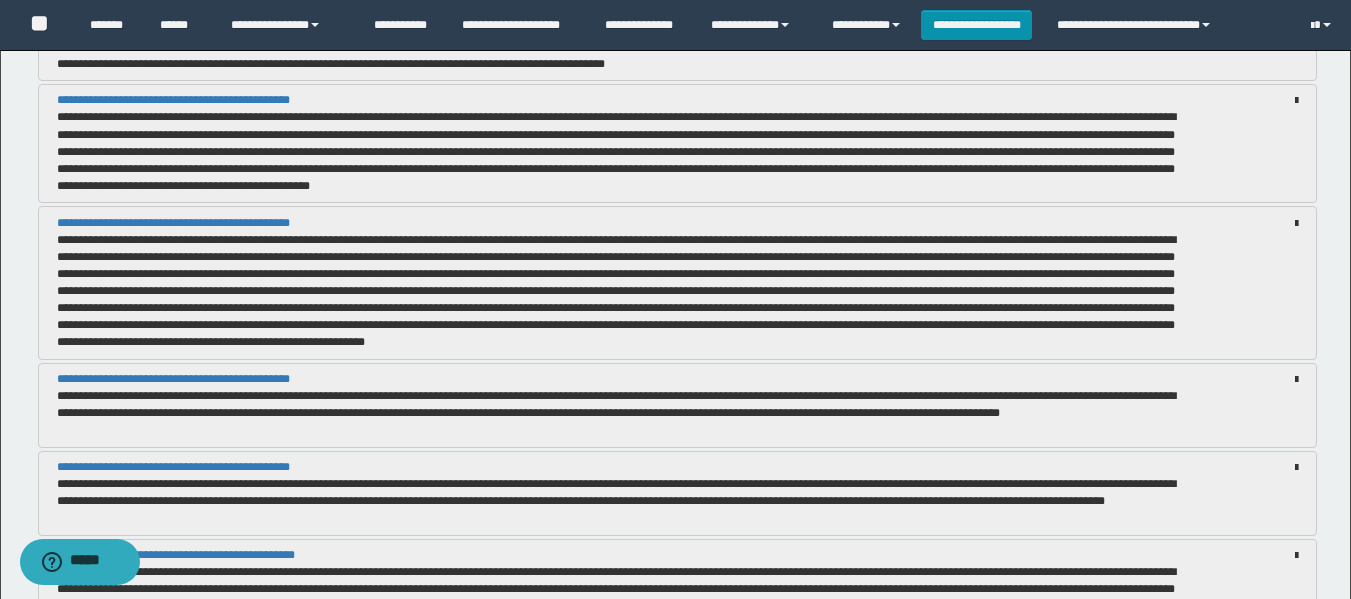 scroll, scrollTop: 1900, scrollLeft: 0, axis: vertical 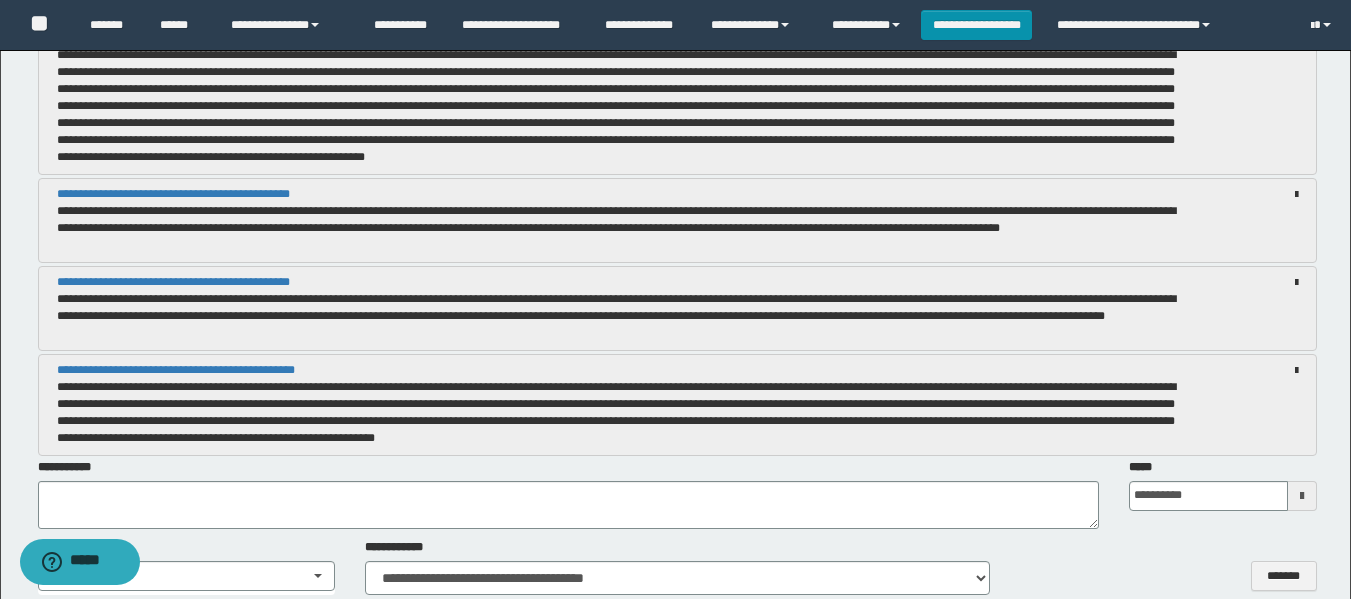 click on "**********" at bounding box center (624, 316) 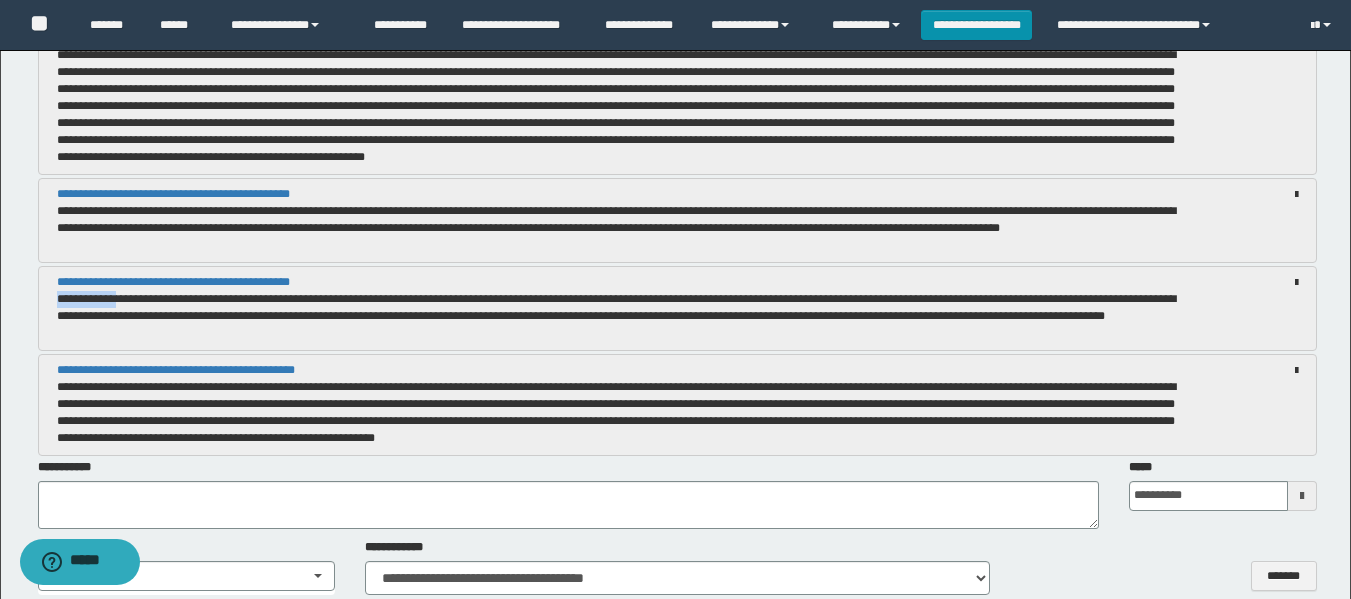 click on "**********" at bounding box center (624, 316) 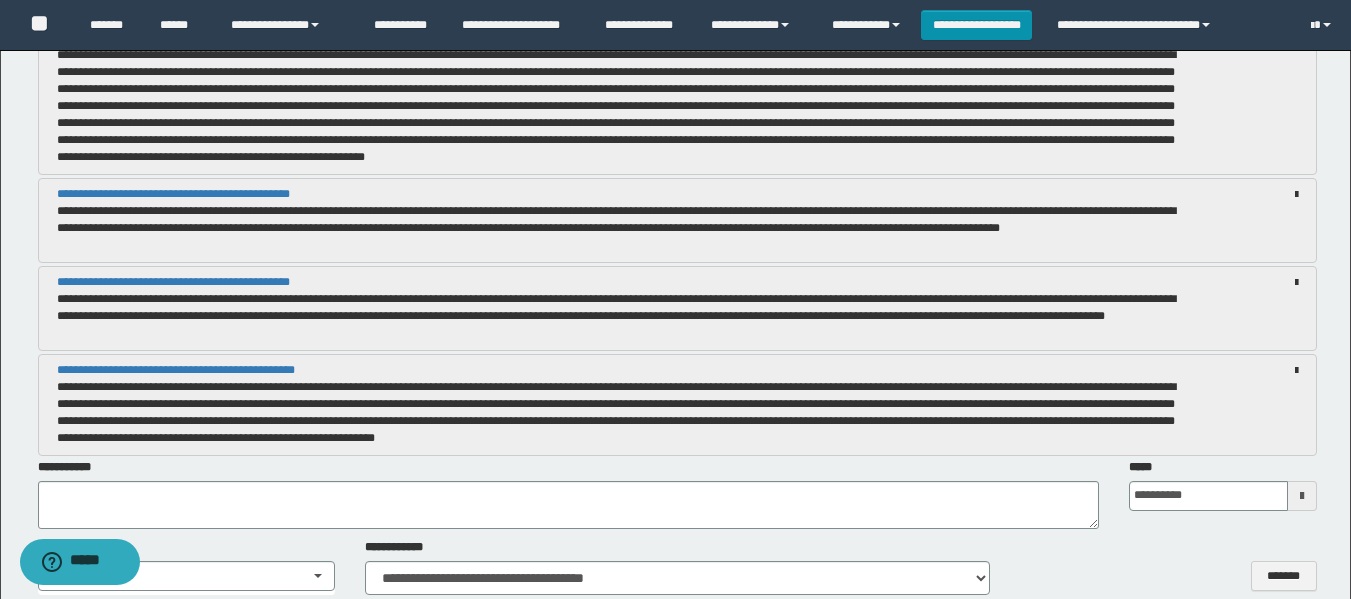 click on "**********" at bounding box center [624, 316] 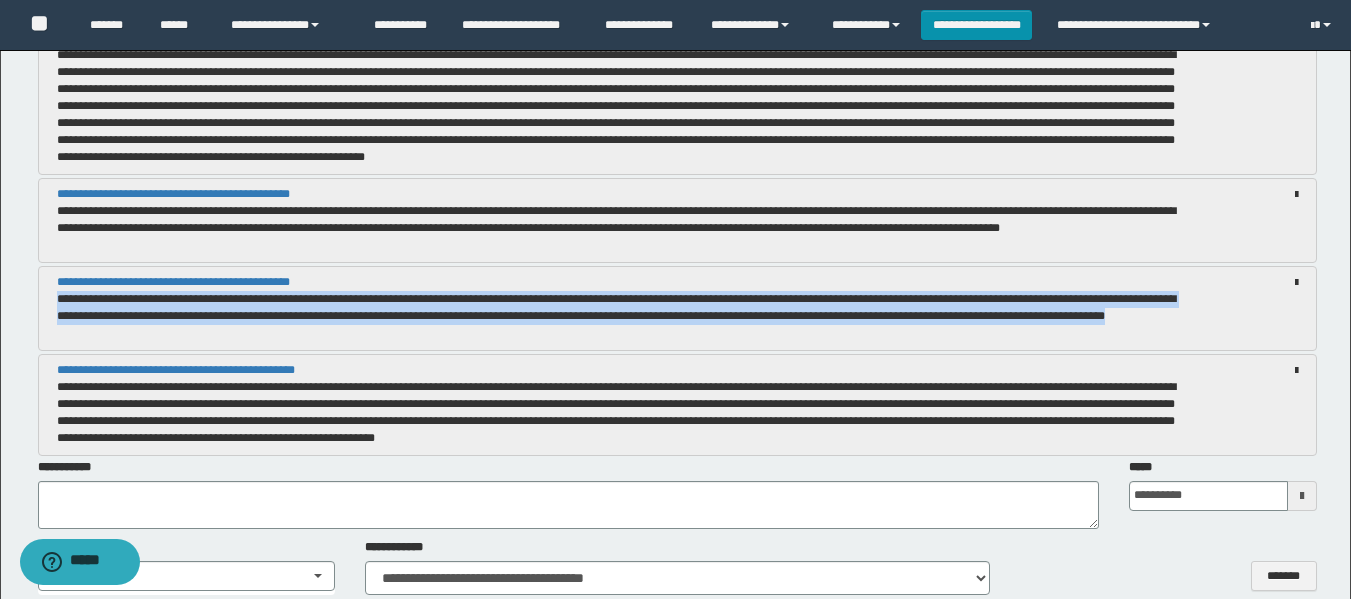 drag, startPoint x: 57, startPoint y: 299, endPoint x: 197, endPoint y: 326, distance: 142.5798 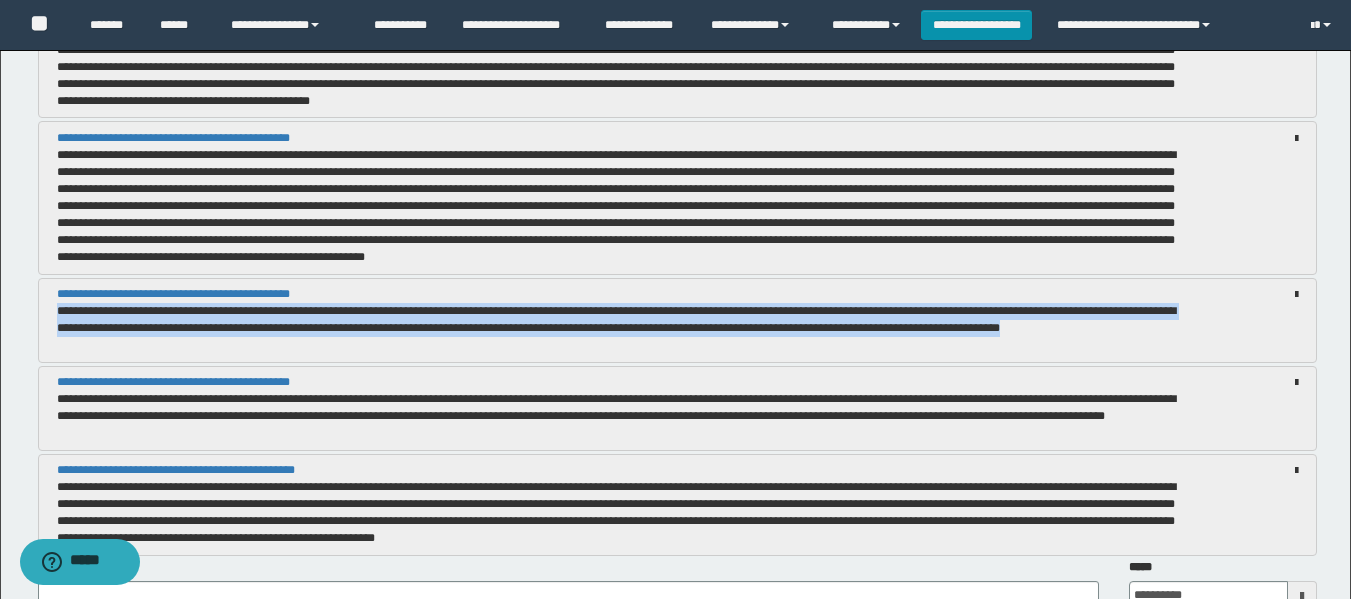 drag, startPoint x: 56, startPoint y: 311, endPoint x: 163, endPoint y: 344, distance: 111.97321 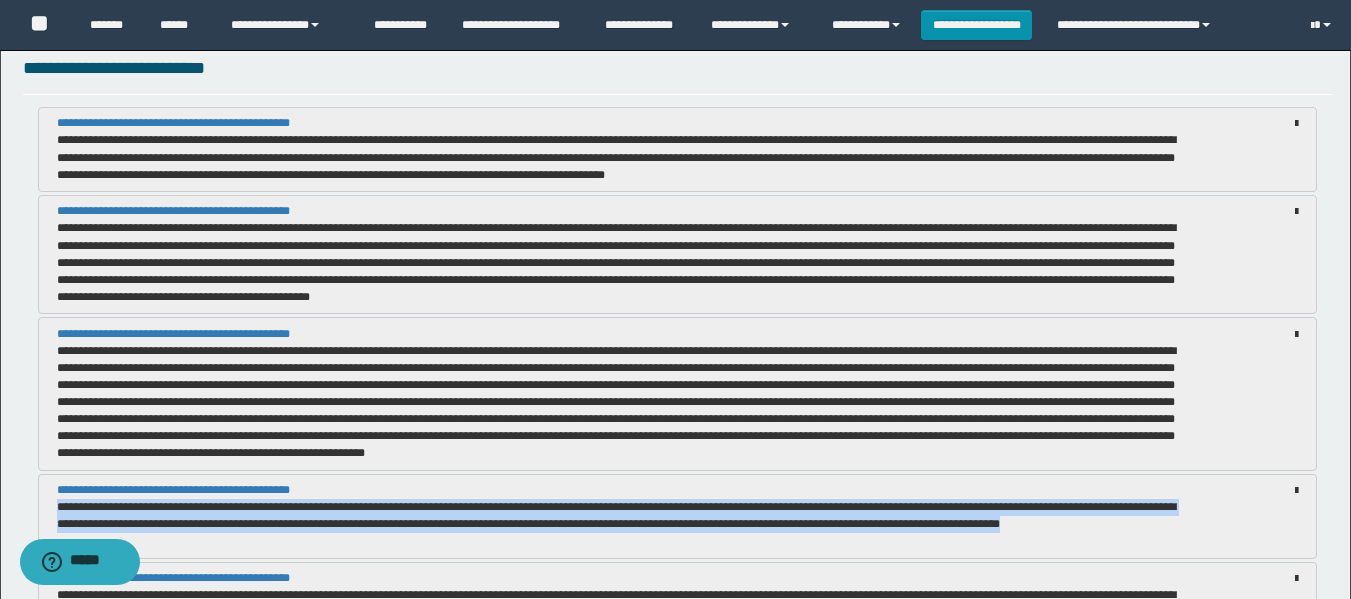 scroll, scrollTop: 1600, scrollLeft: 0, axis: vertical 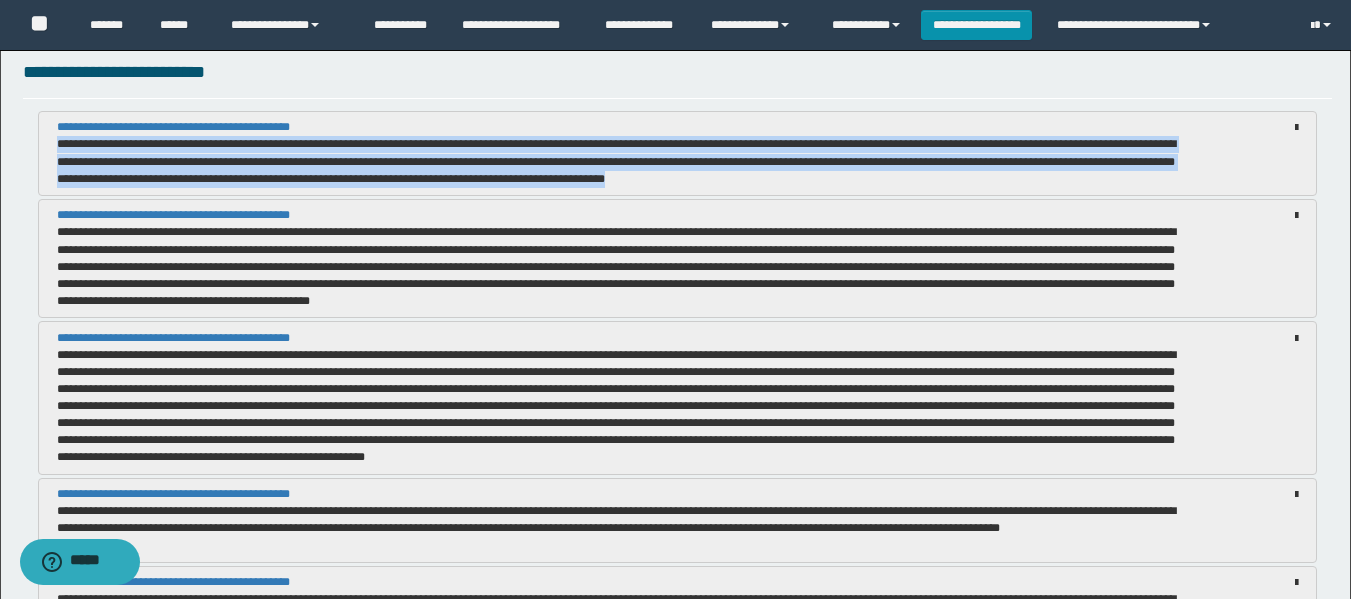 drag, startPoint x: 53, startPoint y: 145, endPoint x: 899, endPoint y: 180, distance: 846.7237 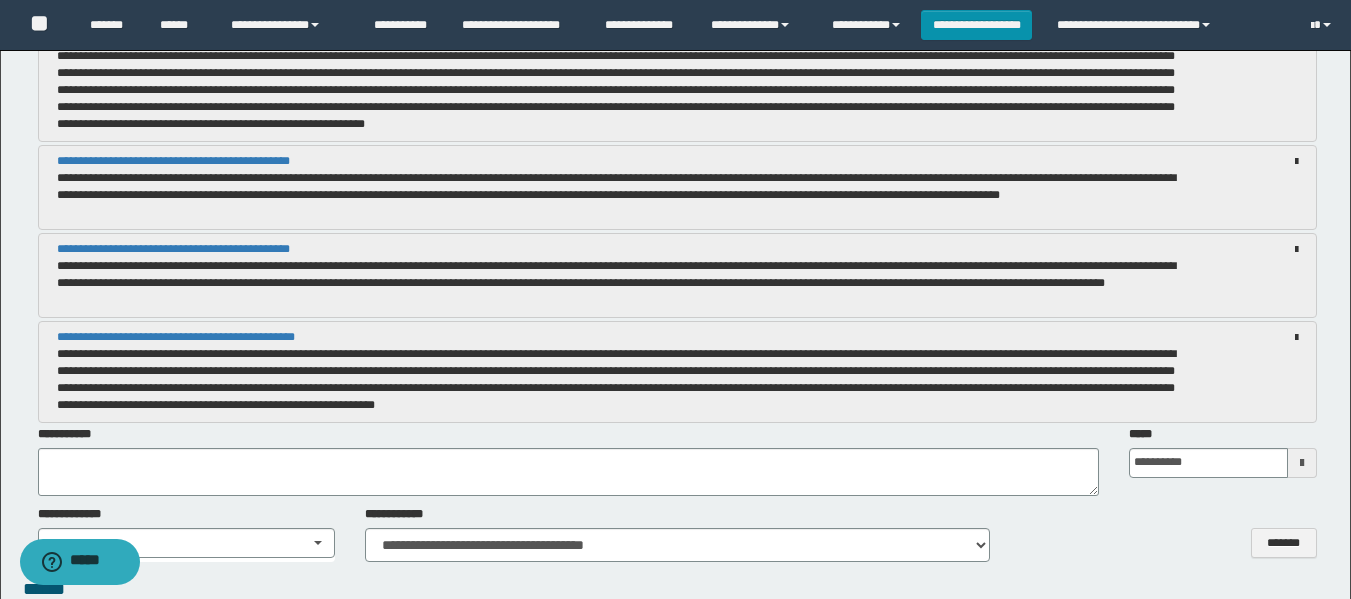 scroll, scrollTop: 1900, scrollLeft: 0, axis: vertical 